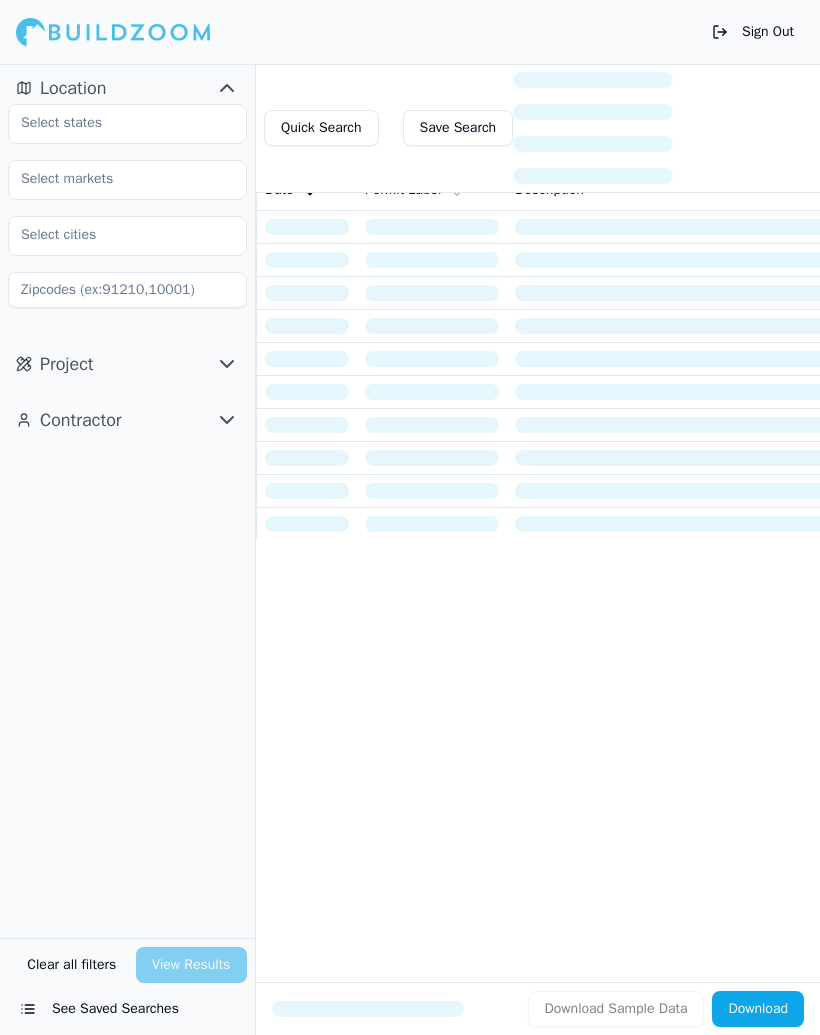 scroll, scrollTop: 0, scrollLeft: 0, axis: both 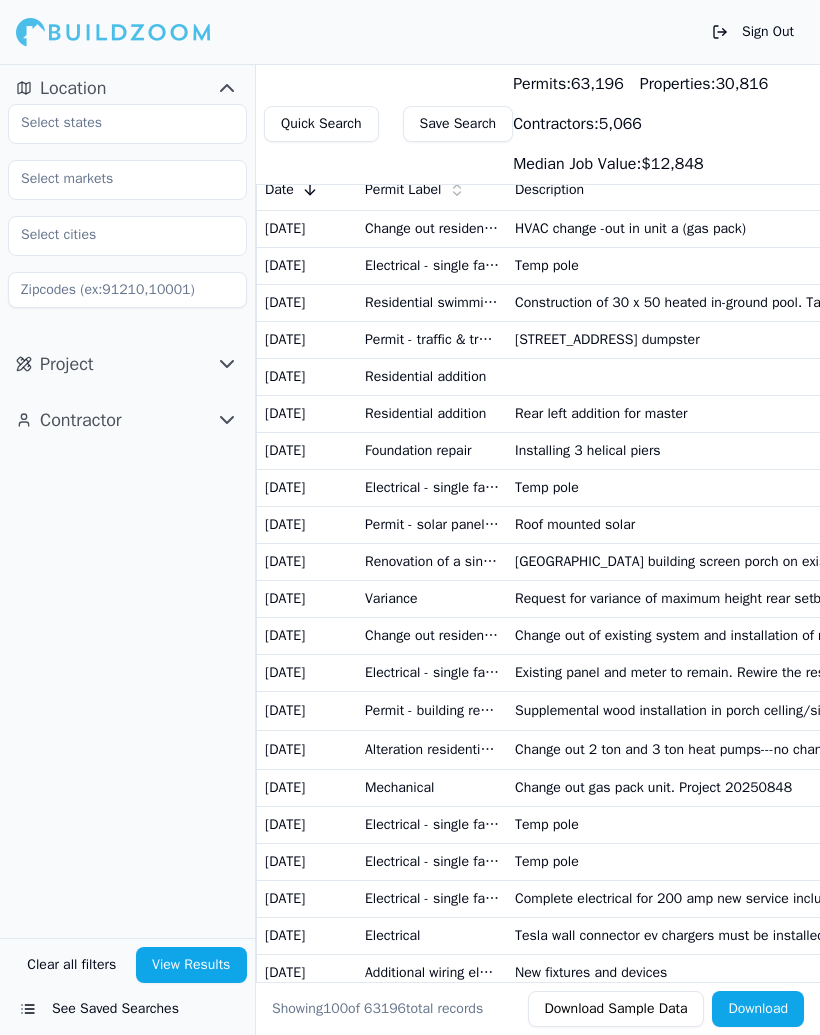 click on "Rear left addition for master" at bounding box center (732, 413) 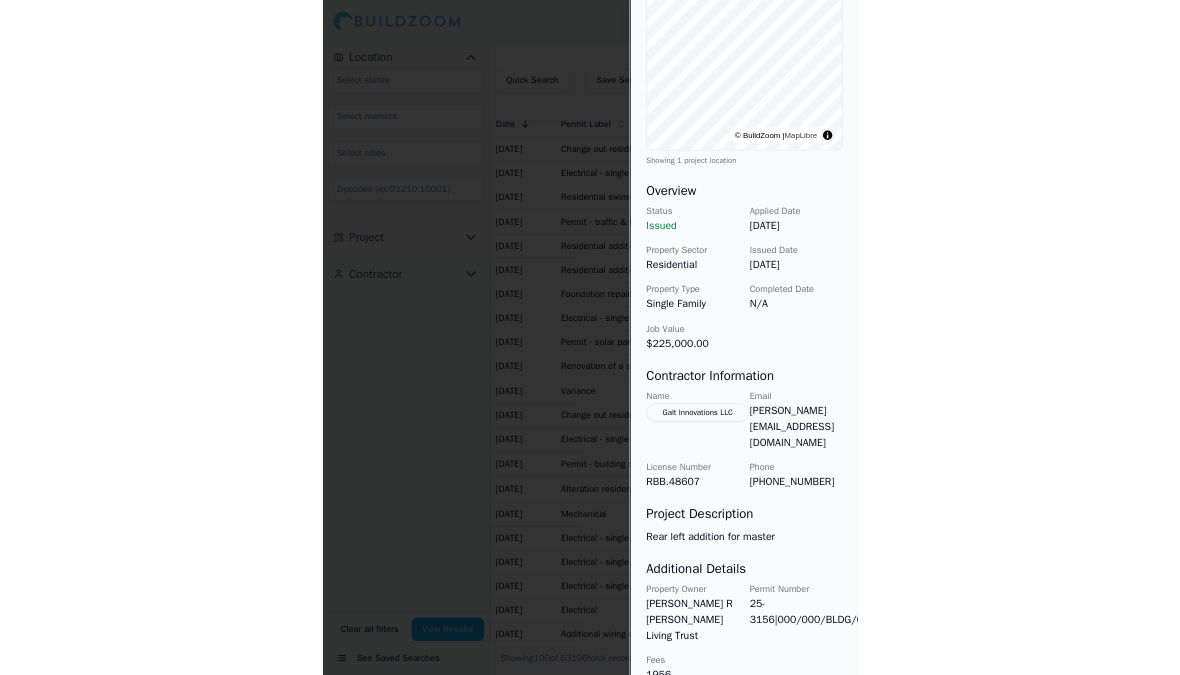 scroll, scrollTop: 244, scrollLeft: 0, axis: vertical 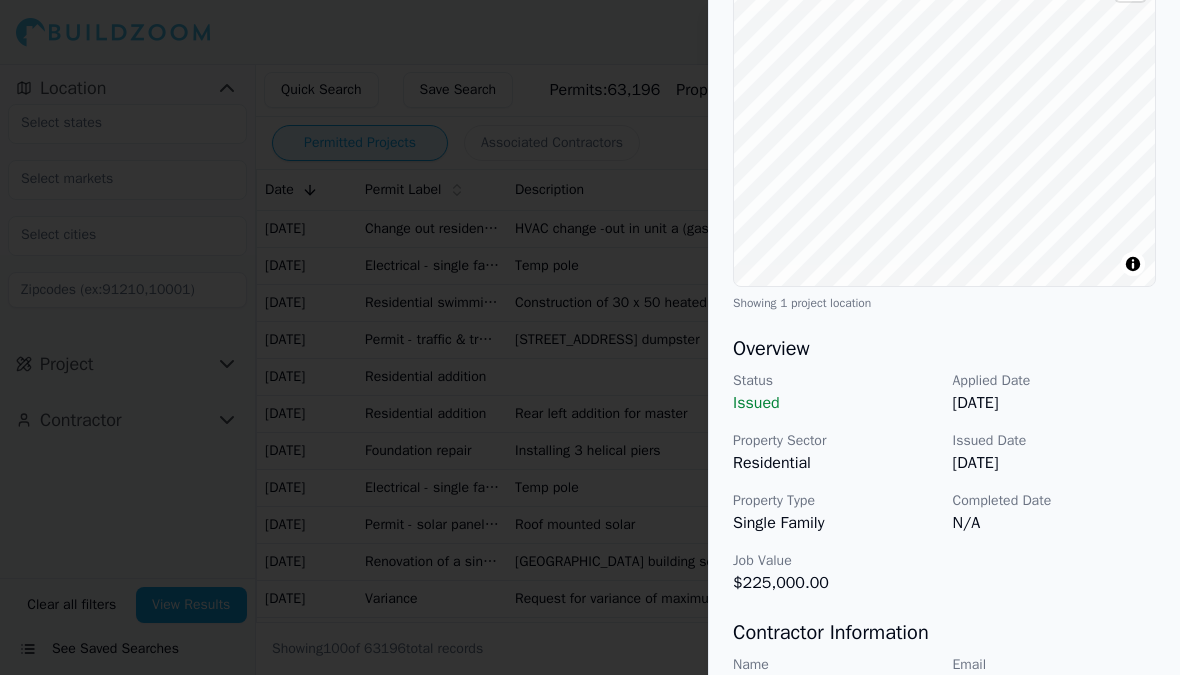 click at bounding box center [590, 337] 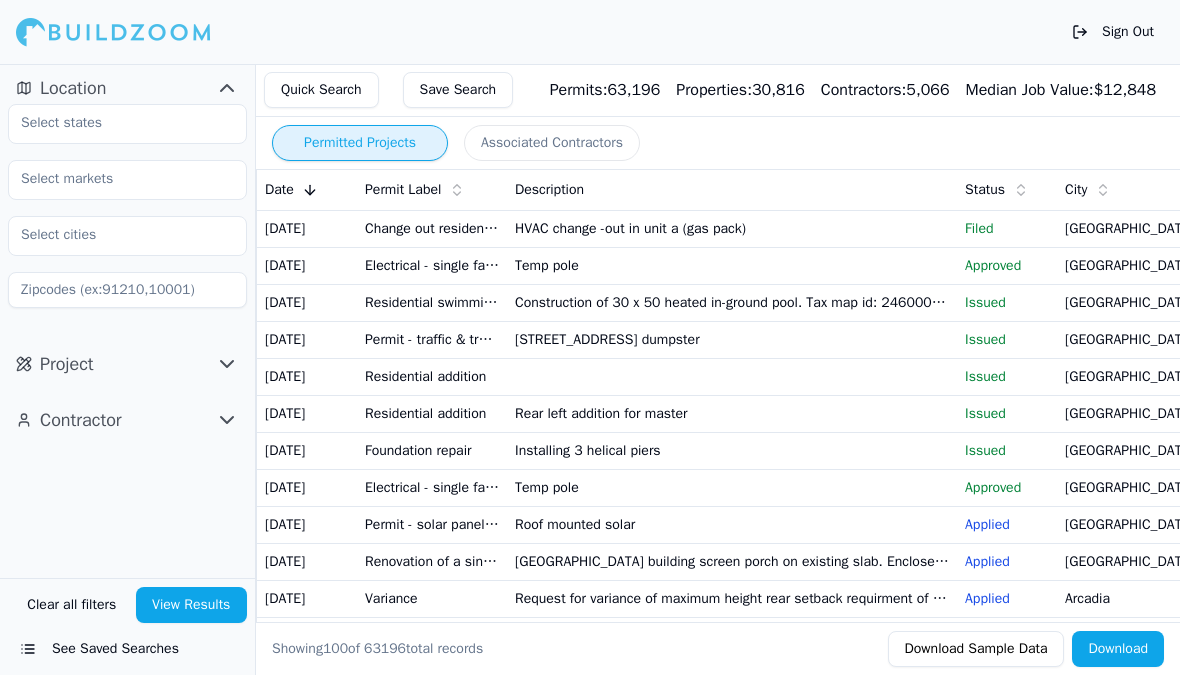 scroll, scrollTop: 0, scrollLeft: 0, axis: both 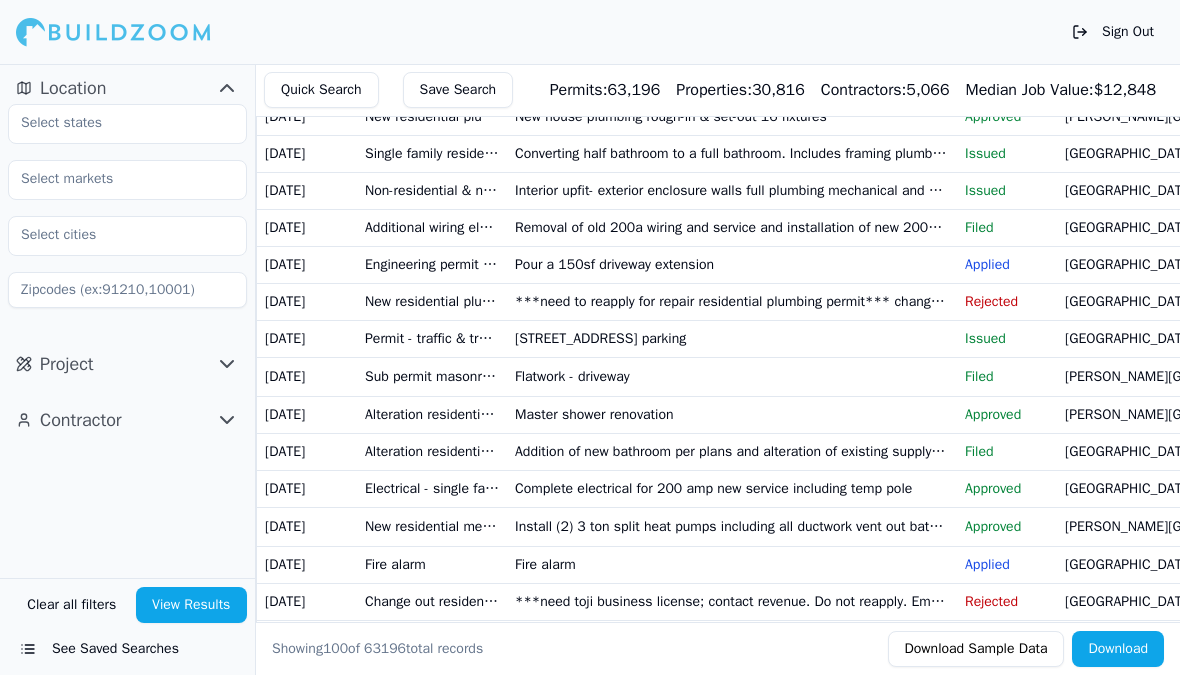 click on "[GEOGRAPHIC_DATA]" at bounding box center [1132, 451] 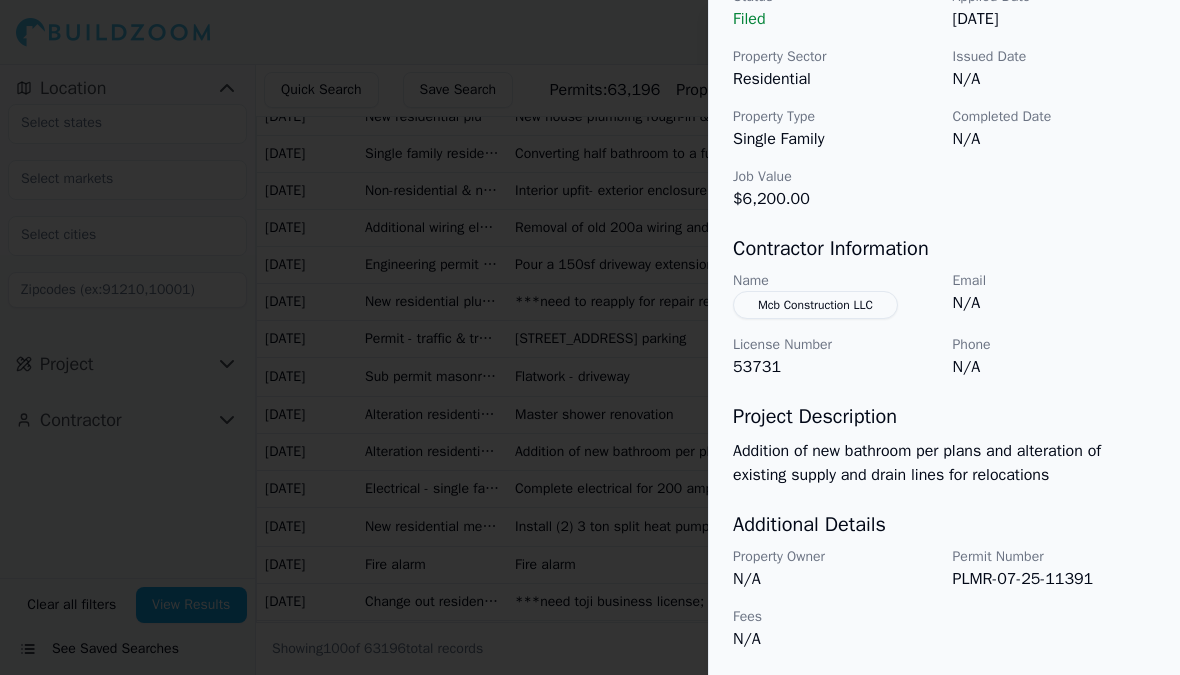 scroll, scrollTop: 660, scrollLeft: 0, axis: vertical 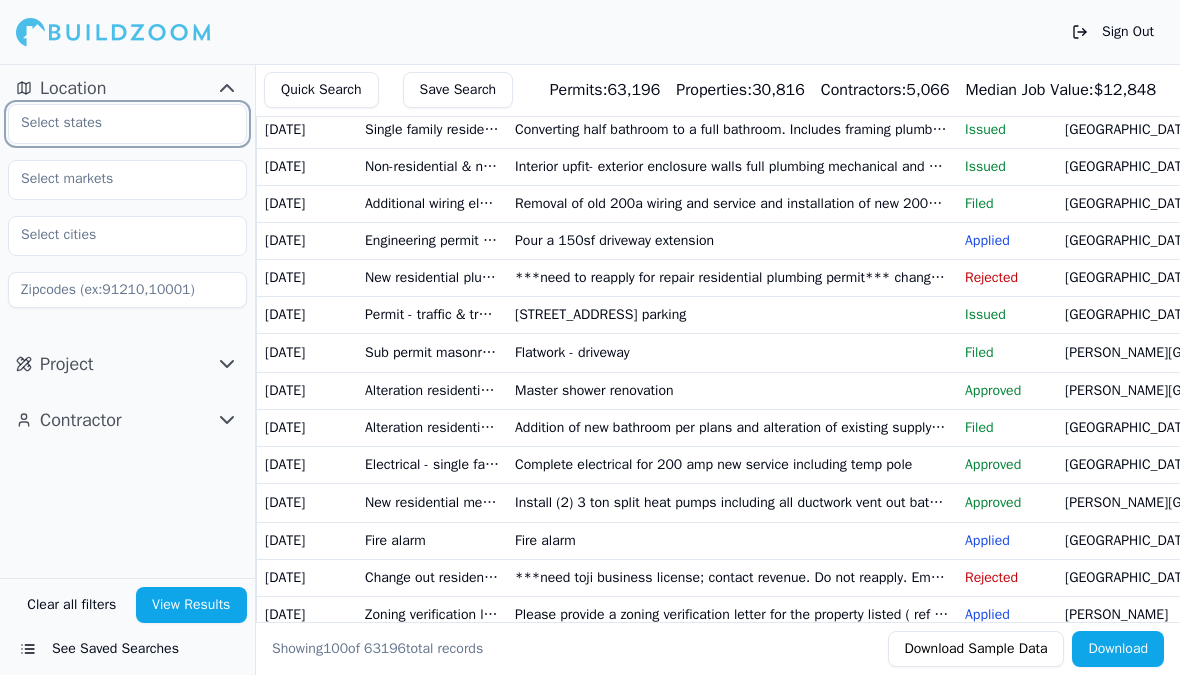 click at bounding box center [115, 123] 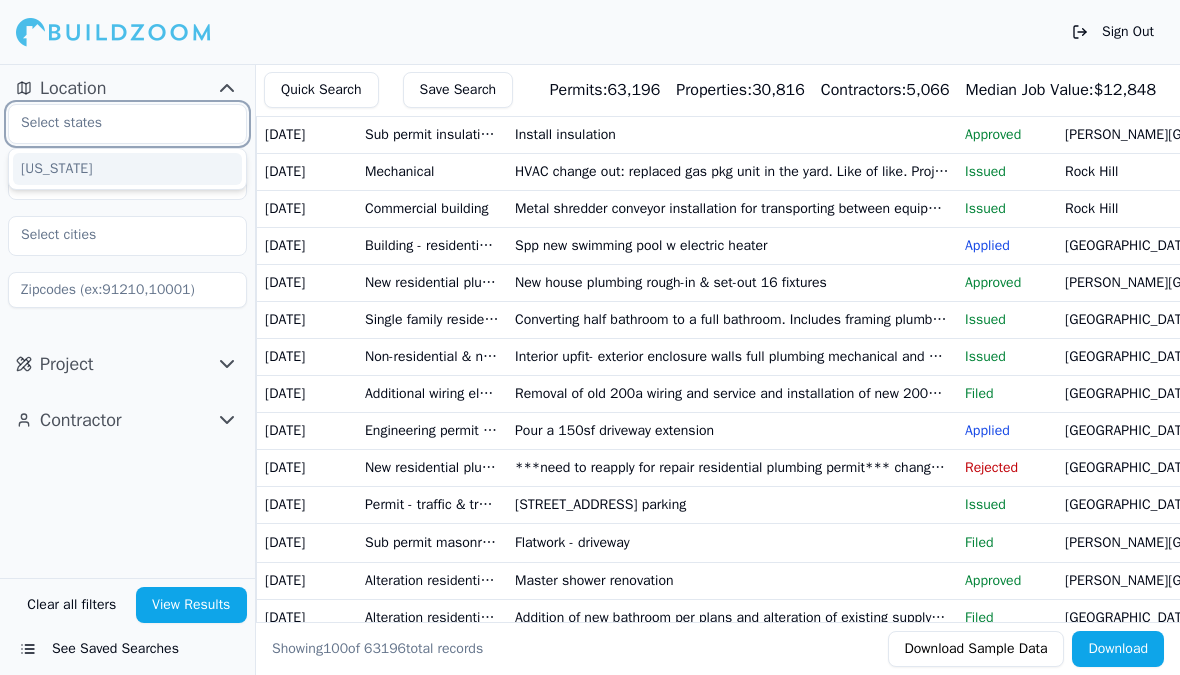 click at bounding box center [115, 123] 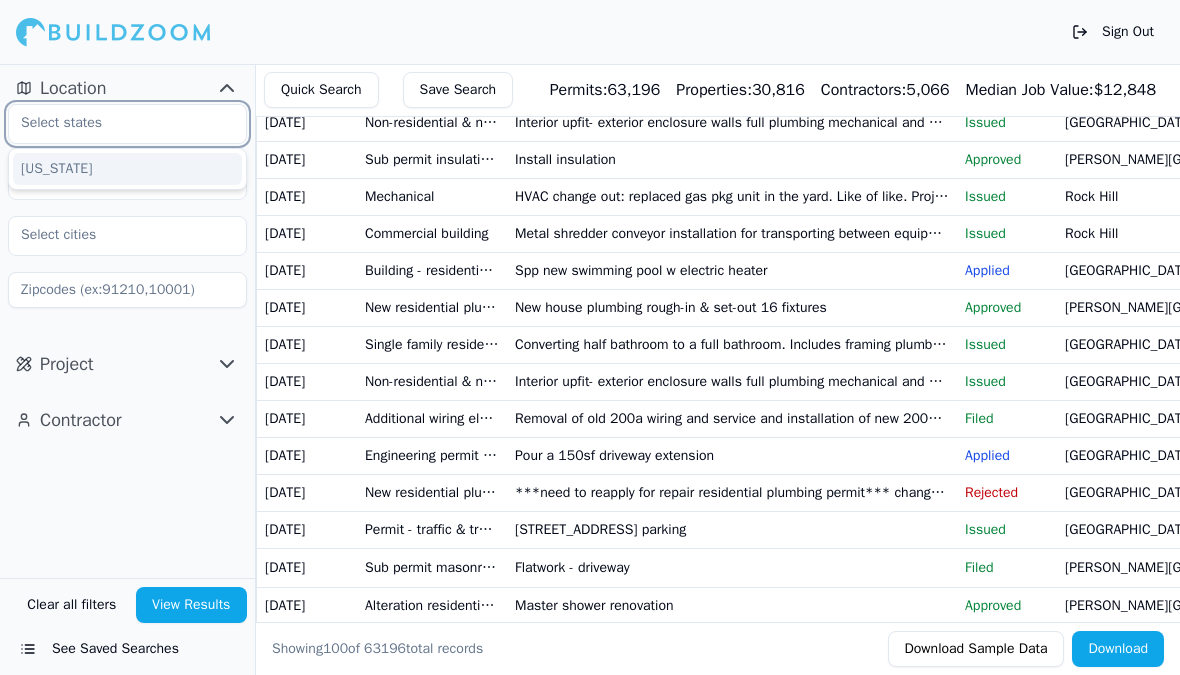 click on "[US_STATE]" at bounding box center (127, 169) 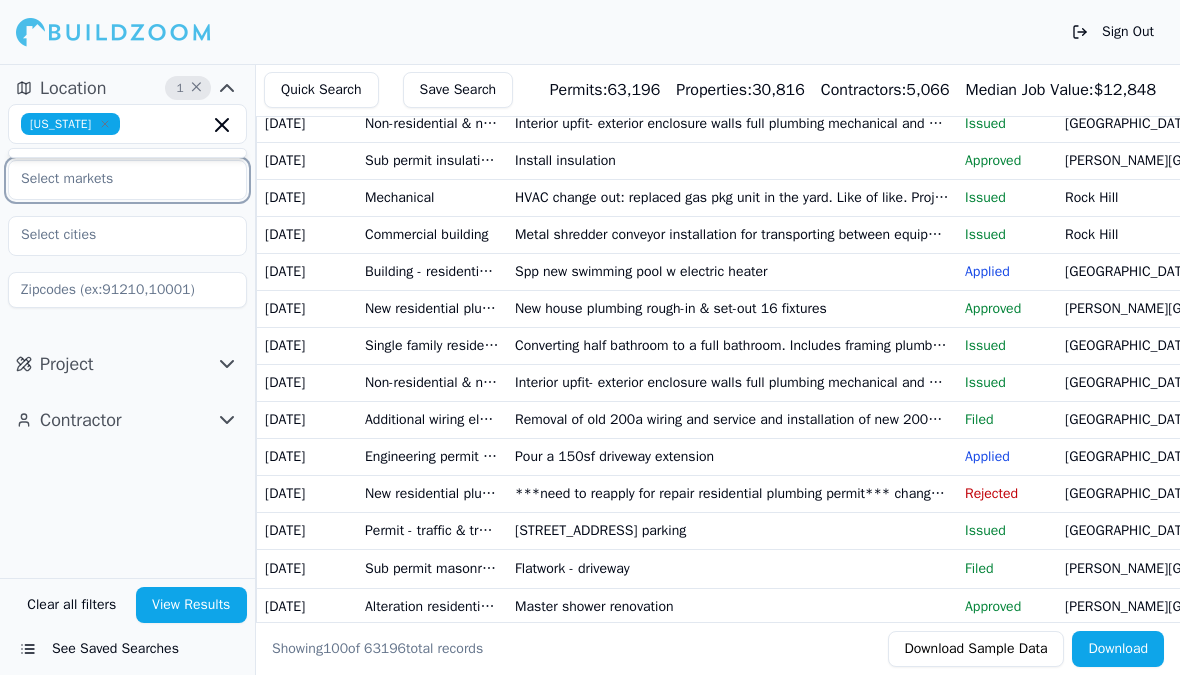 click at bounding box center [115, 179] 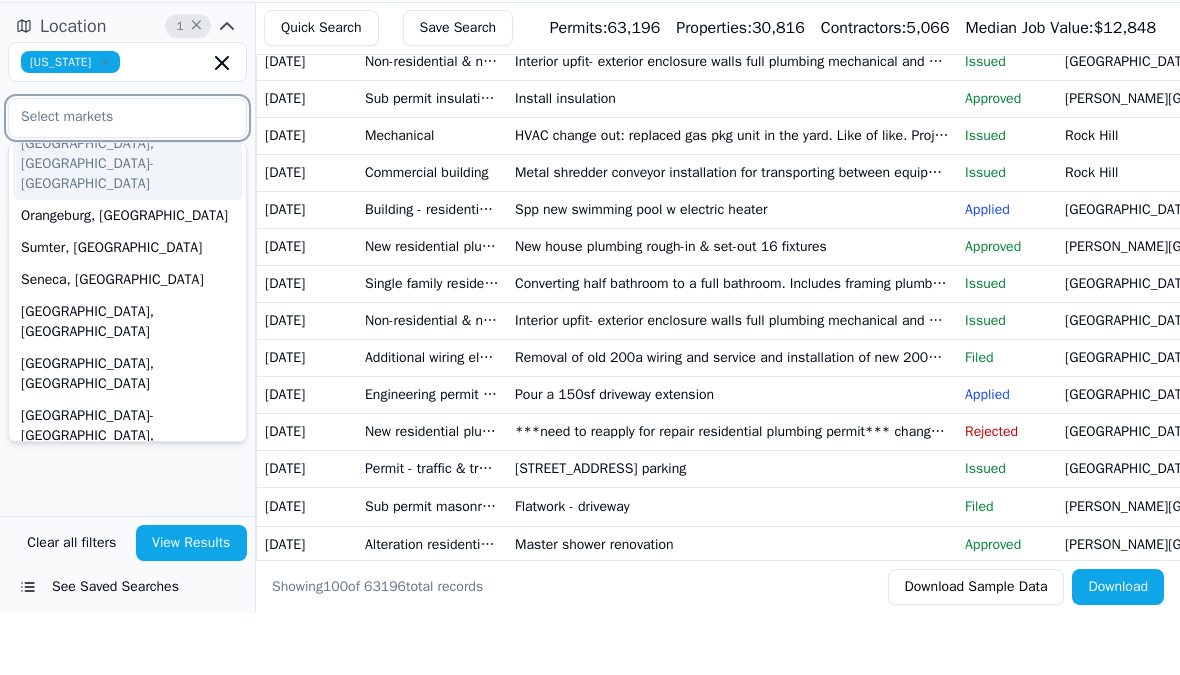 scroll, scrollTop: 93, scrollLeft: 0, axis: vertical 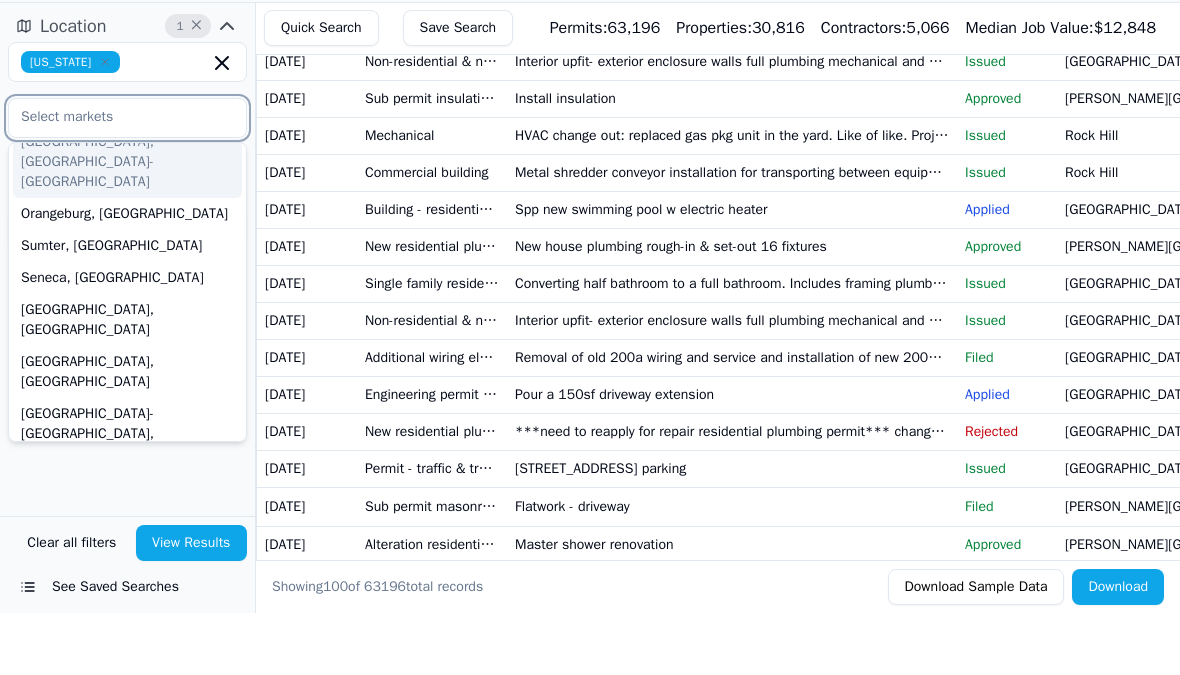 click on "Orangeburg, [GEOGRAPHIC_DATA]" at bounding box center [127, 276] 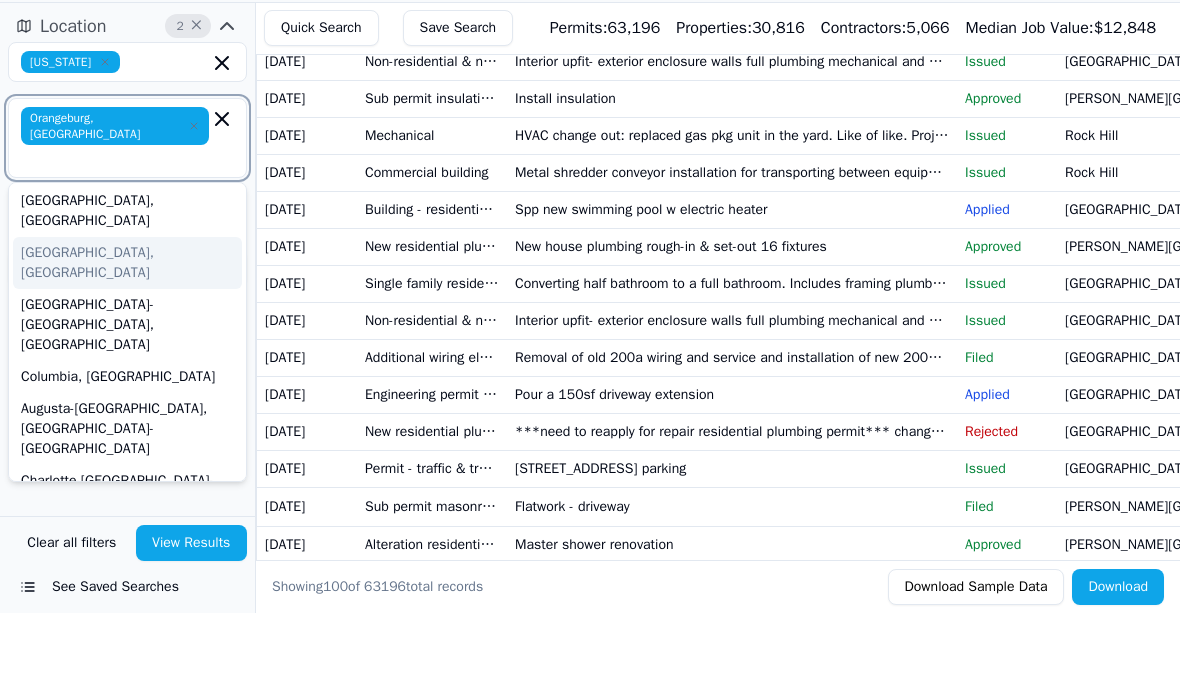 scroll, scrollTop: 210, scrollLeft: 0, axis: vertical 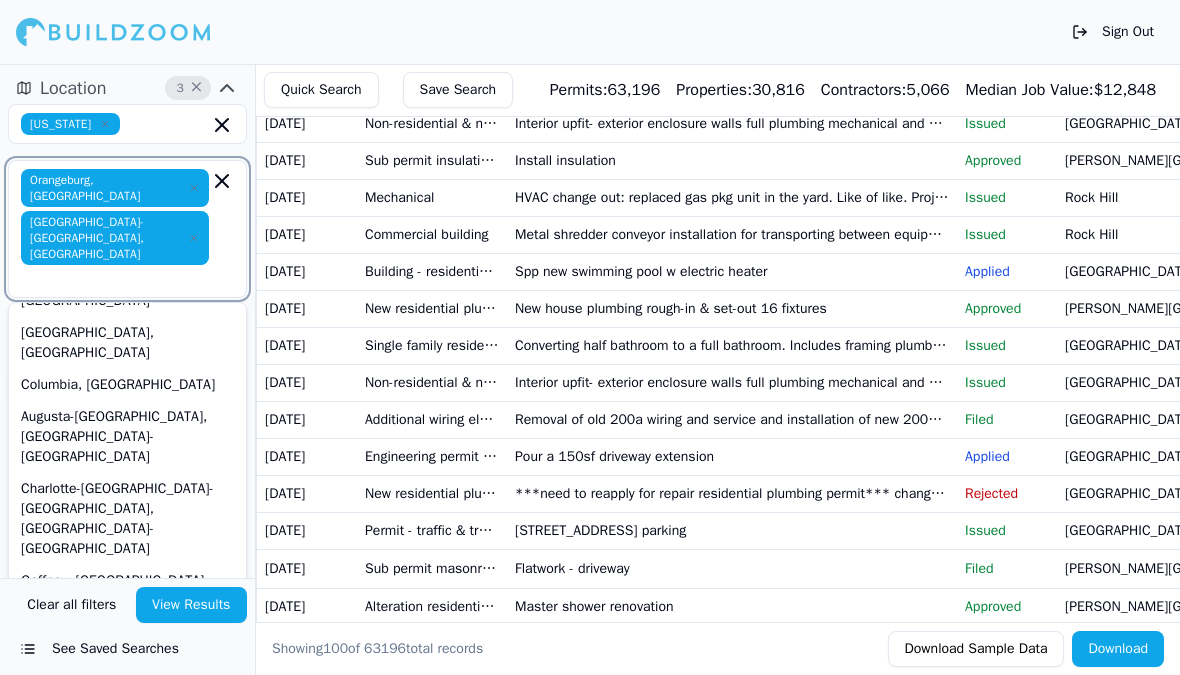 click on "[GEOGRAPHIC_DATA]-[GEOGRAPHIC_DATA], [GEOGRAPHIC_DATA]" at bounding box center [127, 789] 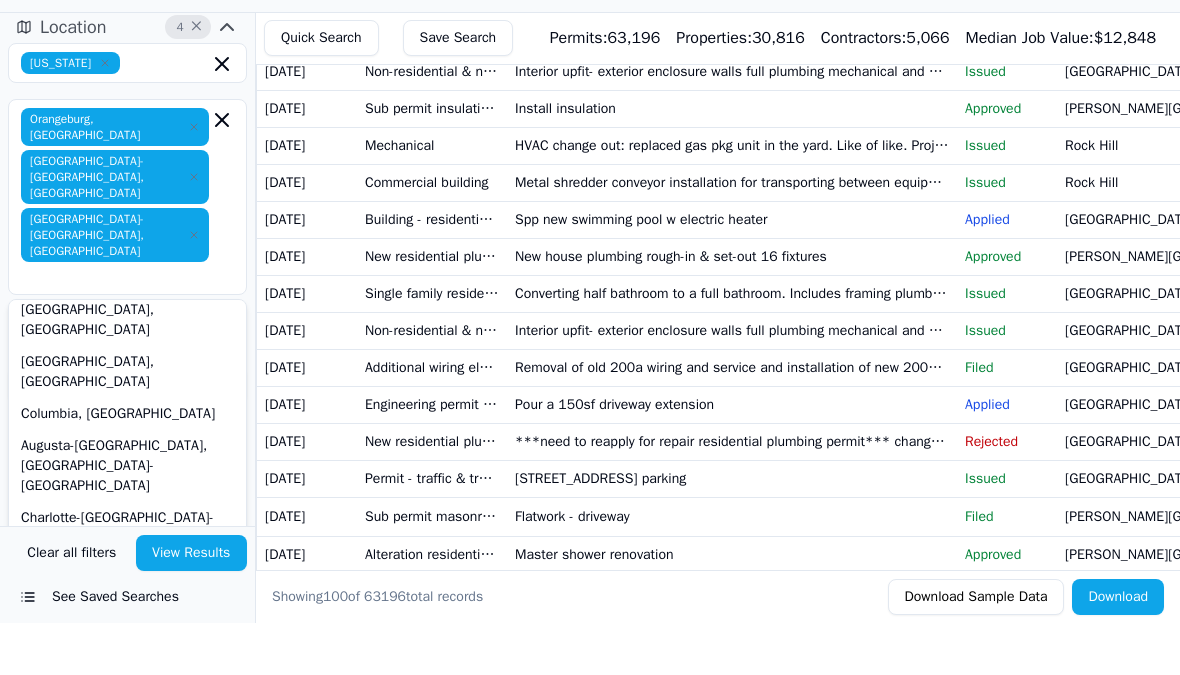 scroll, scrollTop: 0, scrollLeft: 0, axis: both 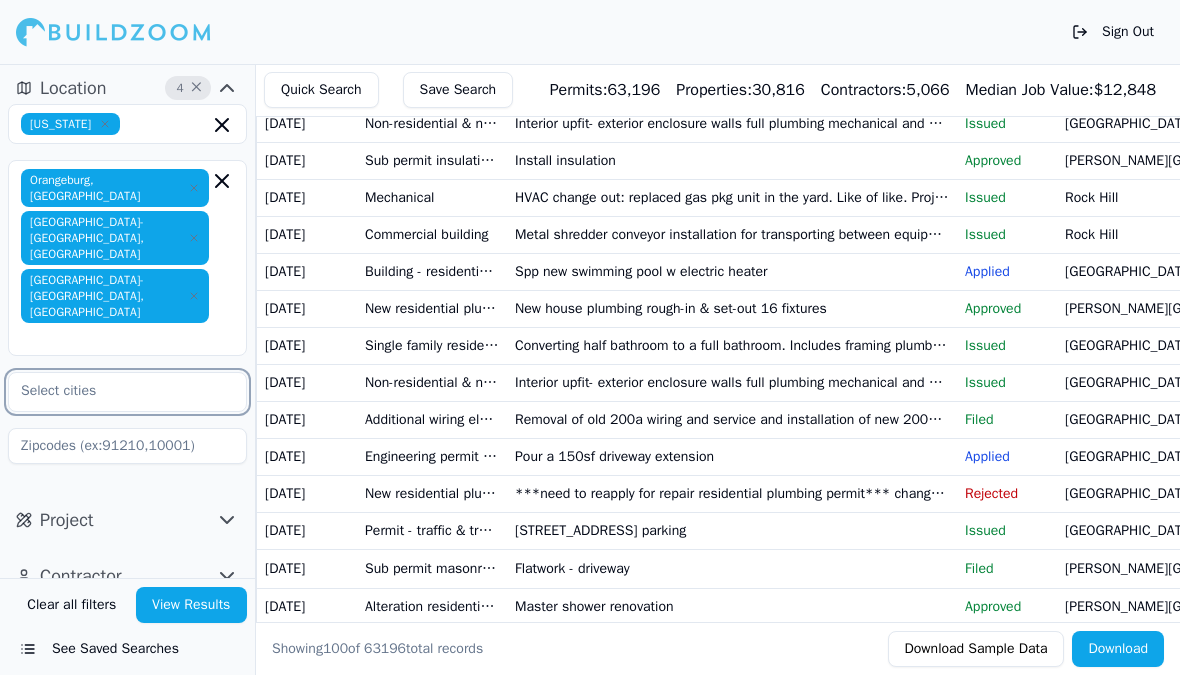 click at bounding box center (115, 391) 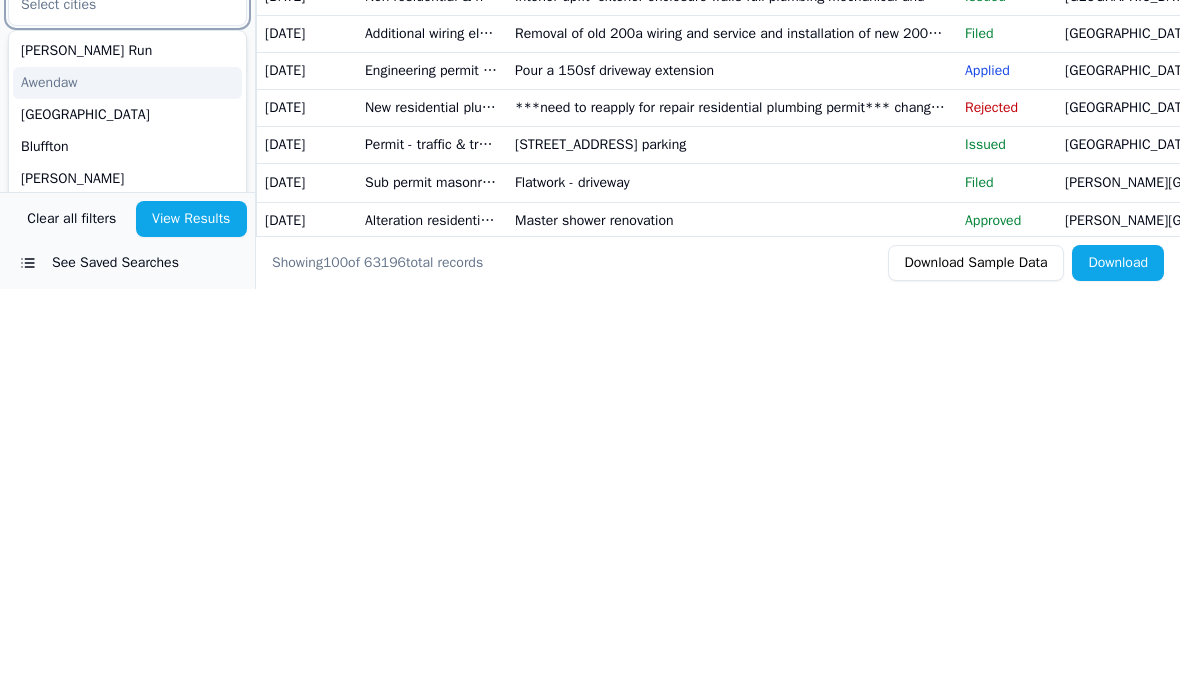 click on "Awendaw" at bounding box center (127, 469) 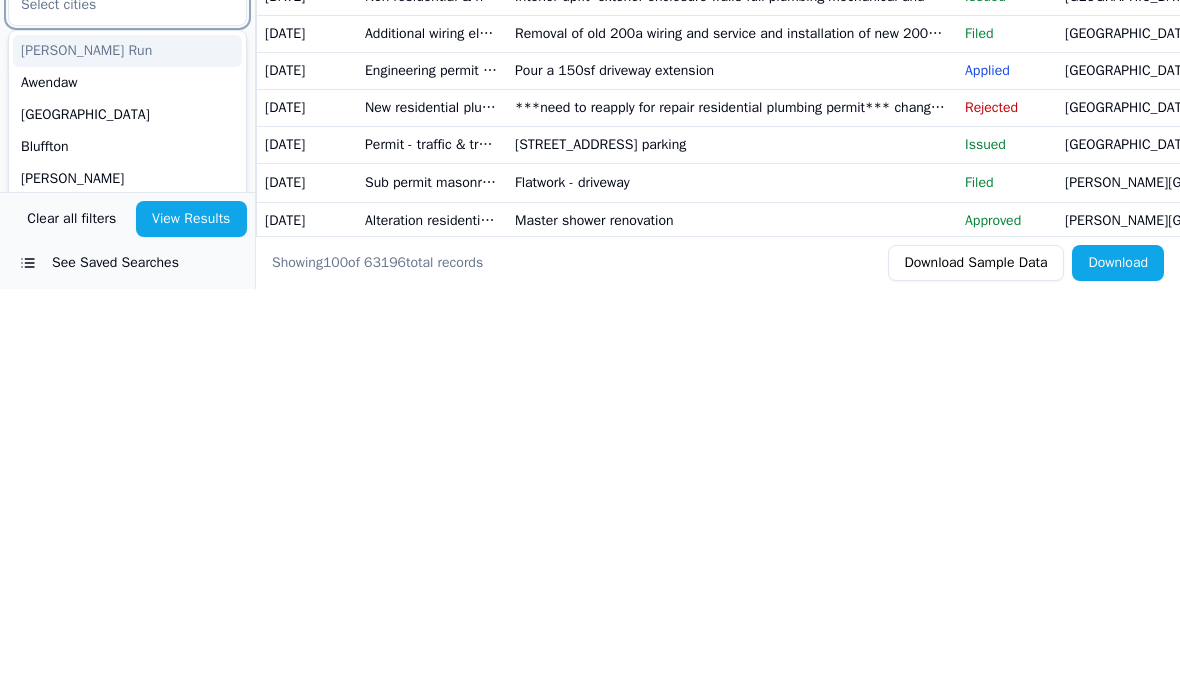 click on "[GEOGRAPHIC_DATA]" at bounding box center (127, 501) 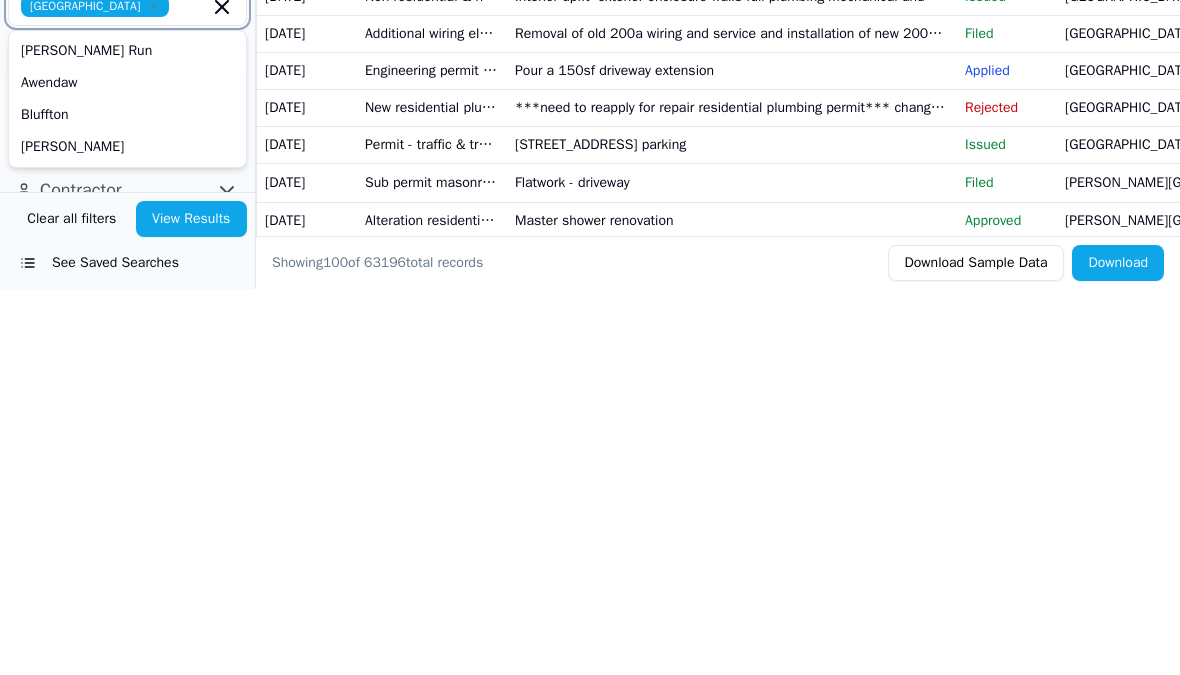 click on "Bluffton" at bounding box center [127, 501] 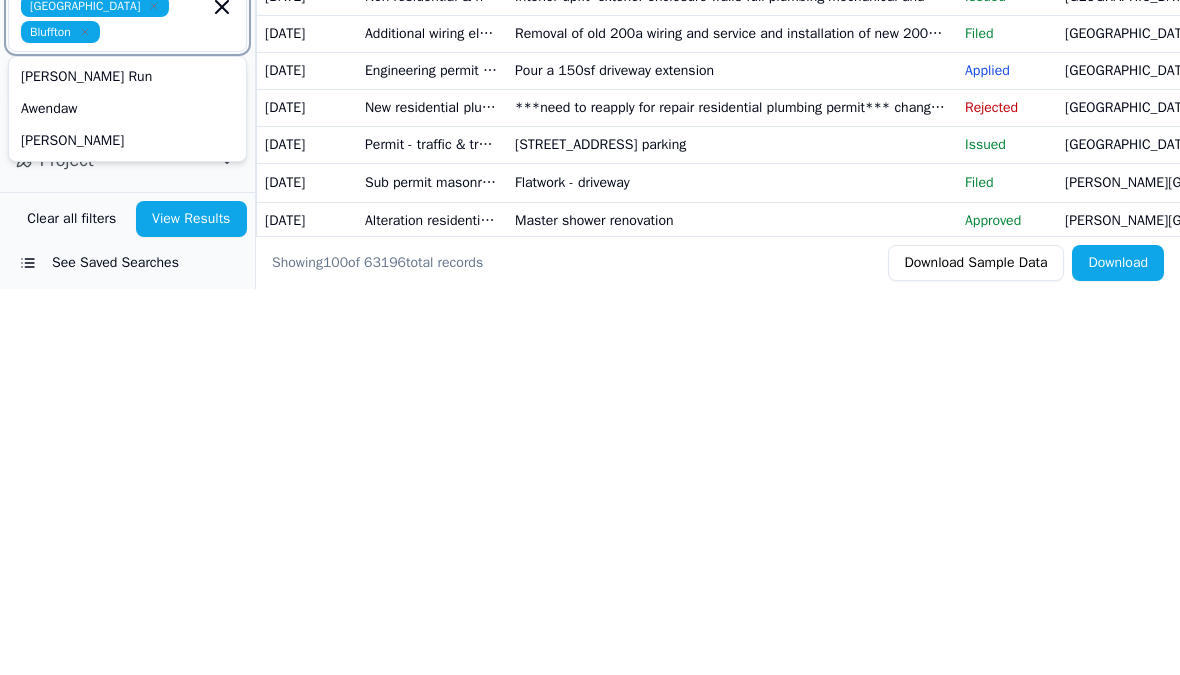 click on "[PERSON_NAME]" at bounding box center (127, 527) 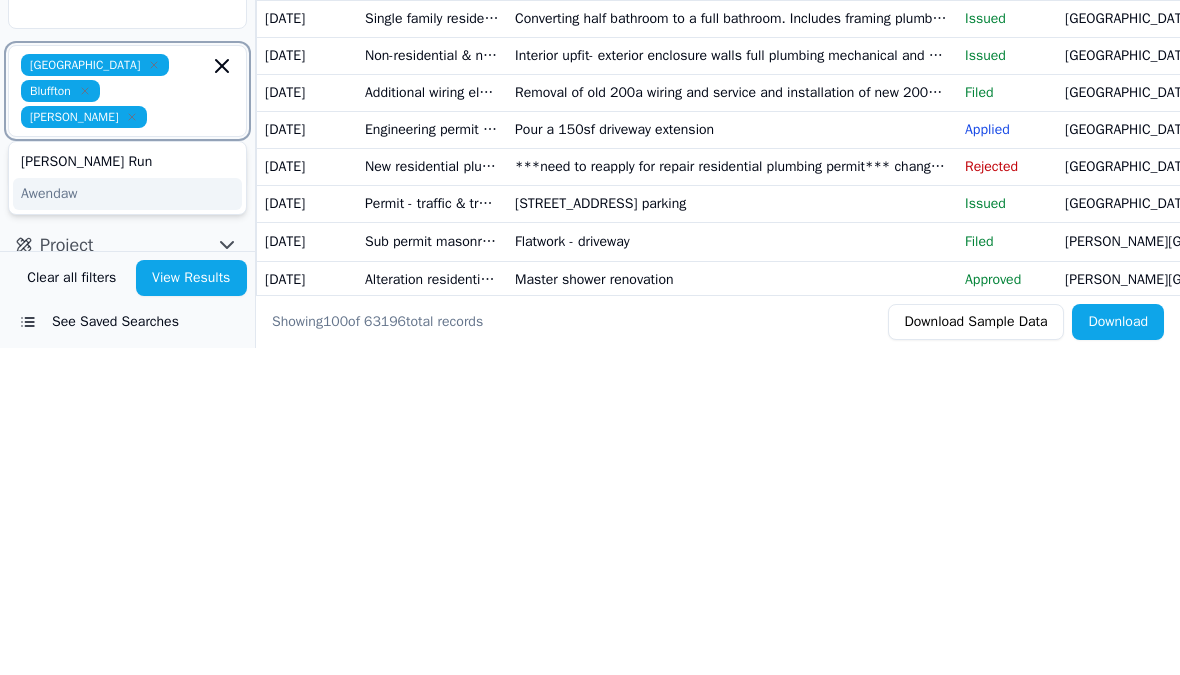 click on "[PERSON_NAME] Run" at bounding box center (127, 489) 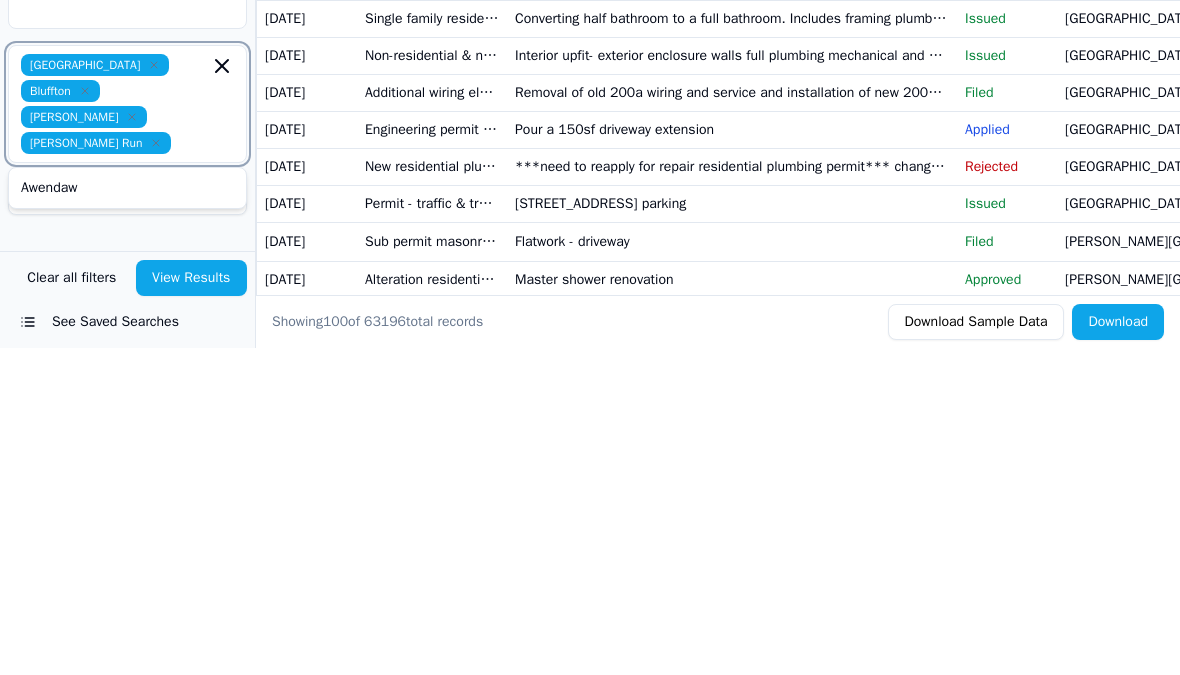 click on "Awendaw" at bounding box center [127, 515] 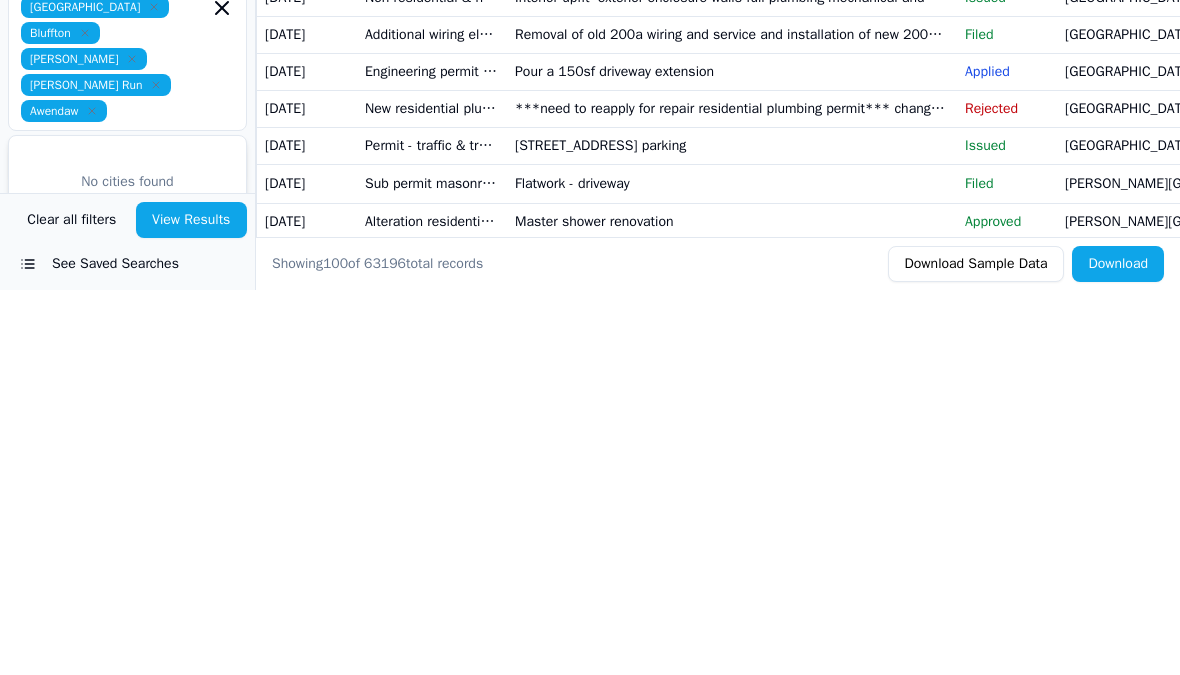 click on "Project" at bounding box center [127, 624] 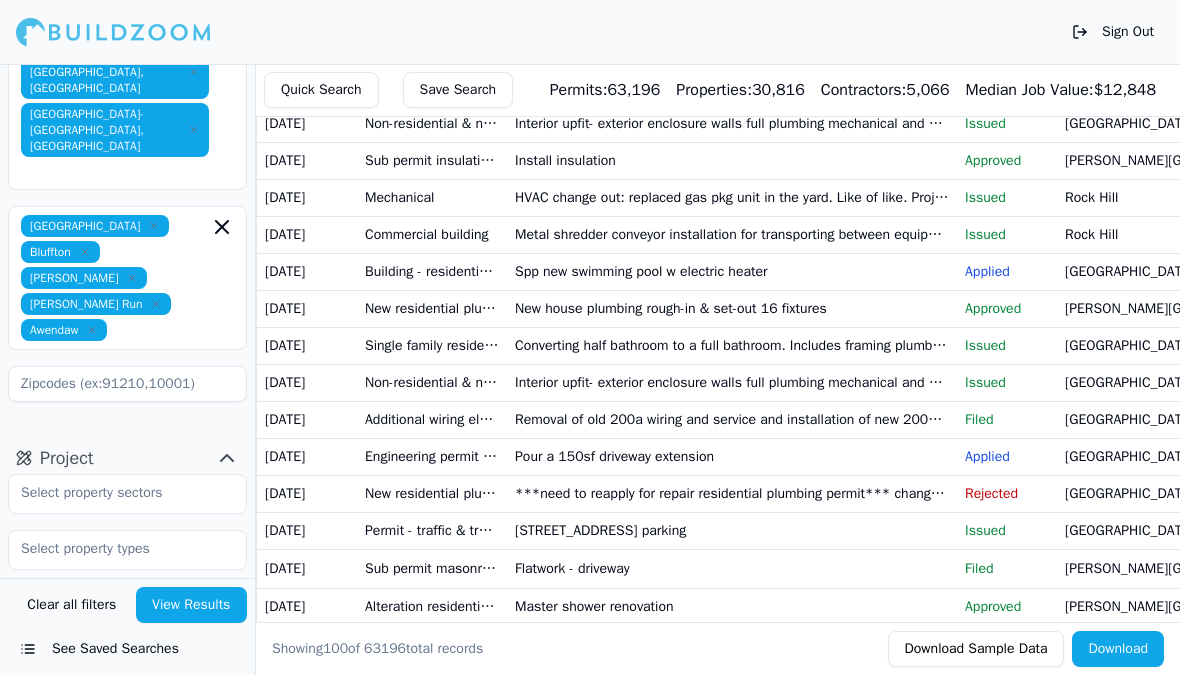 scroll, scrollTop: 195, scrollLeft: 0, axis: vertical 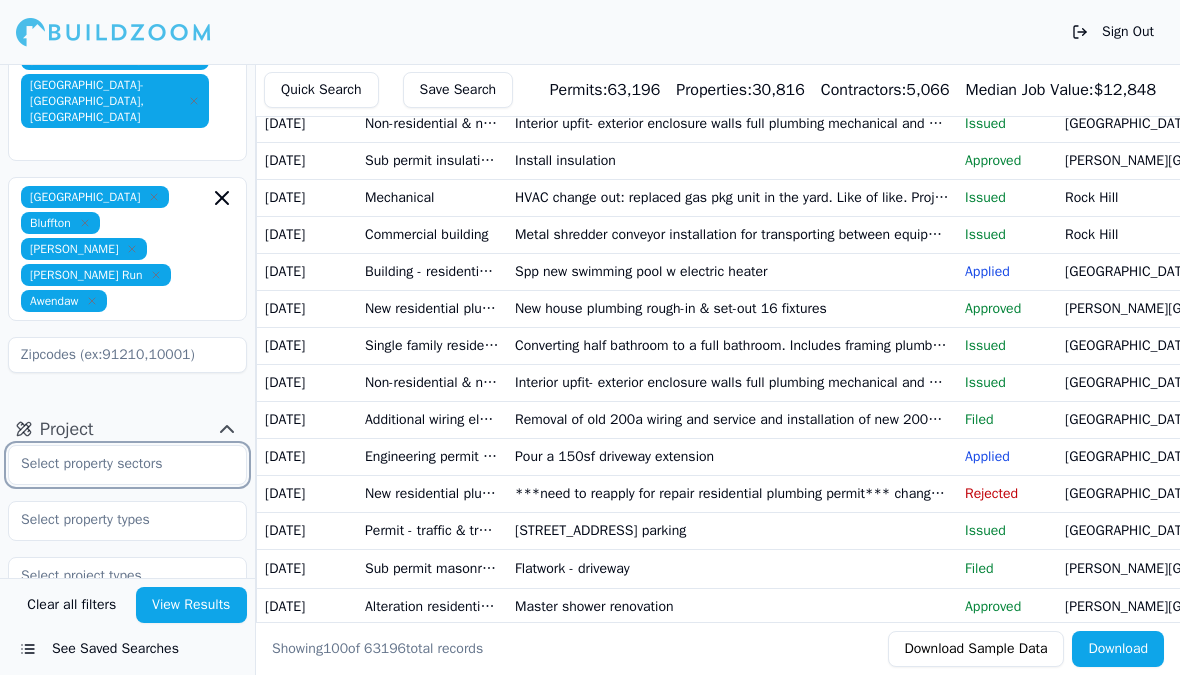 click at bounding box center [115, 464] 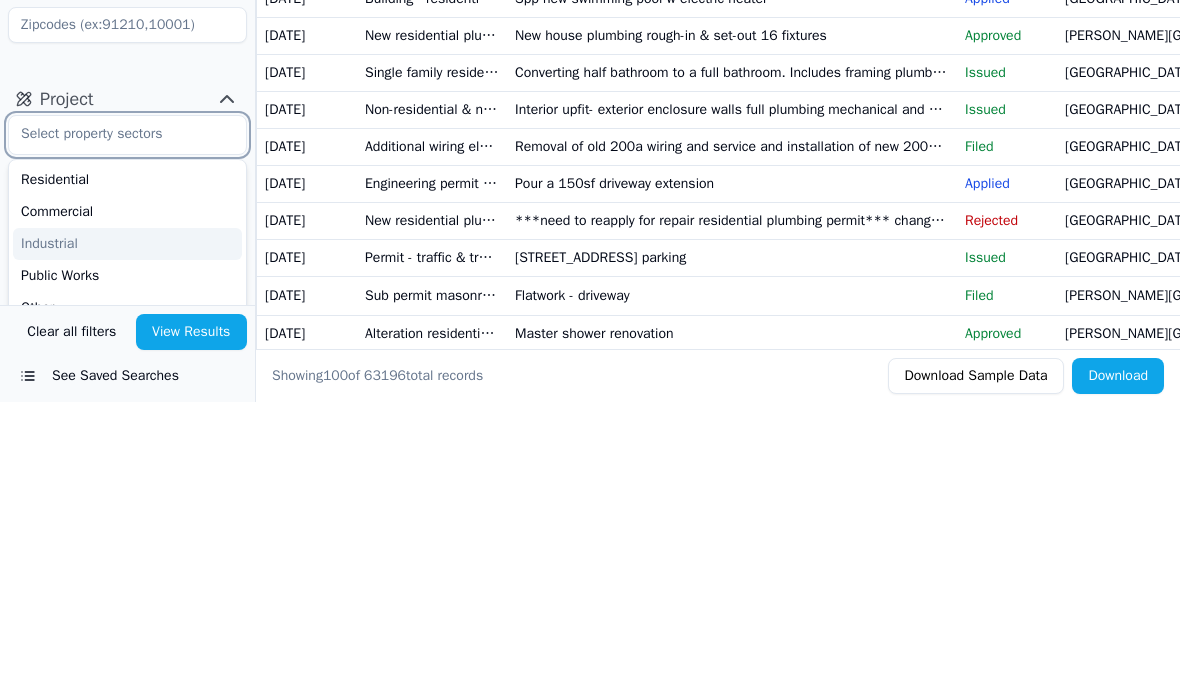 scroll, scrollTop: 234, scrollLeft: 0, axis: vertical 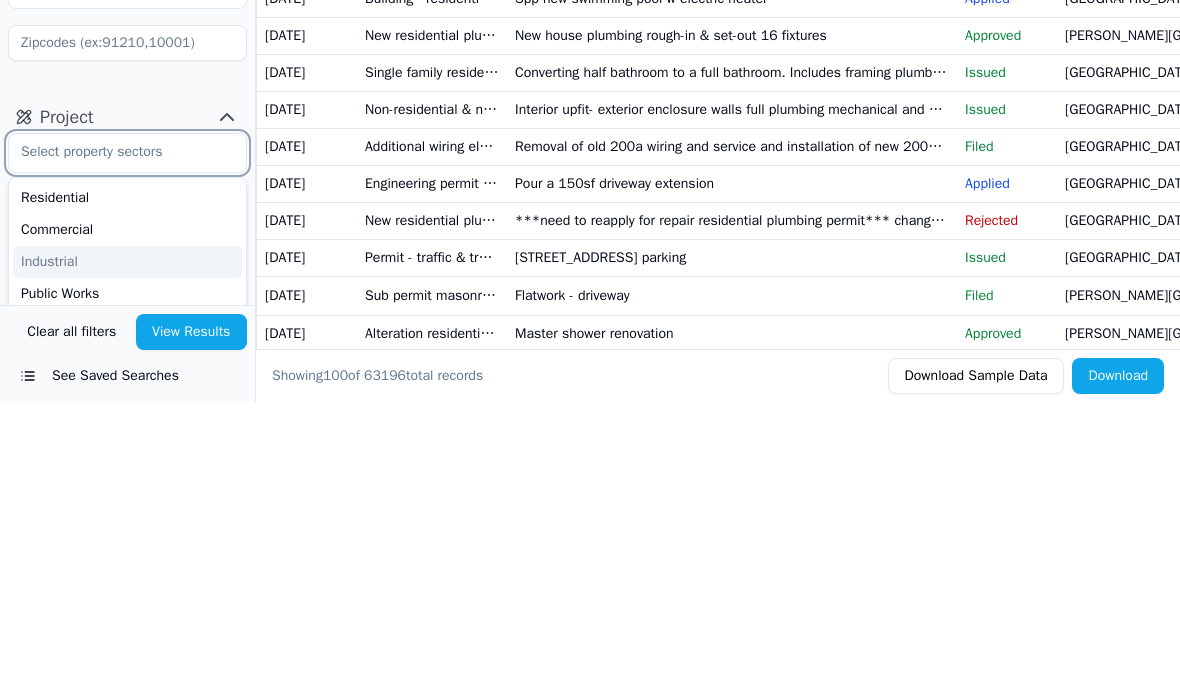 click on "Residential" at bounding box center [127, 471] 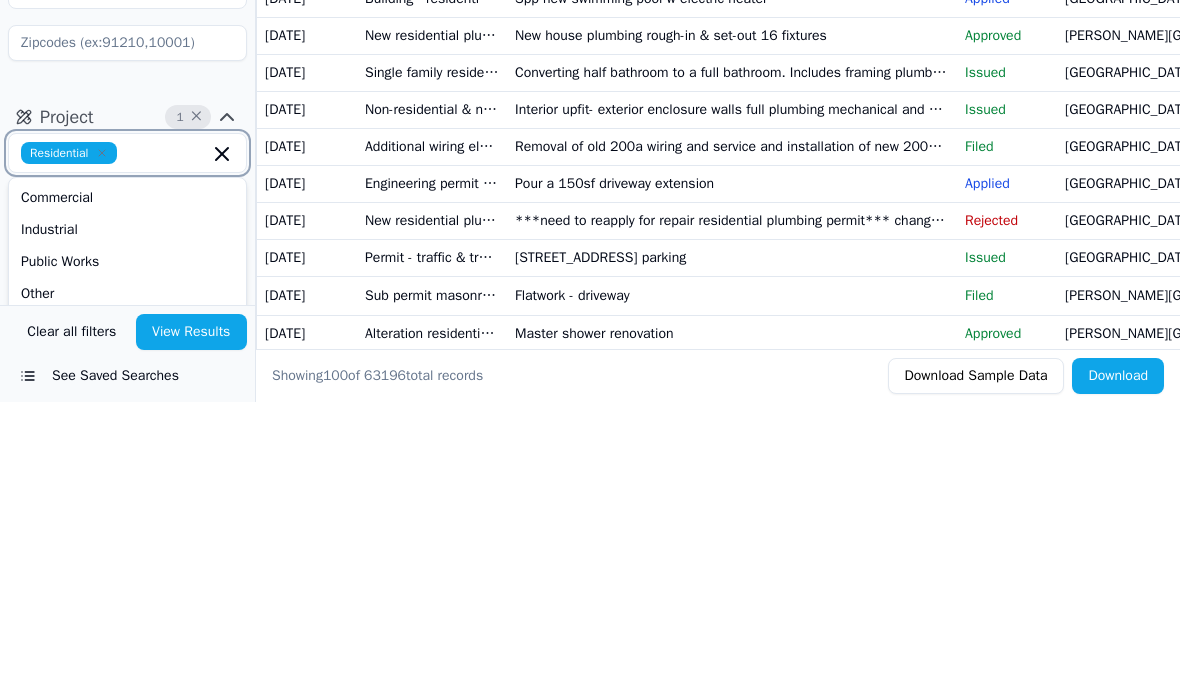 click on "Commercial" at bounding box center (127, 471) 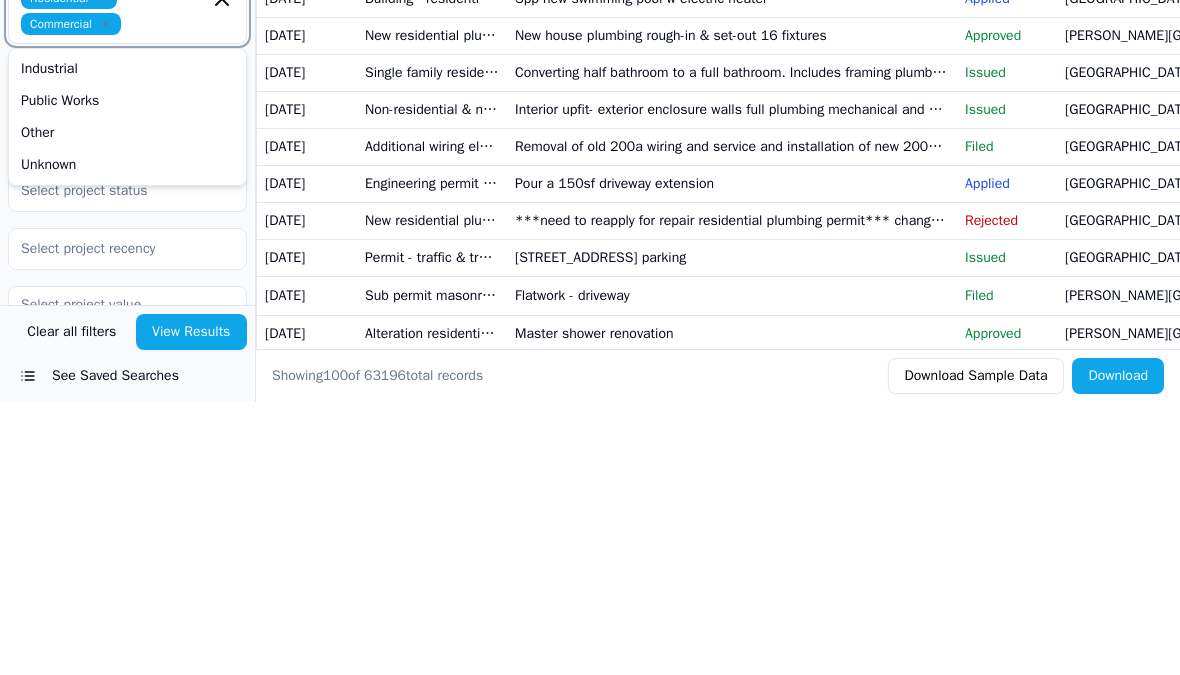 scroll, scrollTop: 391, scrollLeft: 0, axis: vertical 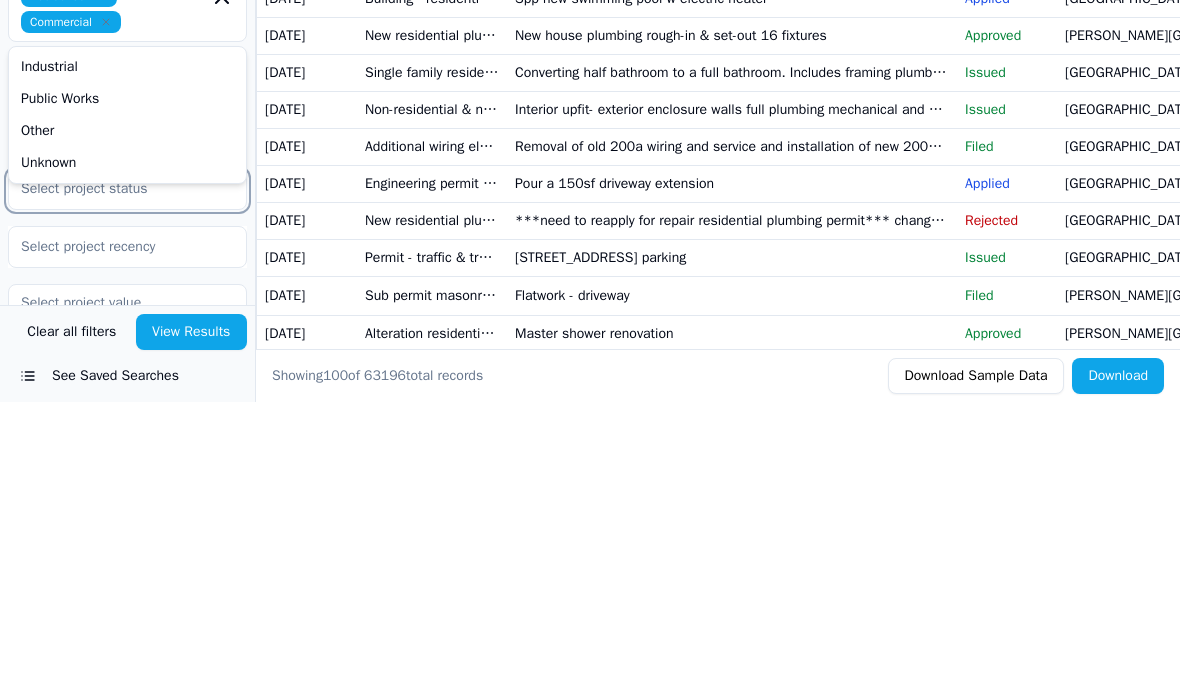 click at bounding box center [115, 462] 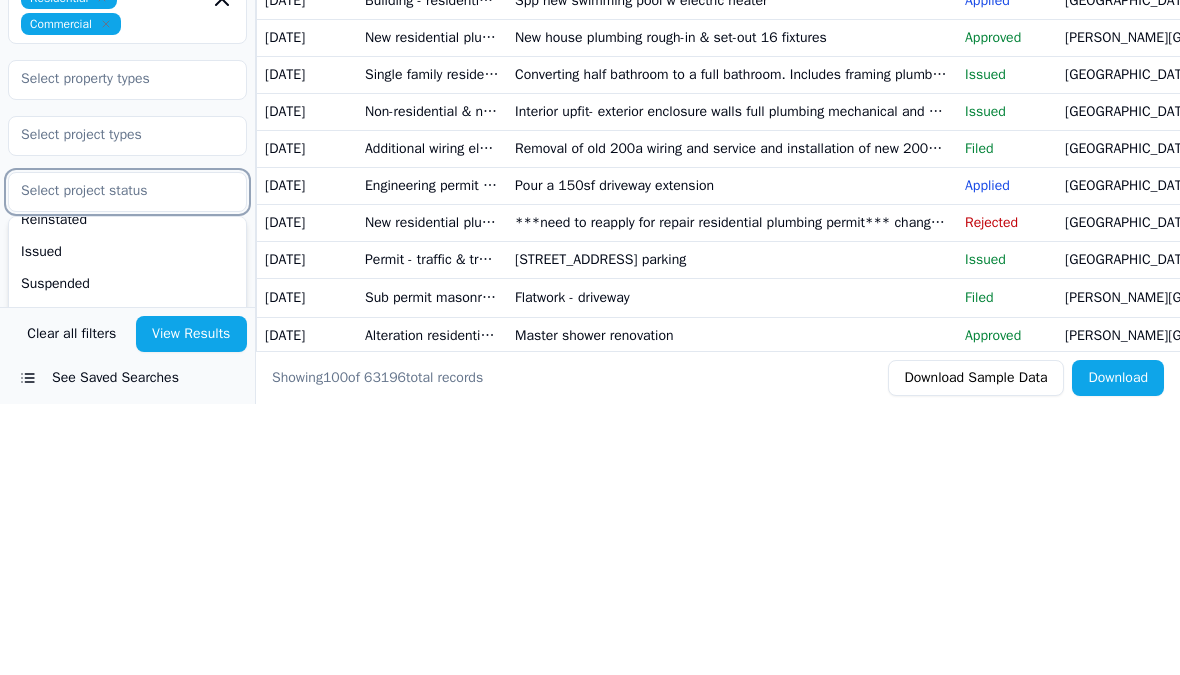 scroll, scrollTop: 211, scrollLeft: 0, axis: vertical 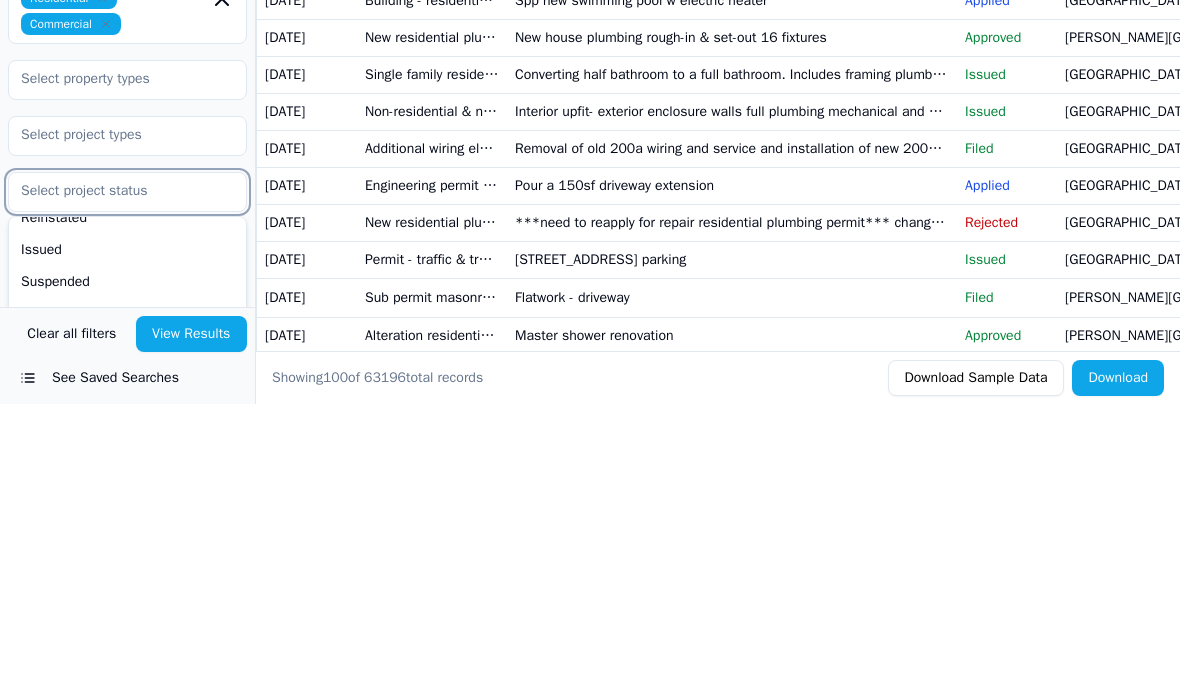 click on "Issued" at bounding box center [127, 521] 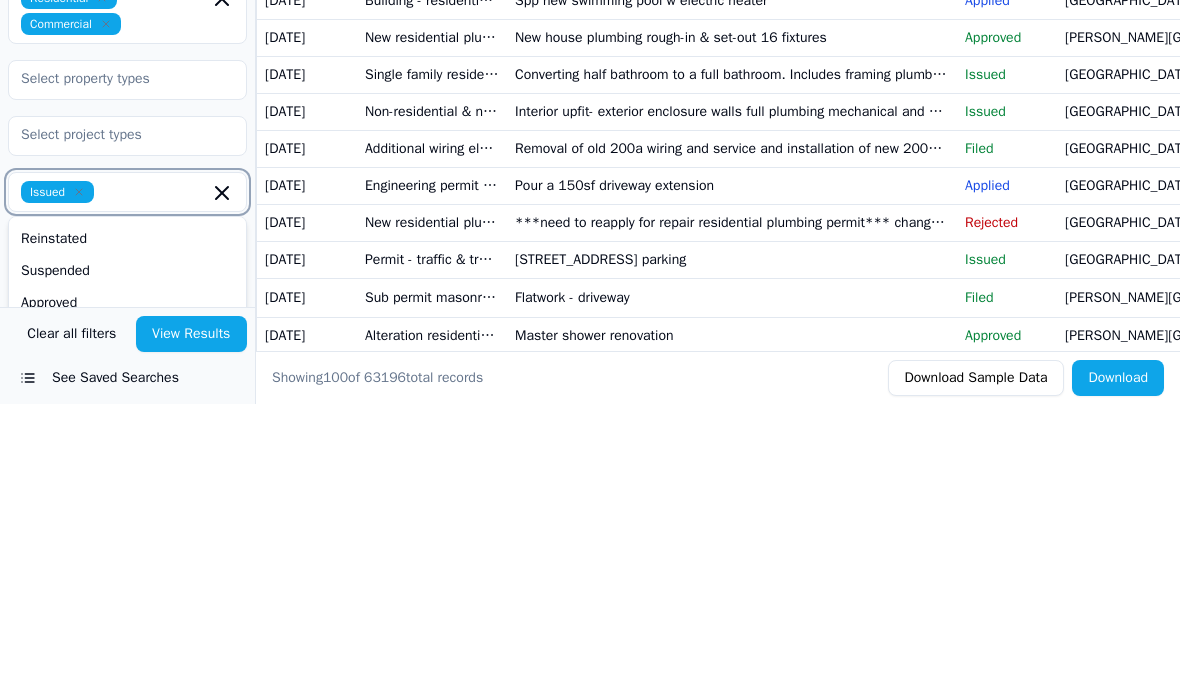scroll, scrollTop: 190, scrollLeft: 0, axis: vertical 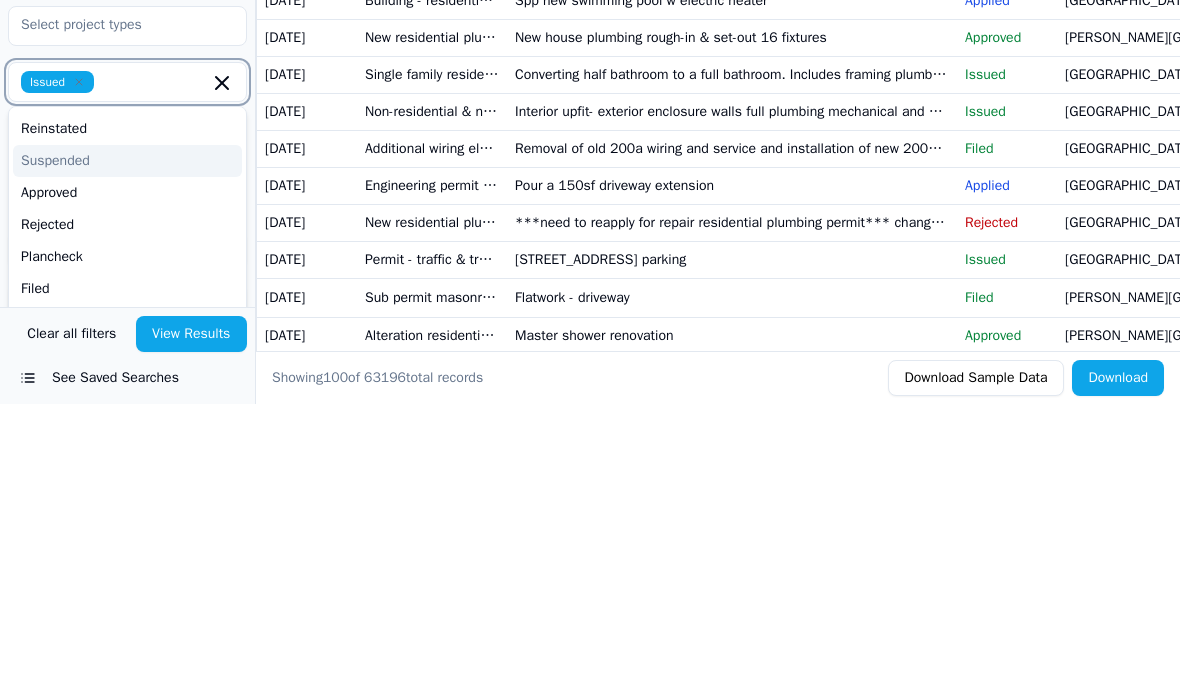 click on "Approved" at bounding box center (127, 464) 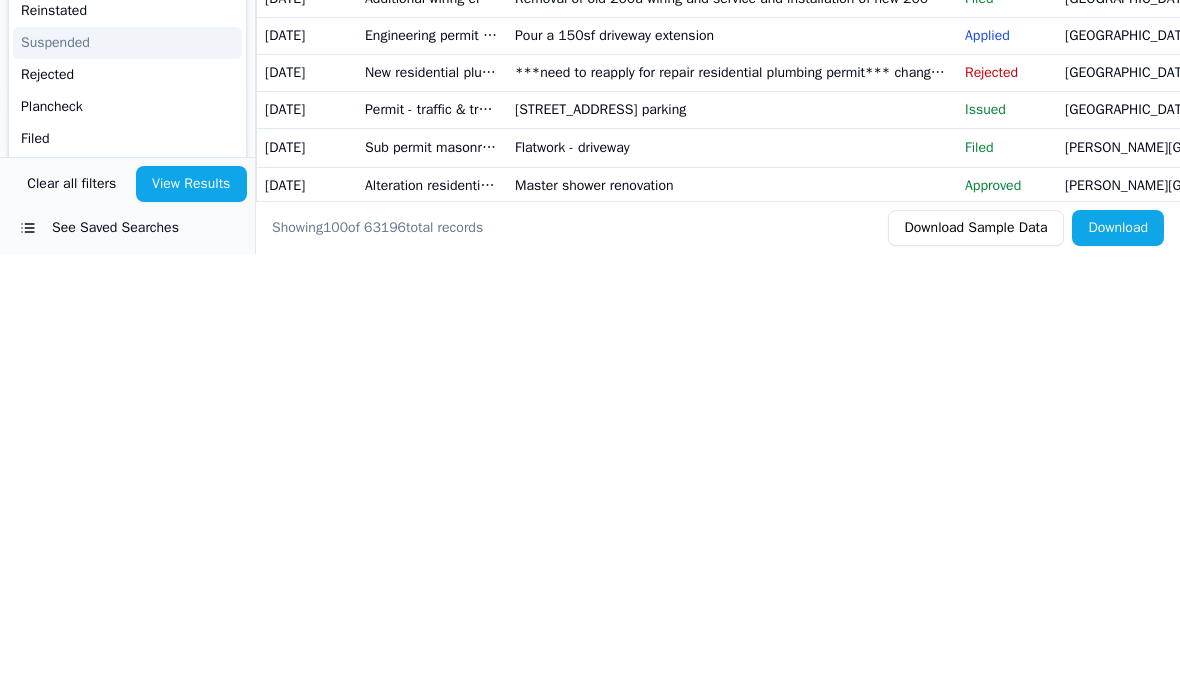 click on "Applied" at bounding box center [127, 624] 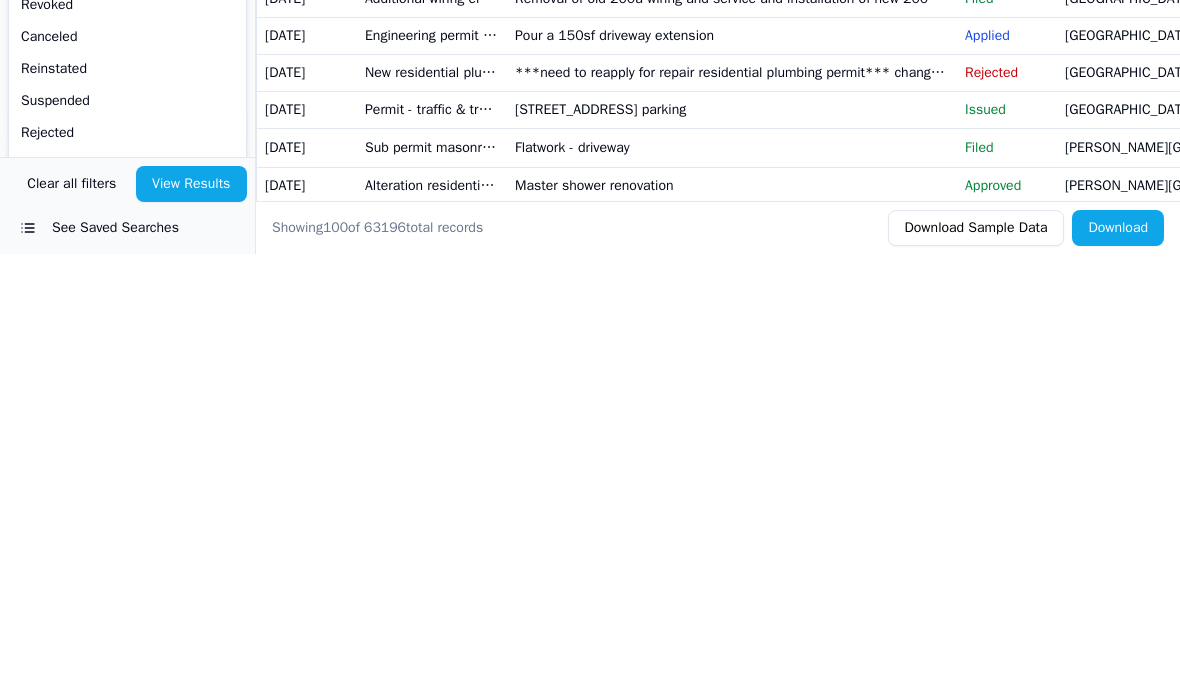 scroll, scrollTop: 126, scrollLeft: 0, axis: vertical 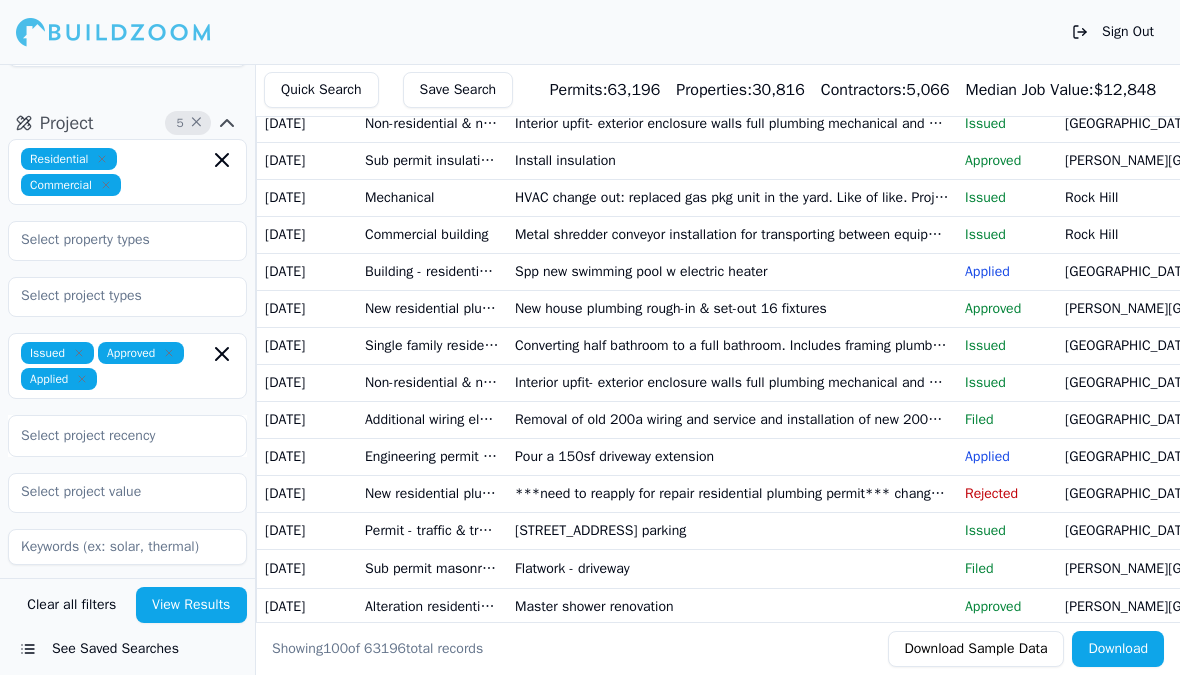 click on "View Results" at bounding box center [192, 605] 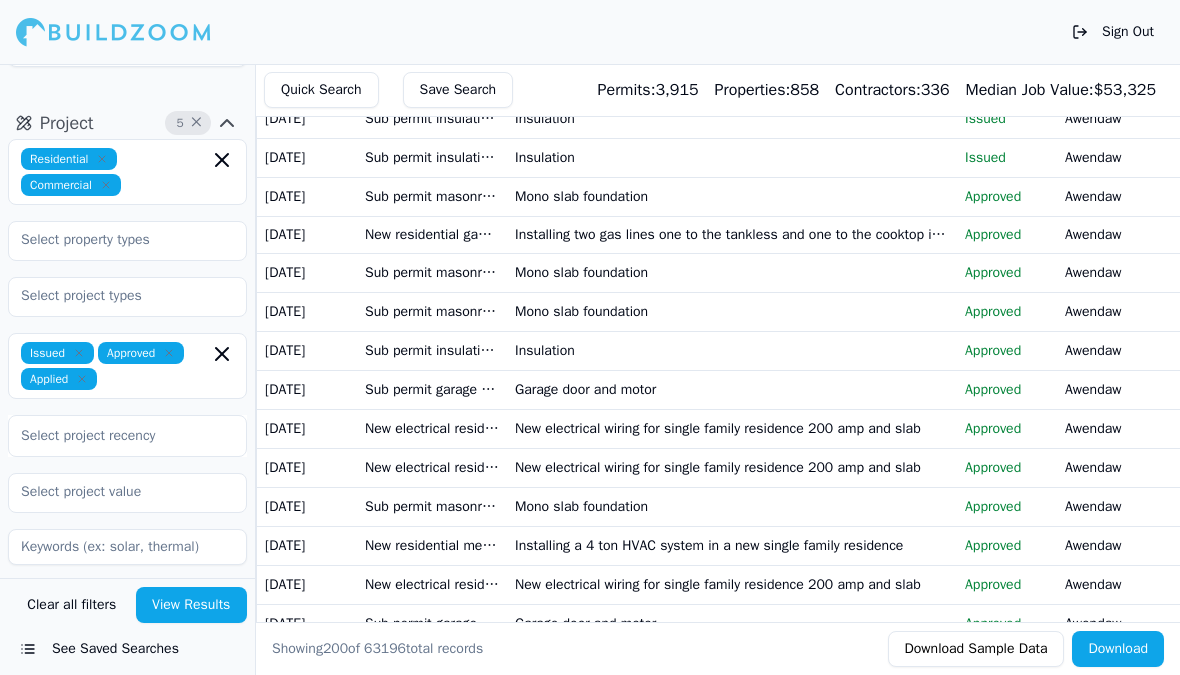 scroll, scrollTop: 186, scrollLeft: 0, axis: vertical 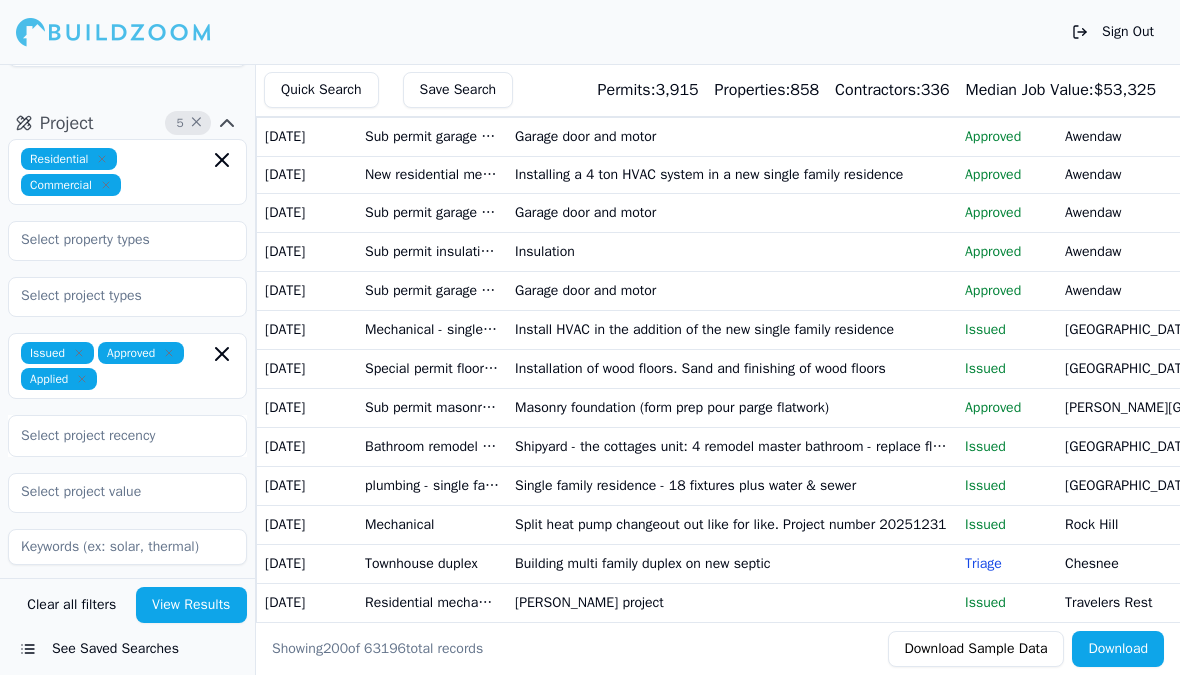 click on "Issued" at bounding box center [1007, 447] 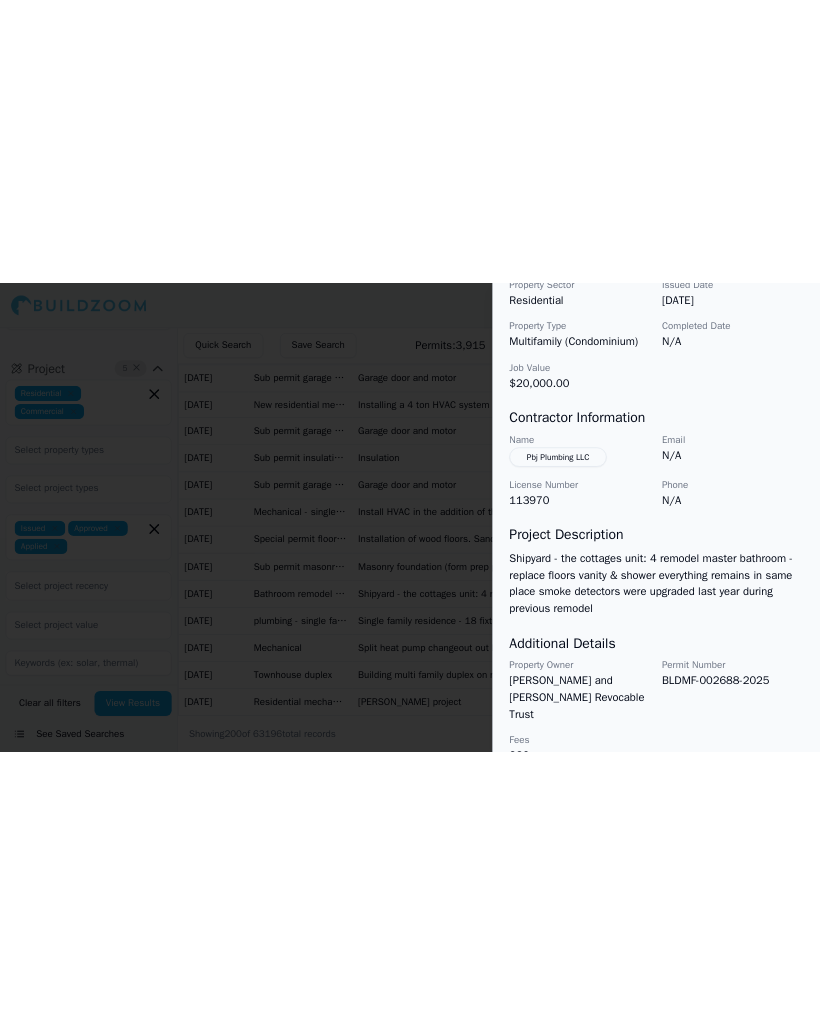 scroll, scrollTop: 726, scrollLeft: 0, axis: vertical 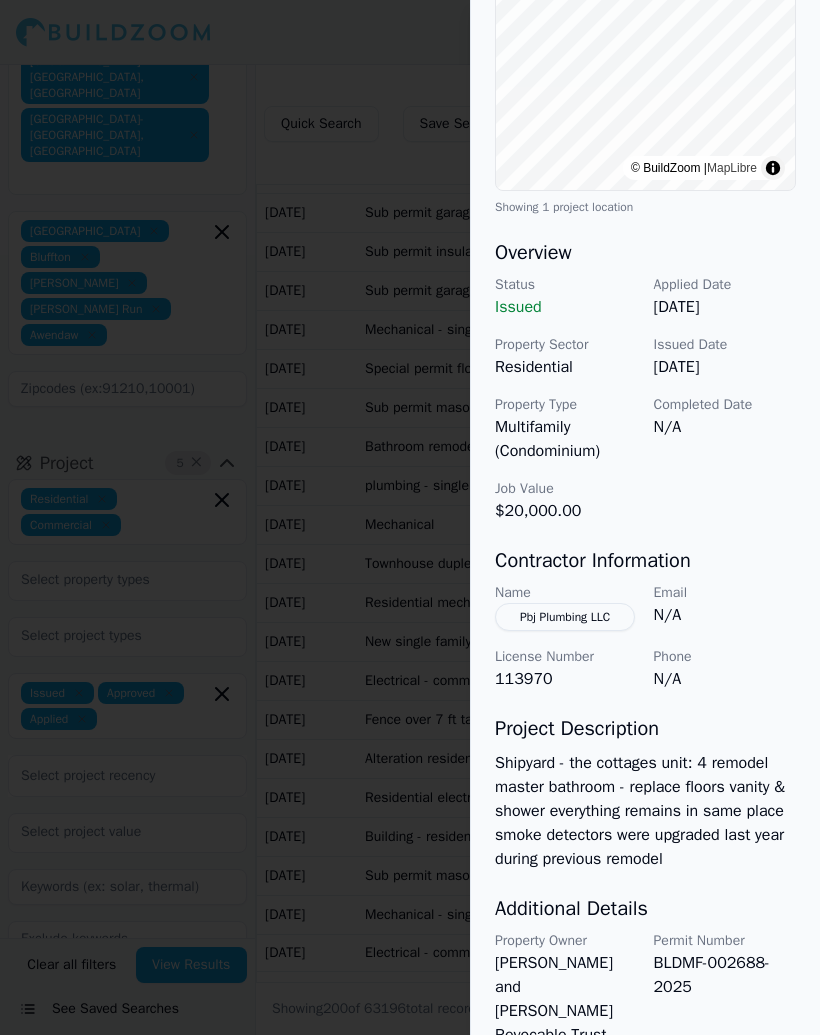 click at bounding box center (410, 517) 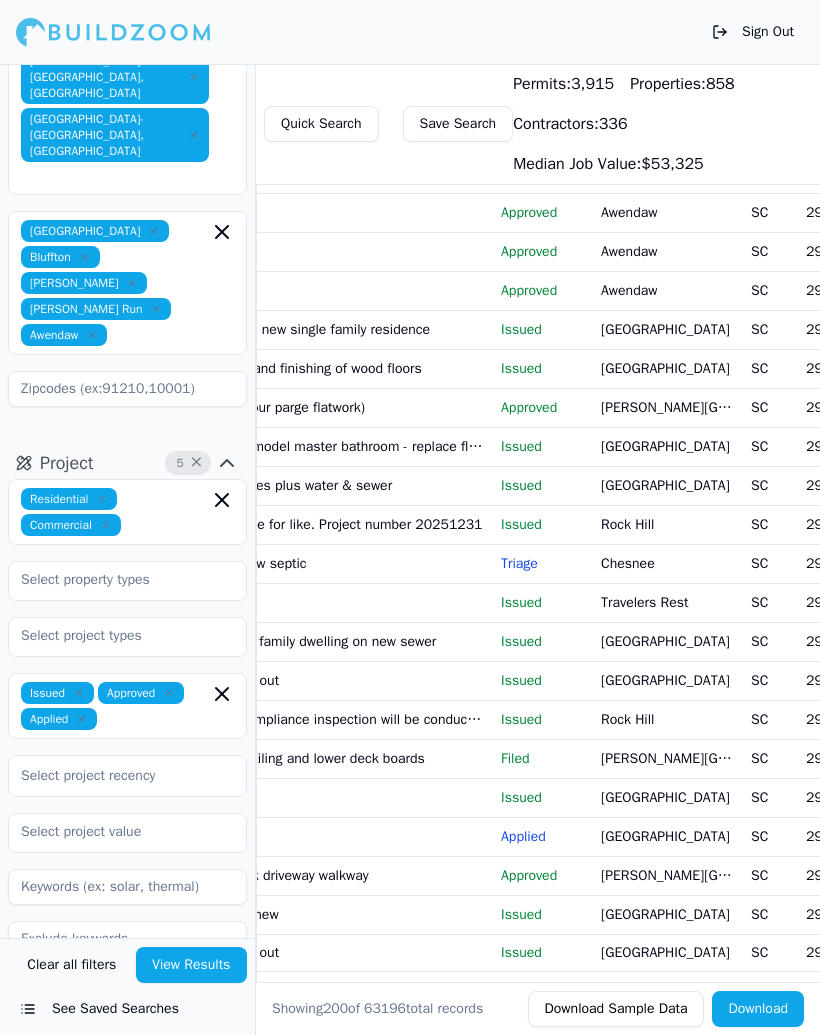 scroll, scrollTop: 0, scrollLeft: 464, axis: horizontal 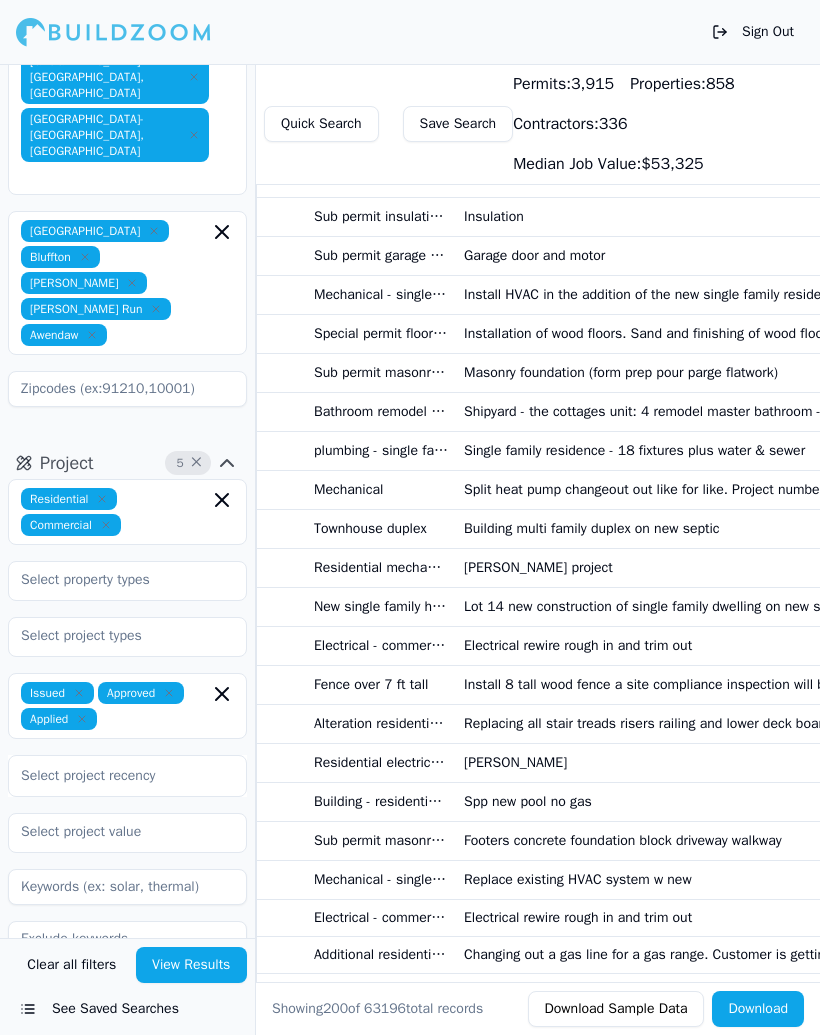 click on "Single family residence - 18 fixtures plus water & sewer" at bounding box center (681, 450) 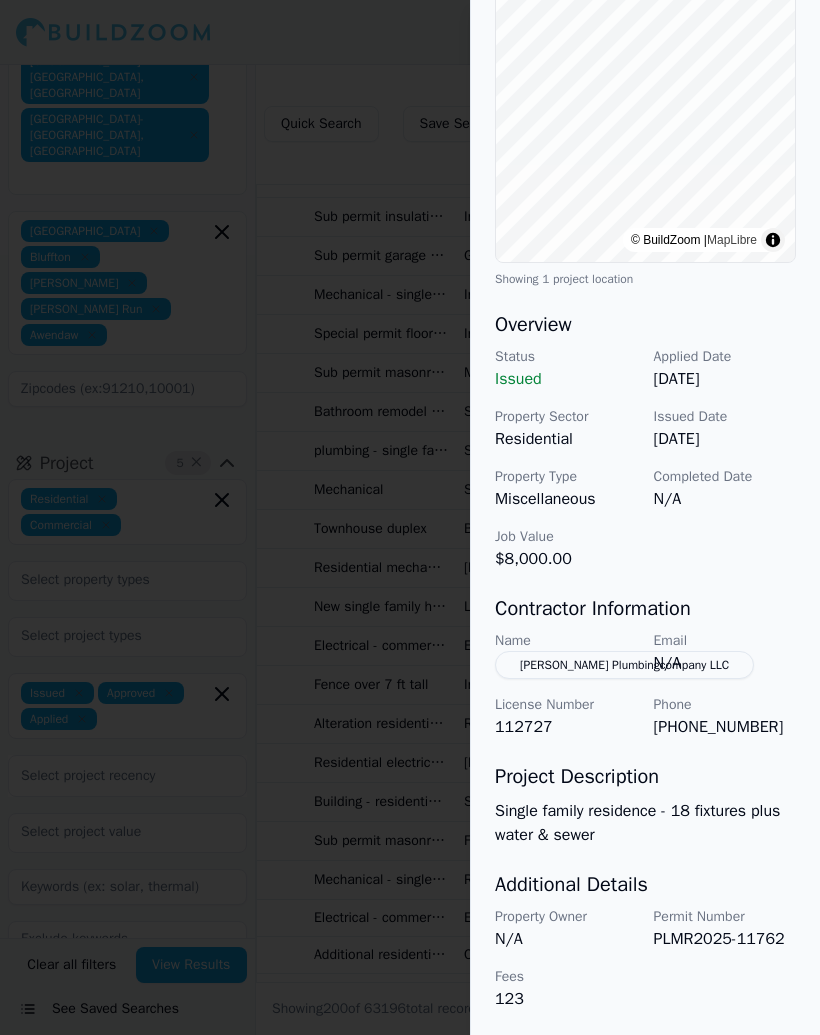 scroll, scrollTop: 376, scrollLeft: 0, axis: vertical 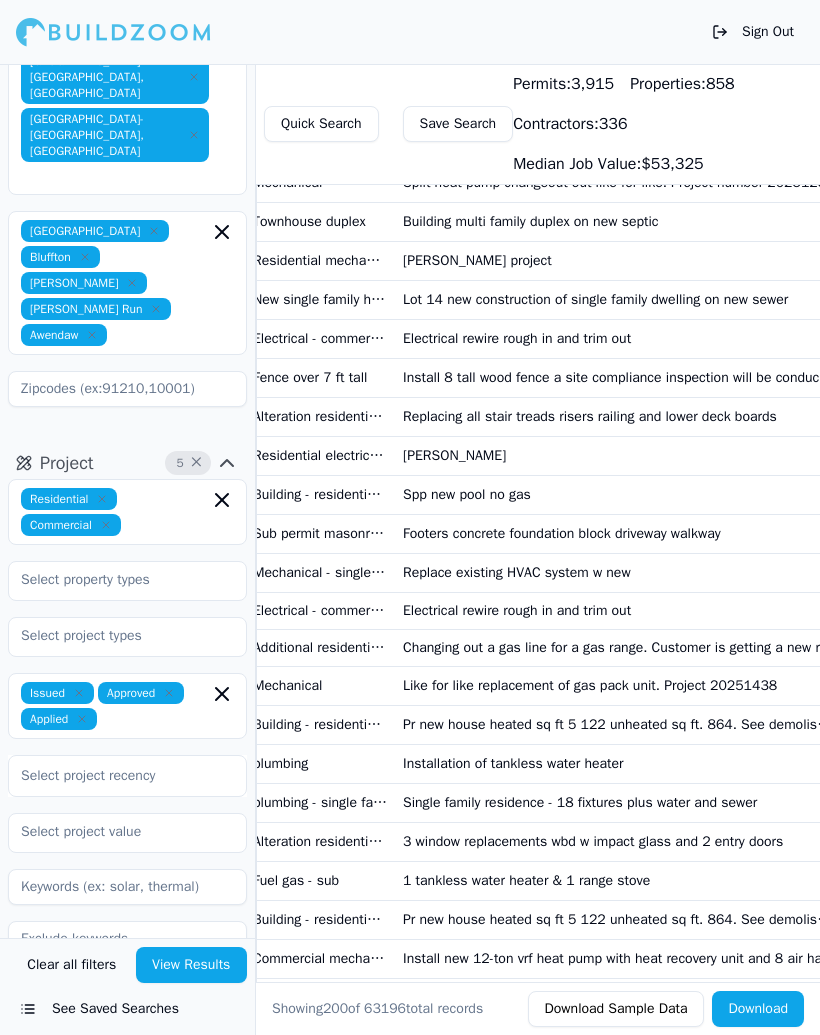 click on "Building - residential - new residence" at bounding box center (320, 724) 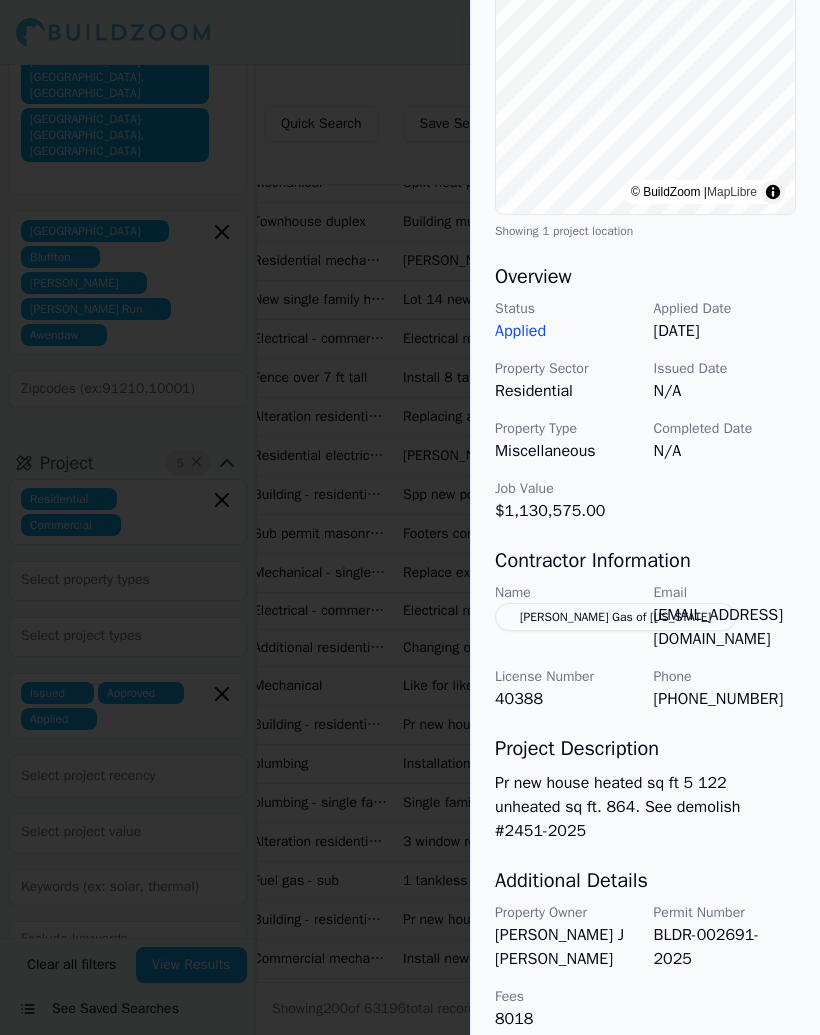 scroll, scrollTop: 350, scrollLeft: 0, axis: vertical 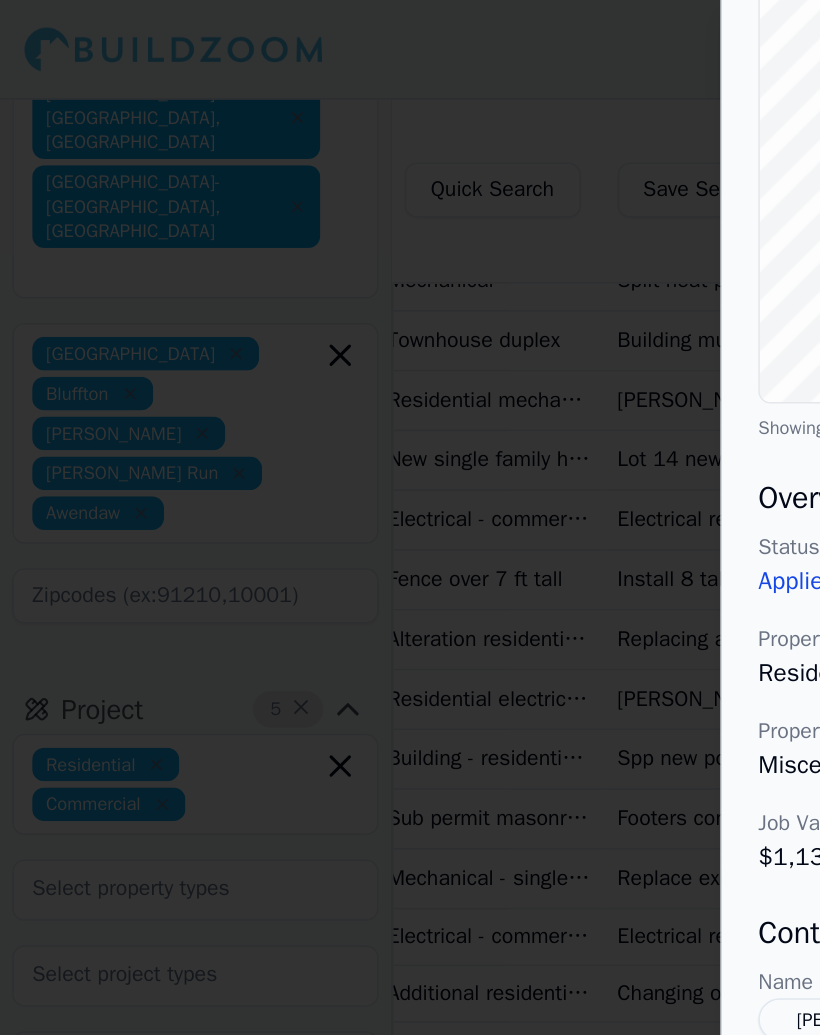 click at bounding box center [410, 517] 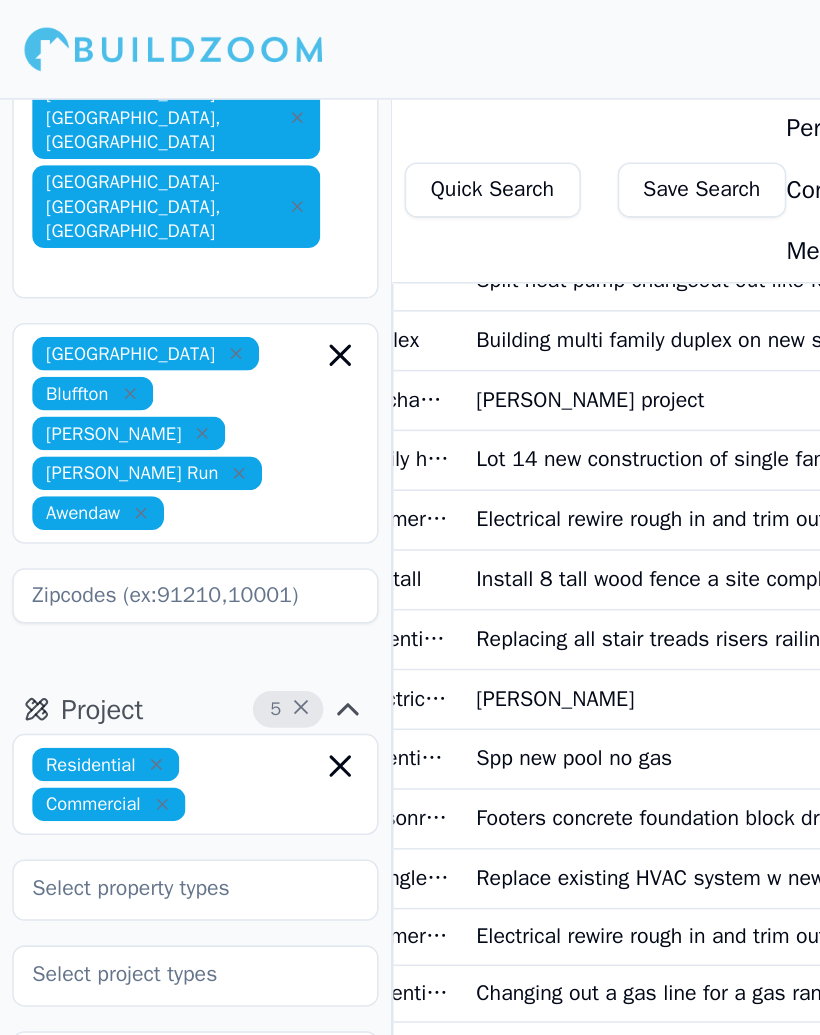 scroll, scrollTop: 0, scrollLeft: 231, axis: horizontal 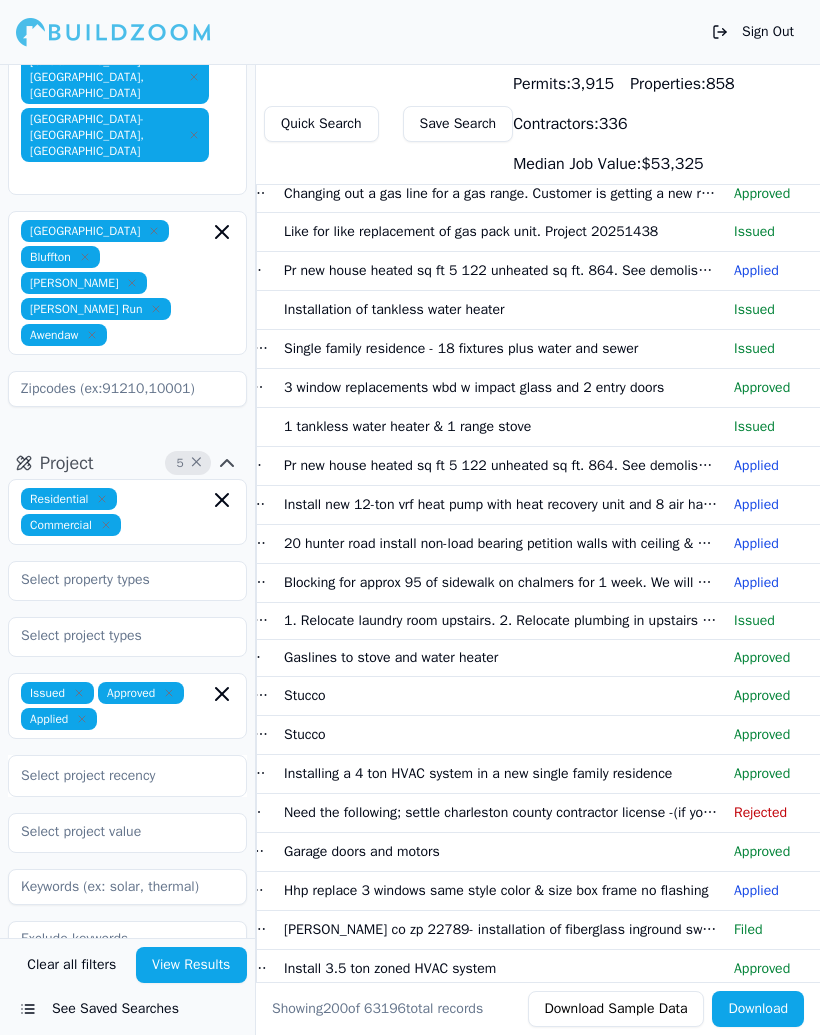 click at bounding box center (127, 887) 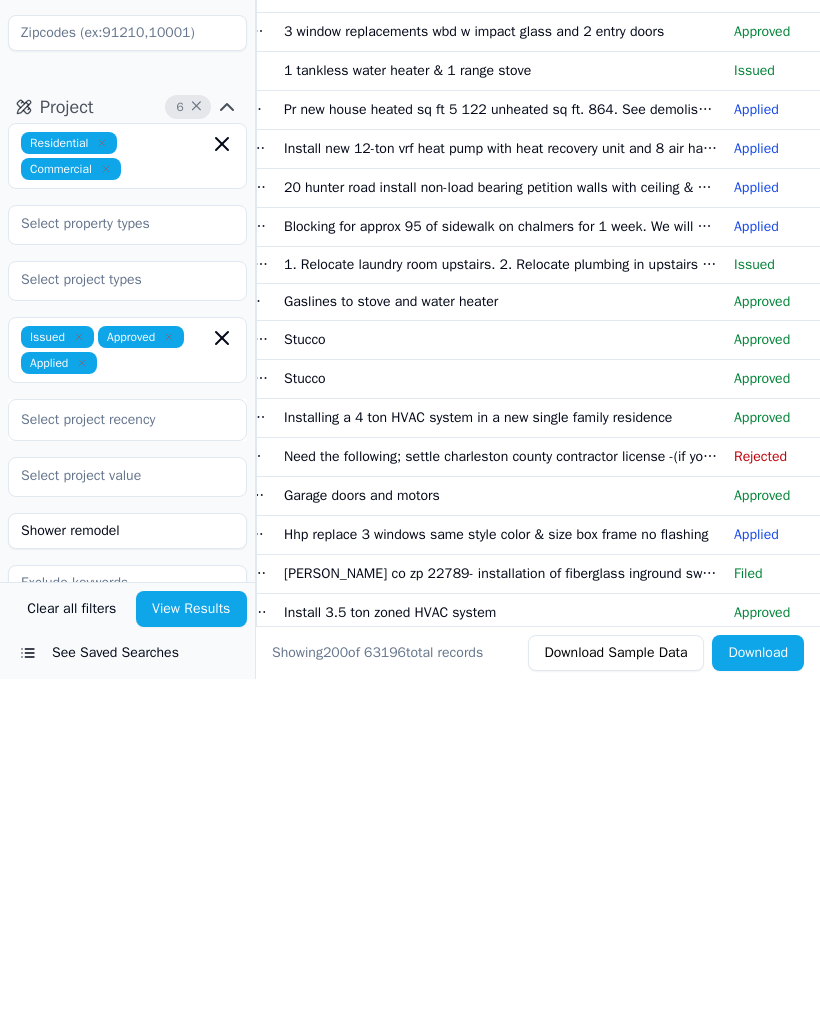 type on "Shower remodel" 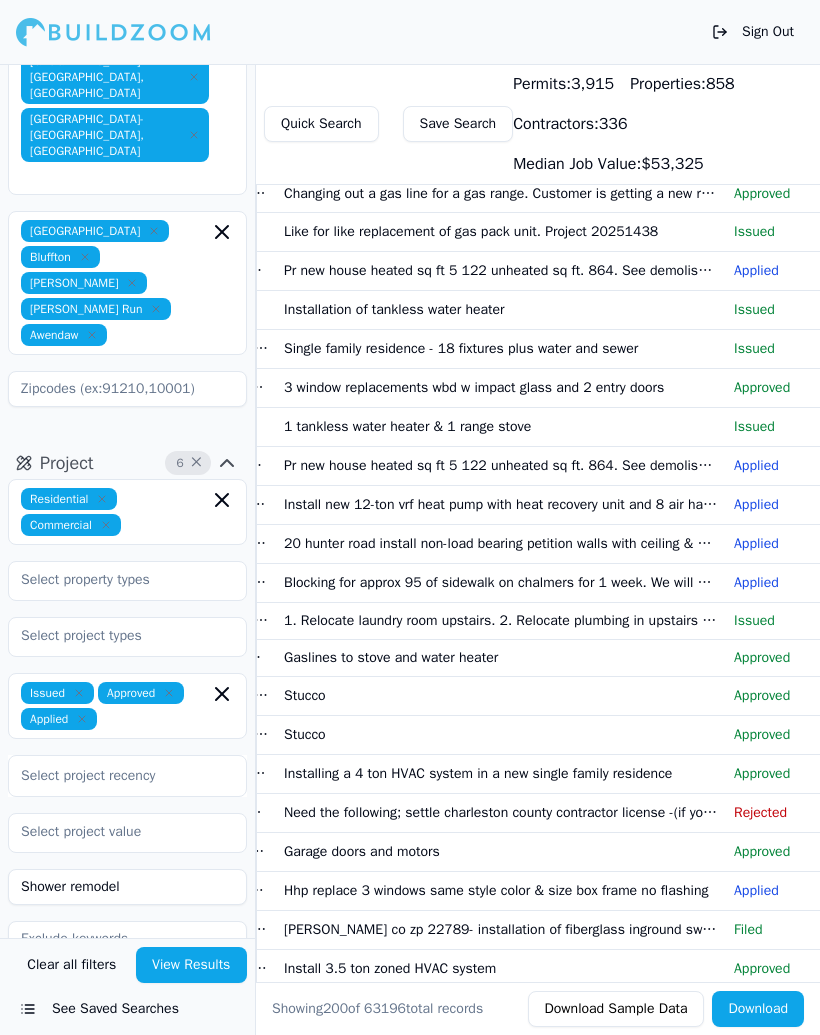 scroll, scrollTop: 0, scrollLeft: 0, axis: both 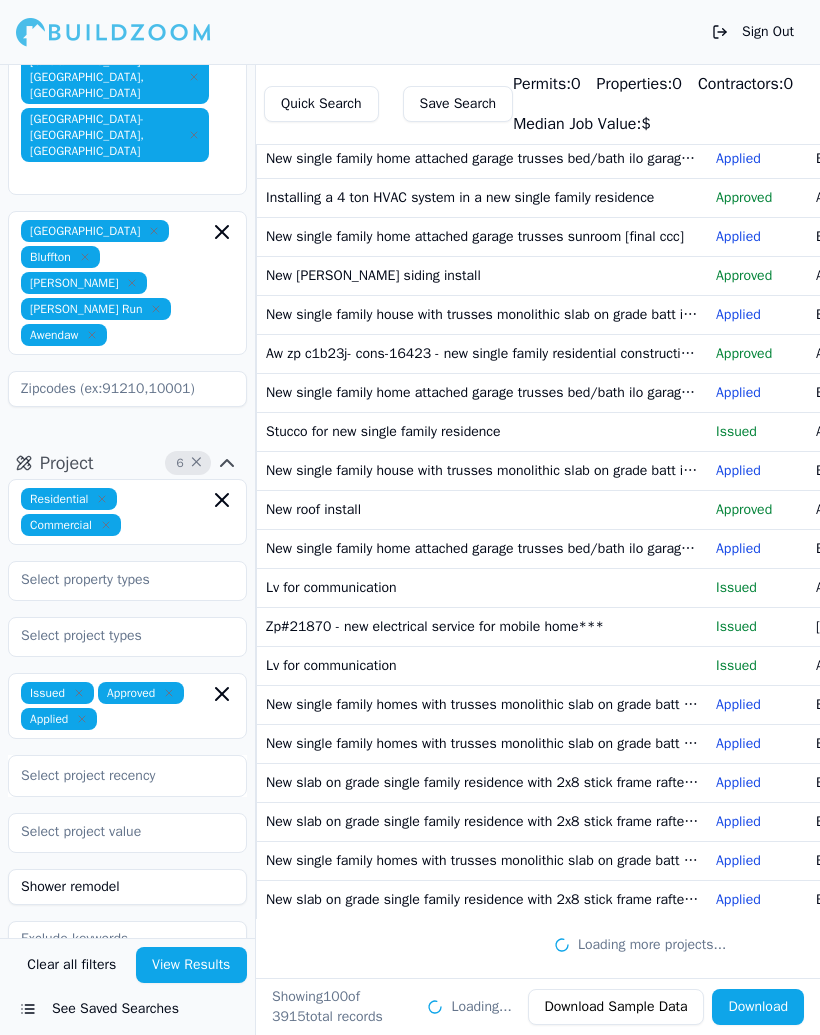 click on "Zp#21870 - new electrical service for mobile home***" at bounding box center [483, 626] 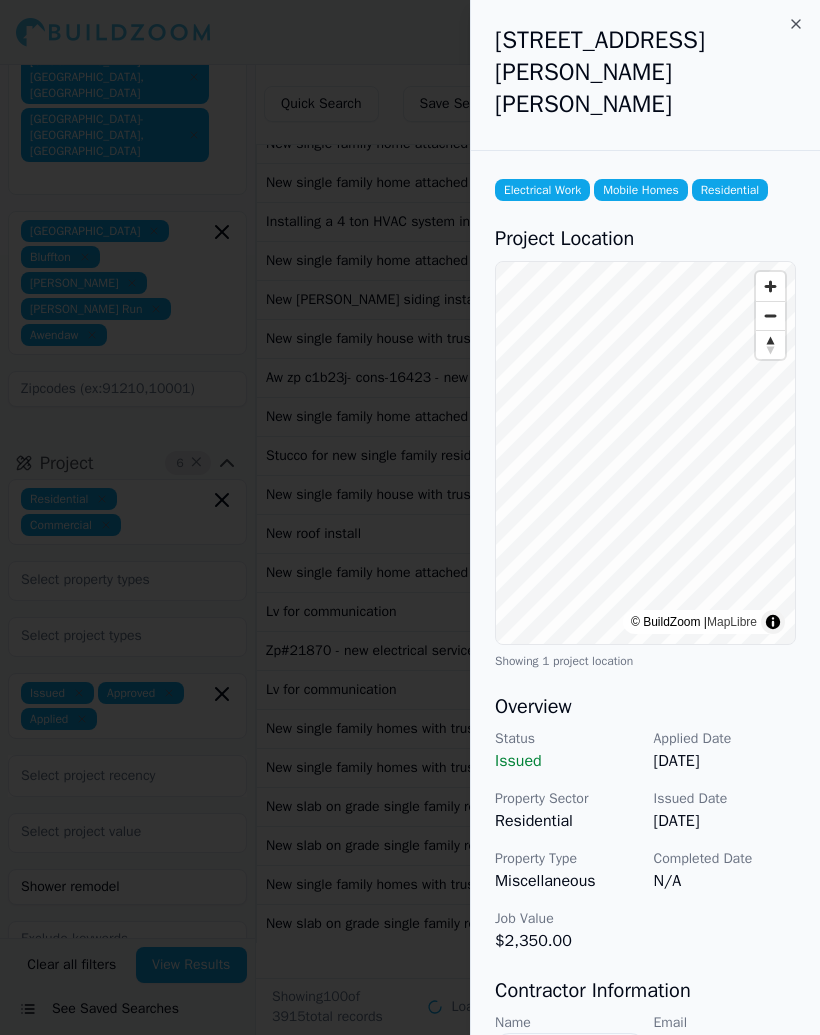scroll, scrollTop: 3166, scrollLeft: 0, axis: vertical 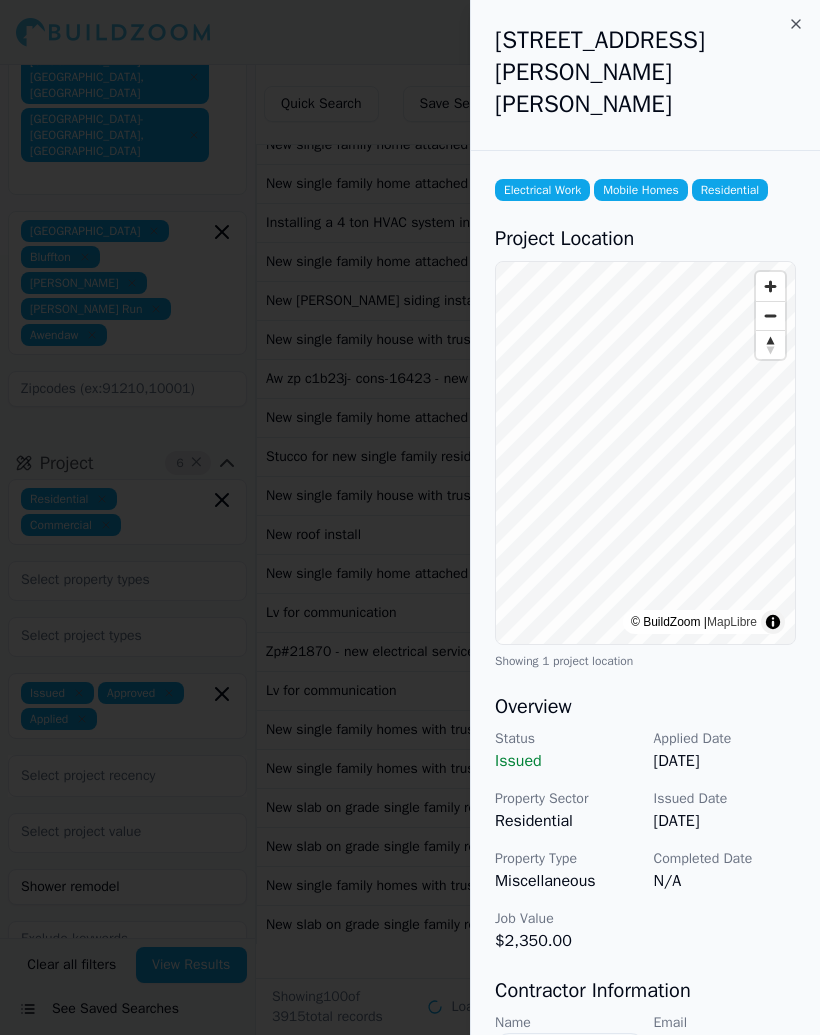 click at bounding box center (410, 517) 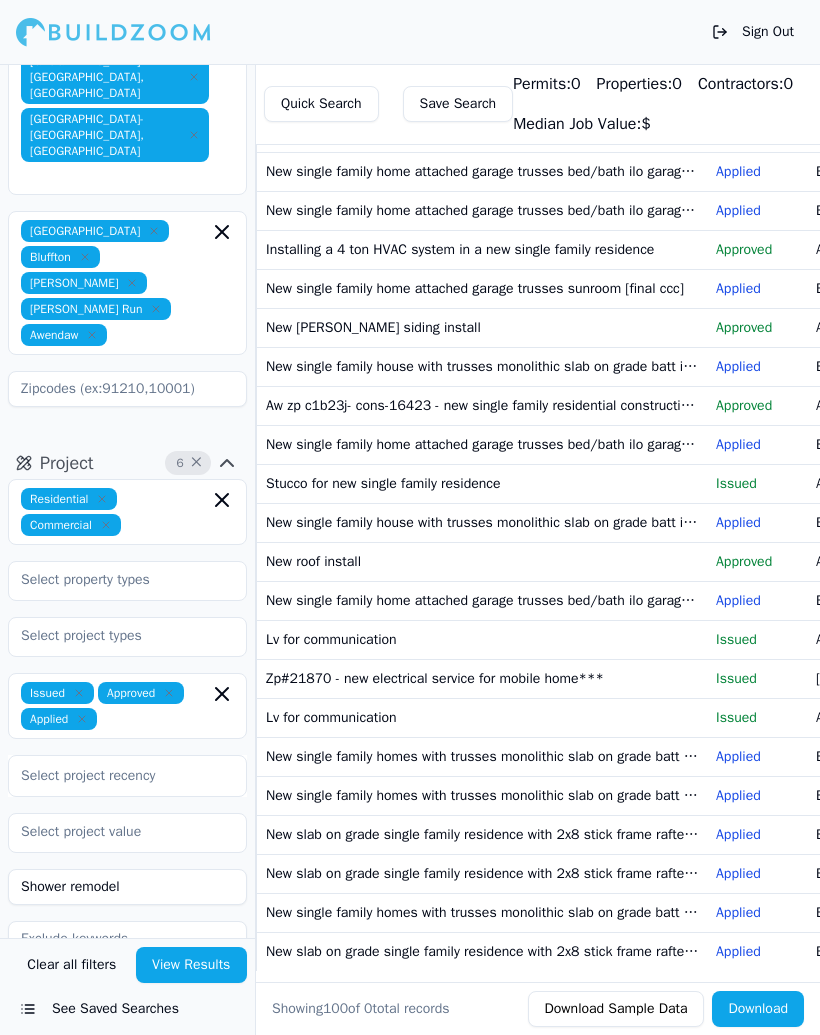 scroll, scrollTop: 3114, scrollLeft: 0, axis: vertical 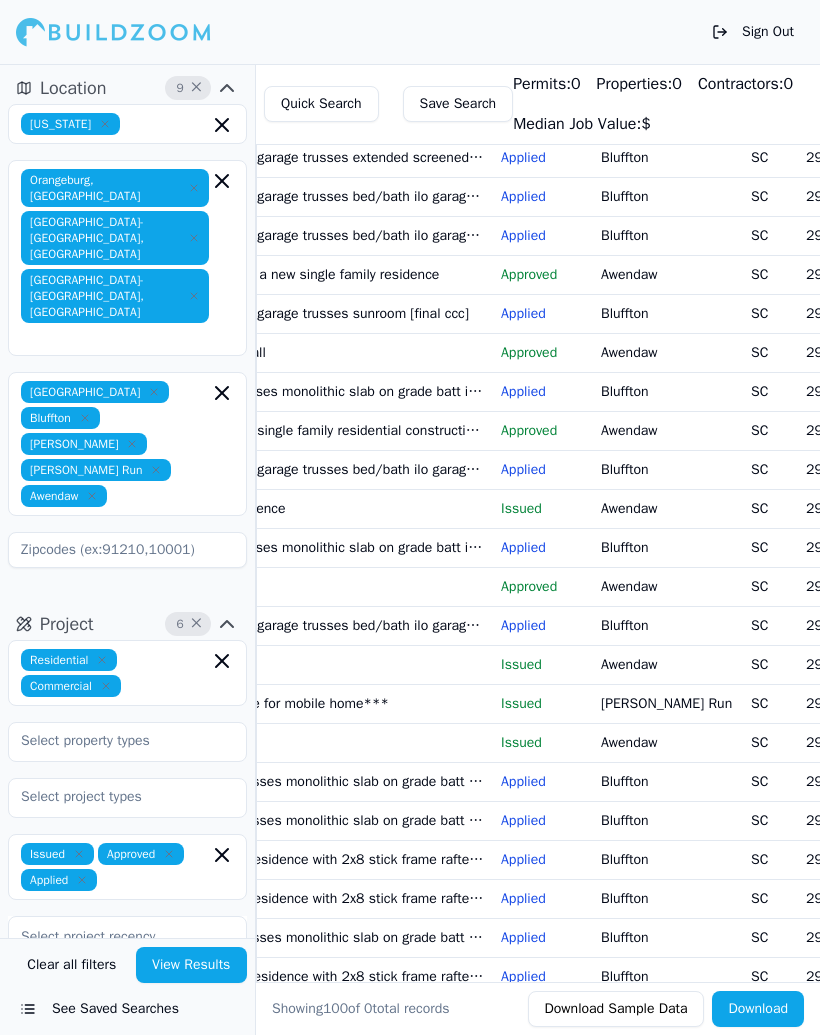 click 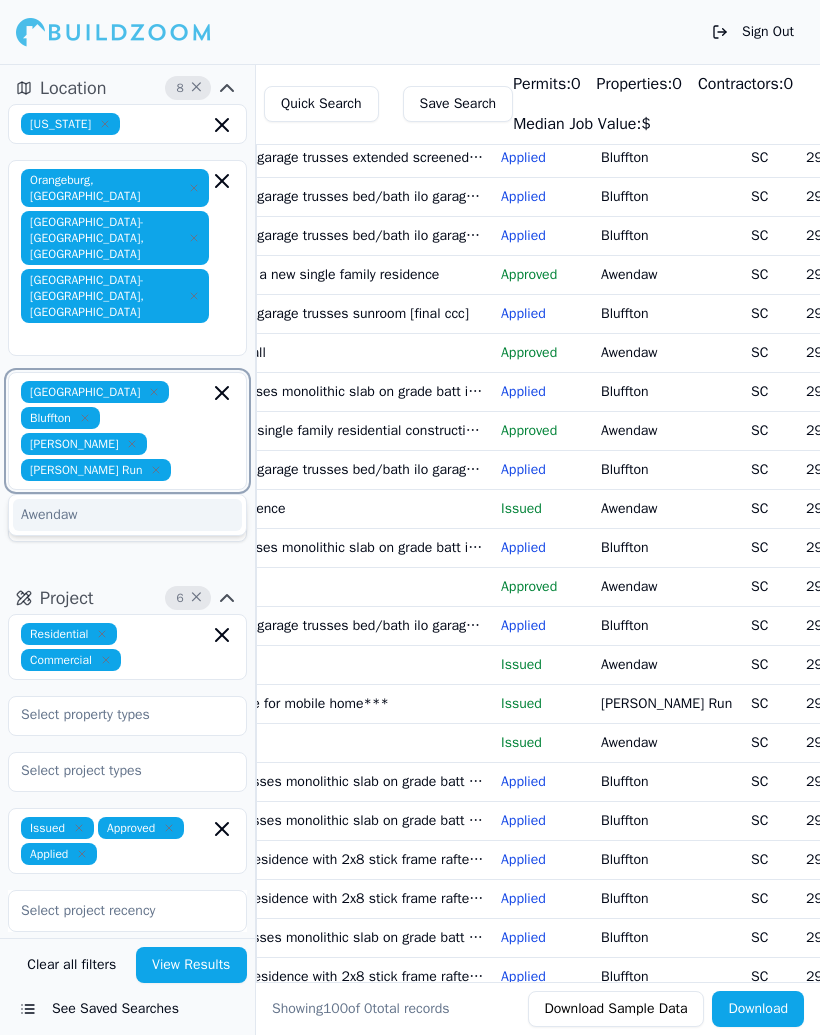 click 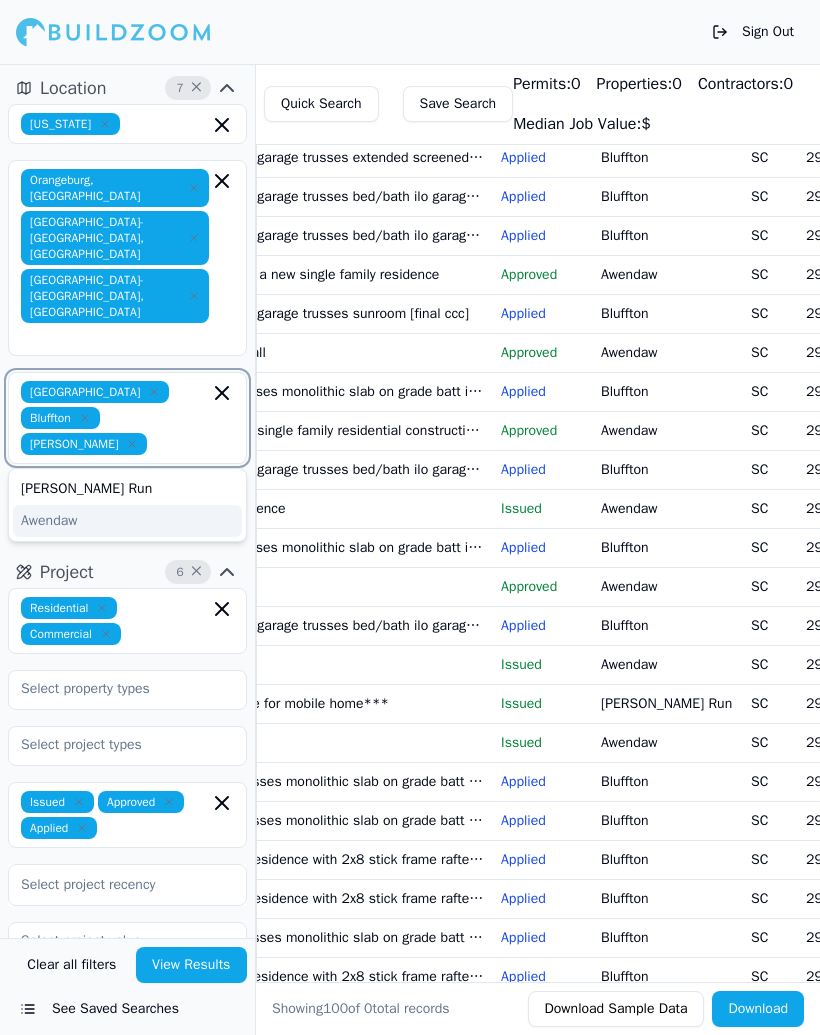 click 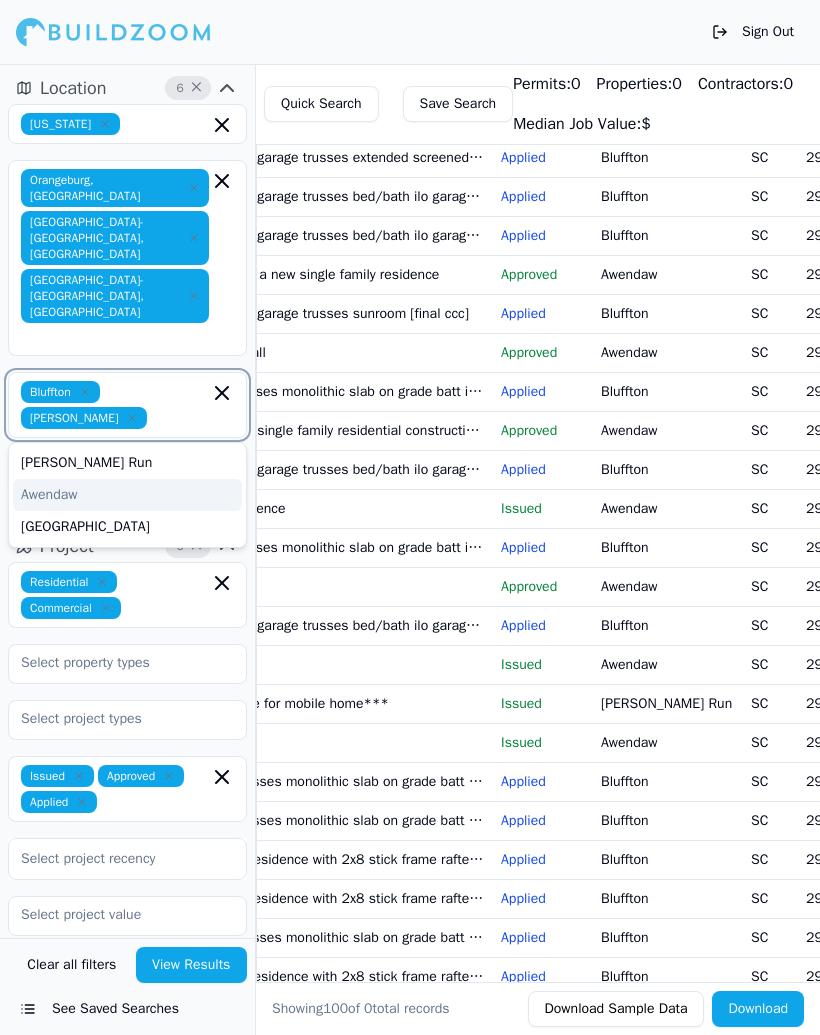 click 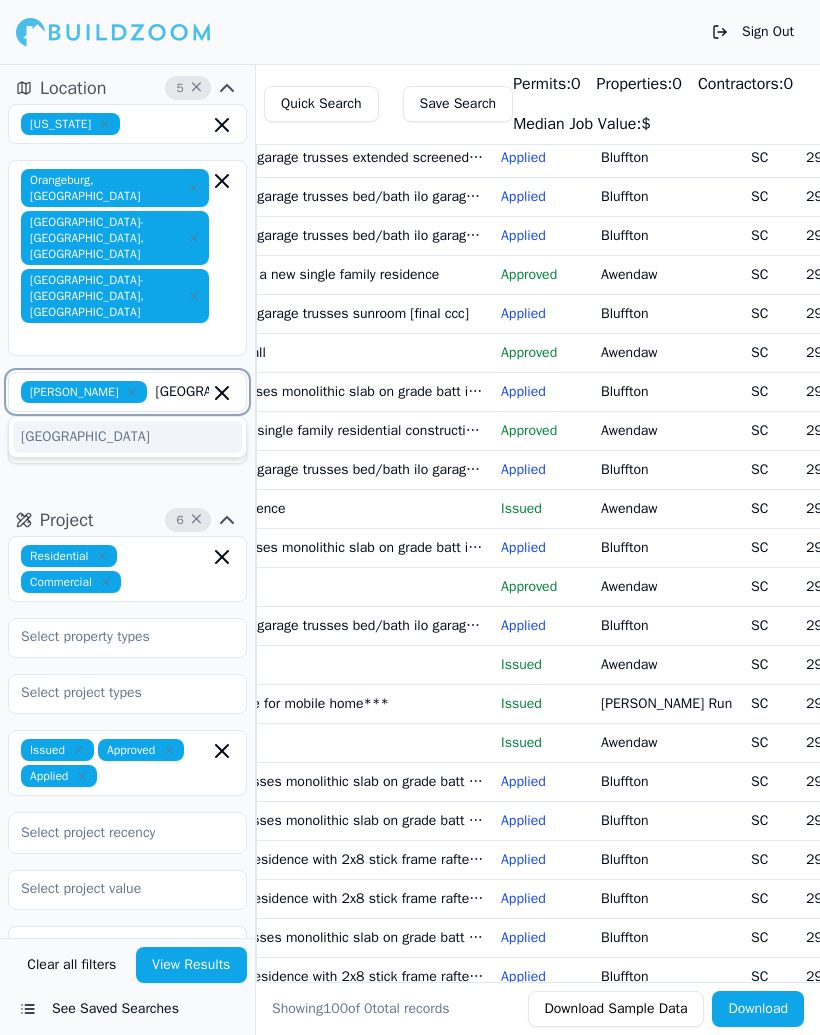type on "[GEOGRAPHIC_DATA]" 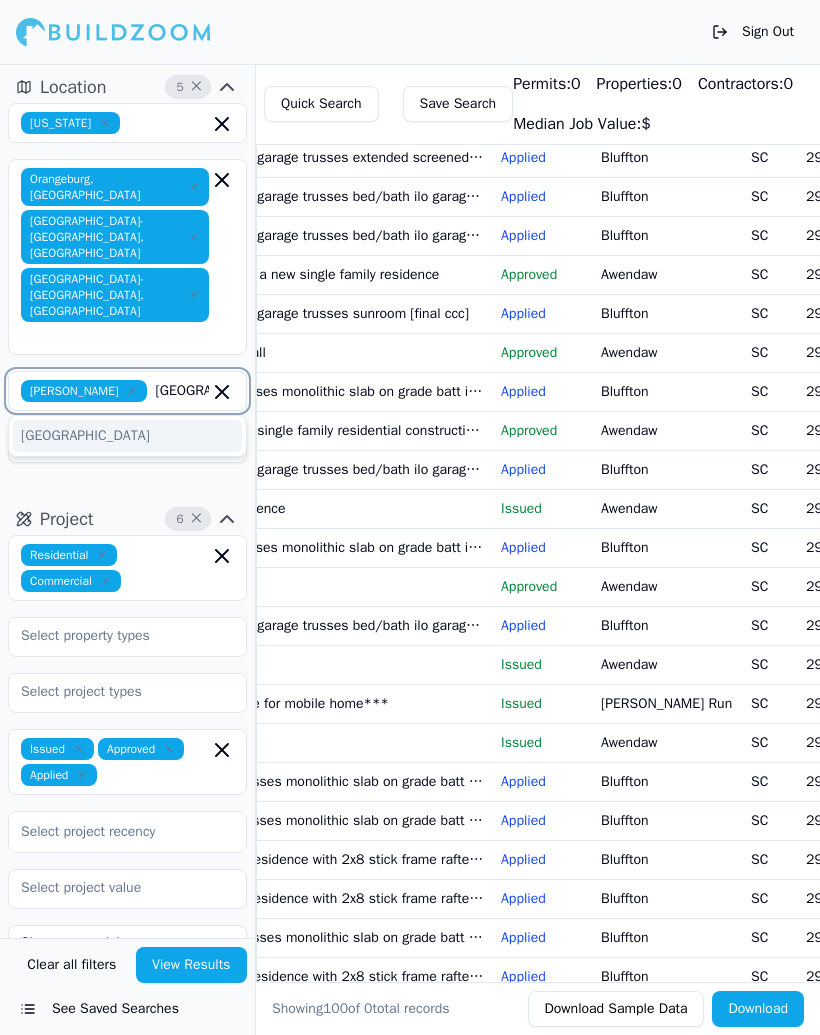 click on "[GEOGRAPHIC_DATA]" at bounding box center (127, 436) 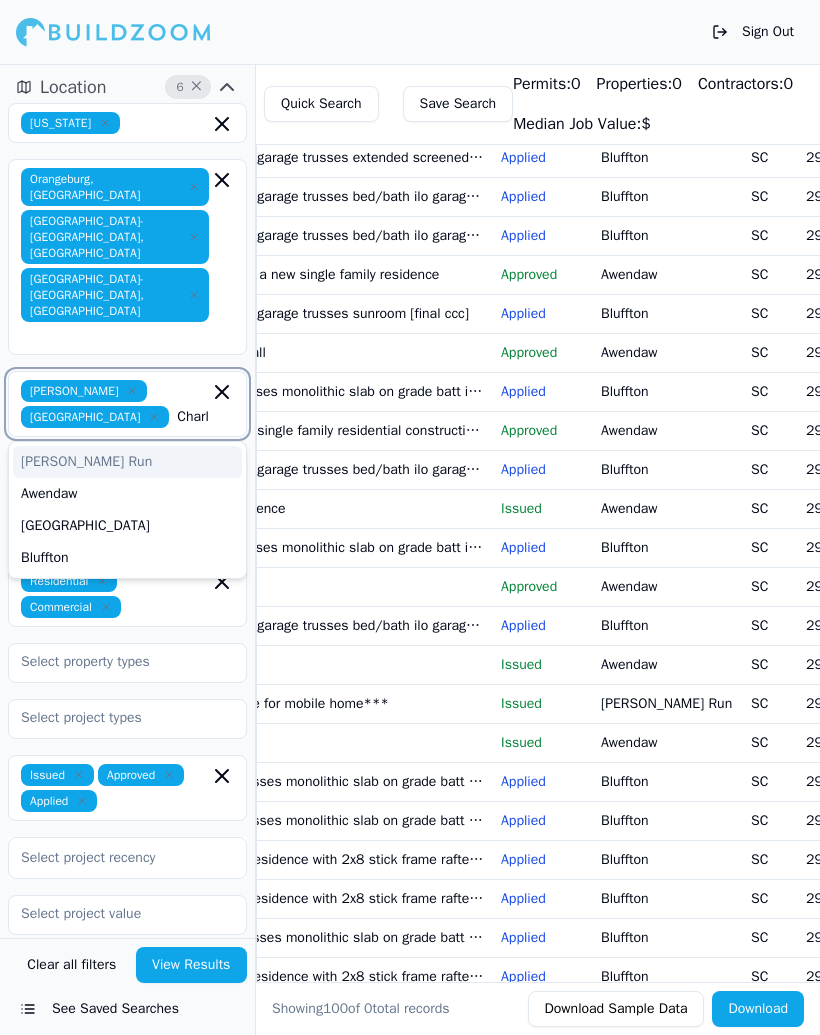 type on "[GEOGRAPHIC_DATA]" 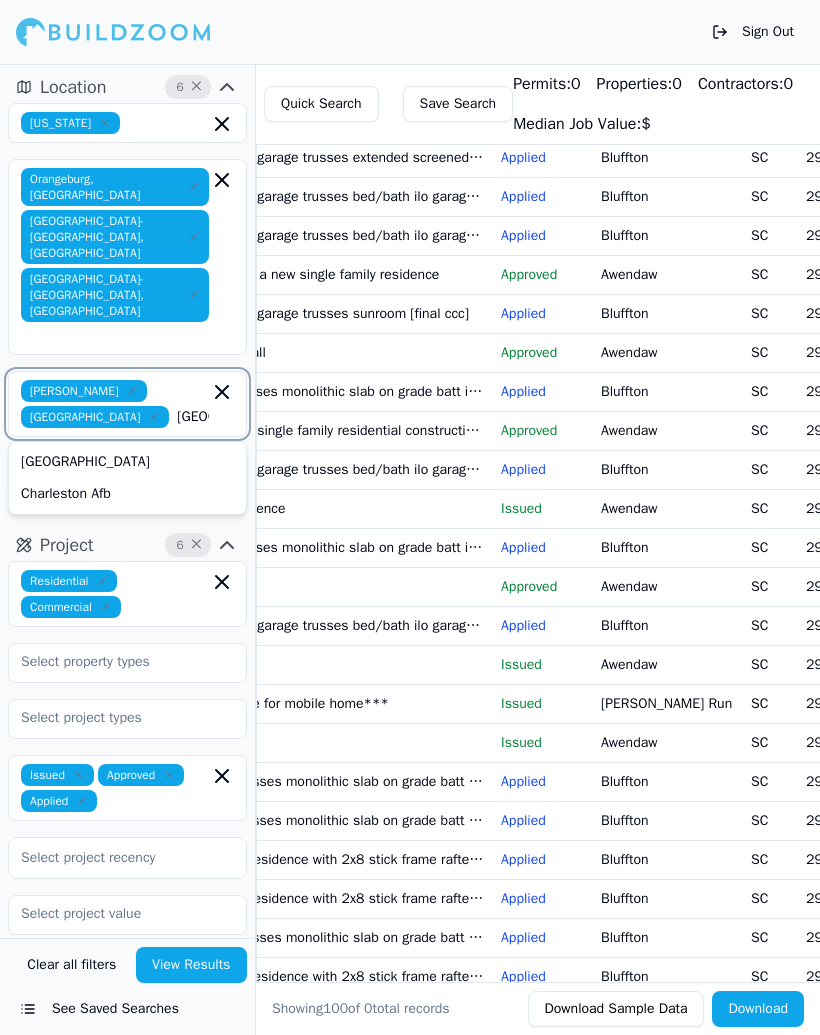 click on "[GEOGRAPHIC_DATA]" at bounding box center (127, 462) 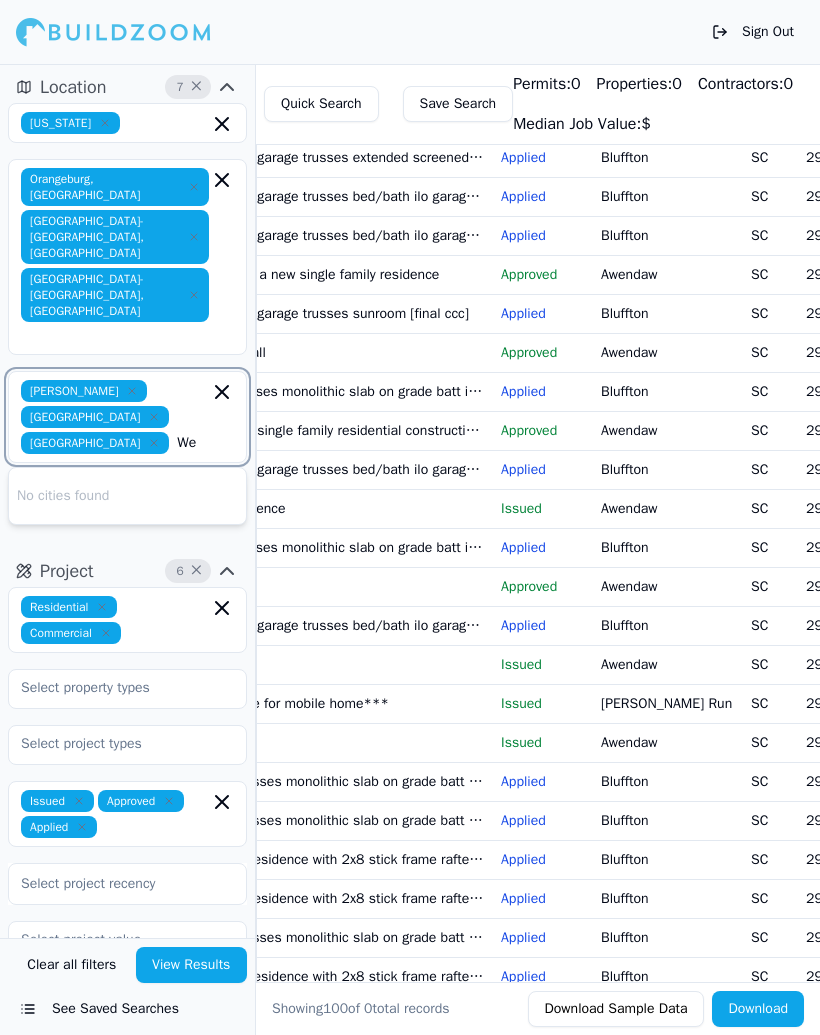type on "W" 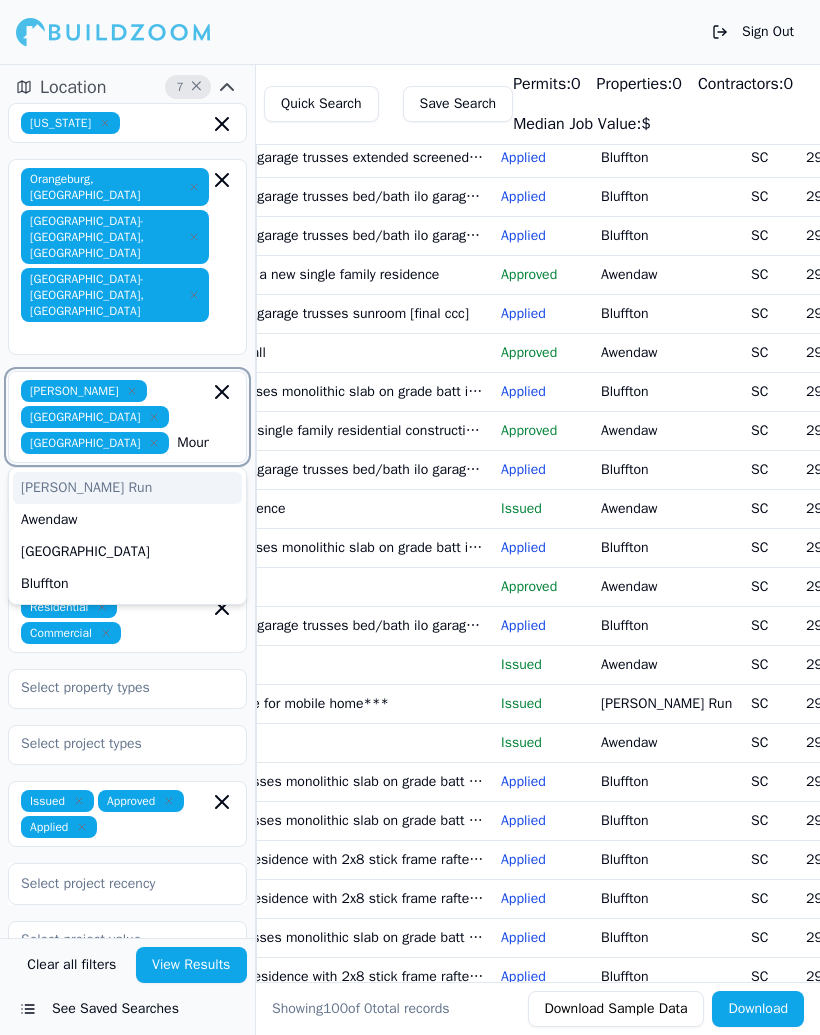 type on "Mount" 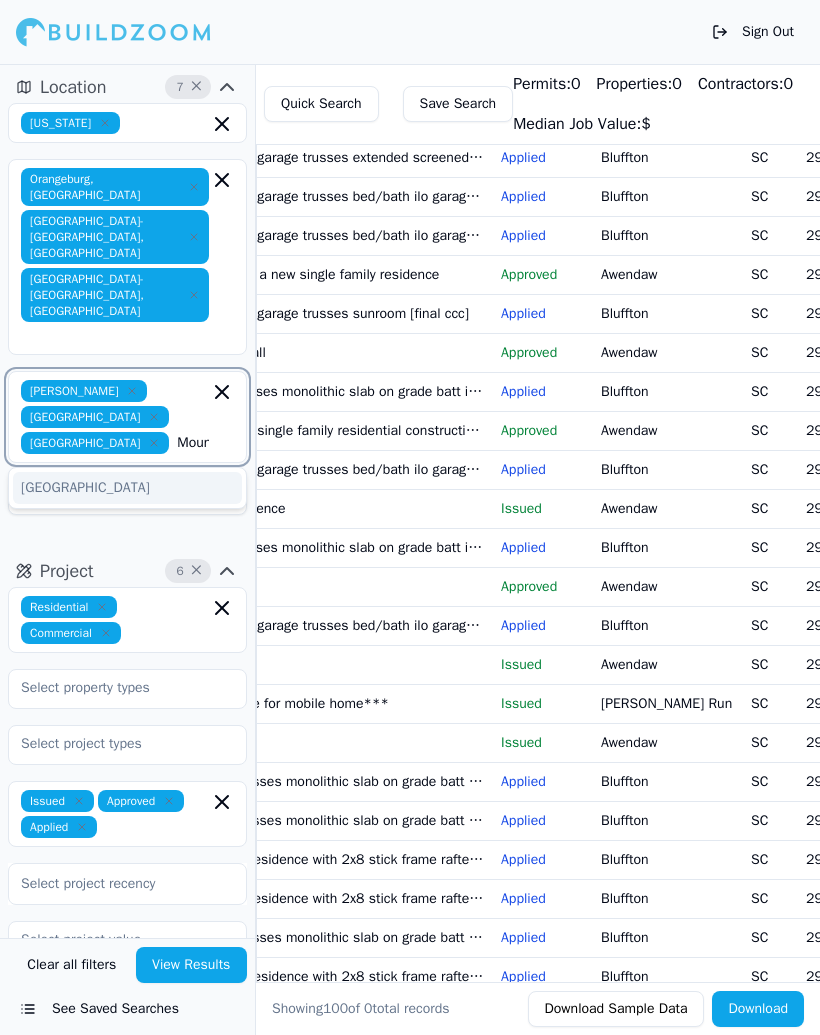 click on "[GEOGRAPHIC_DATA]" at bounding box center (127, 488) 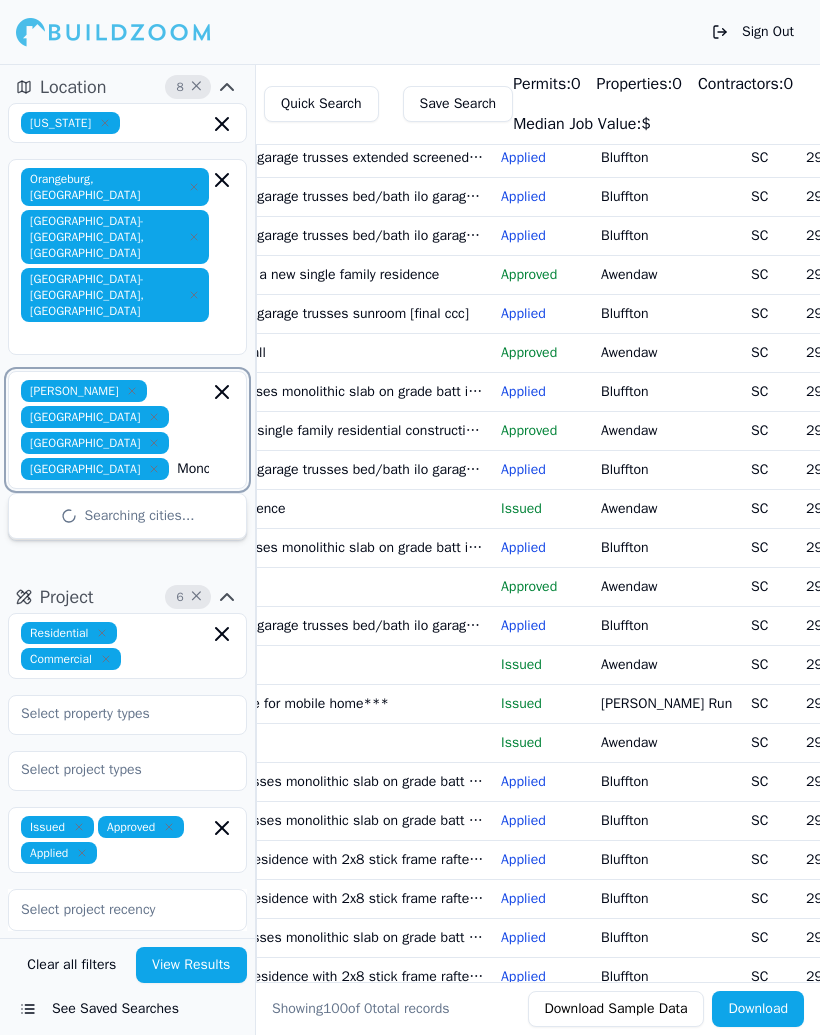 type on "Moncks corner" 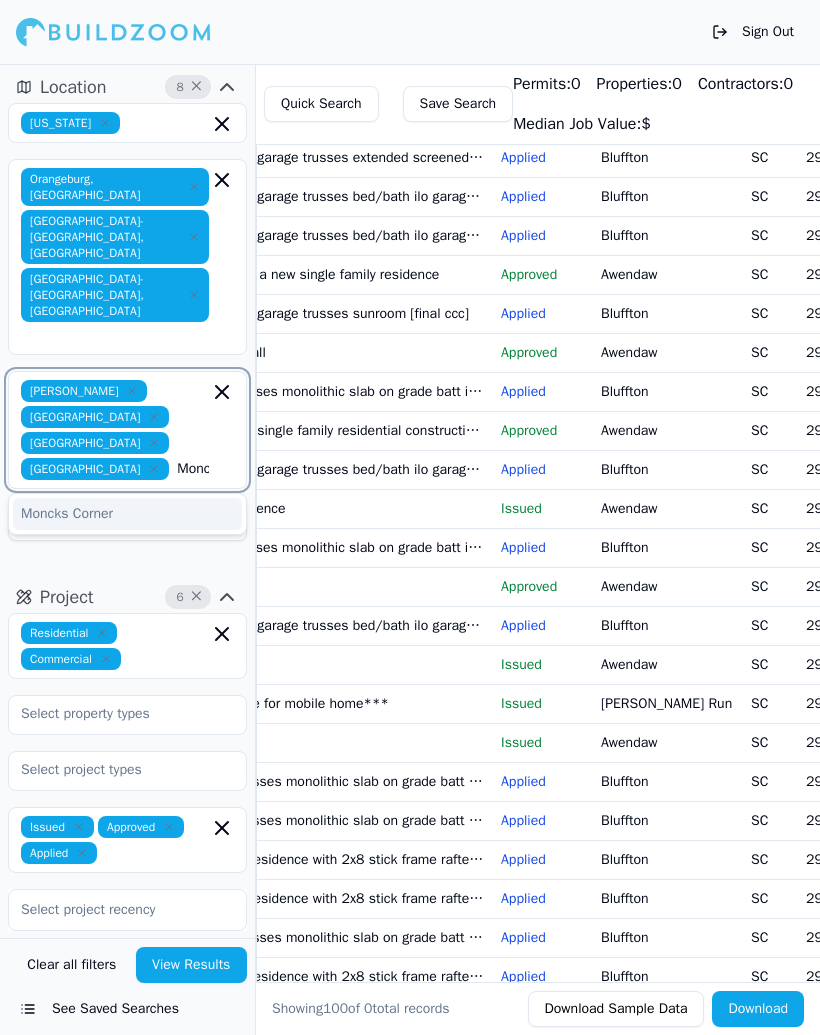 click on "Moncks Corner" at bounding box center [127, 514] 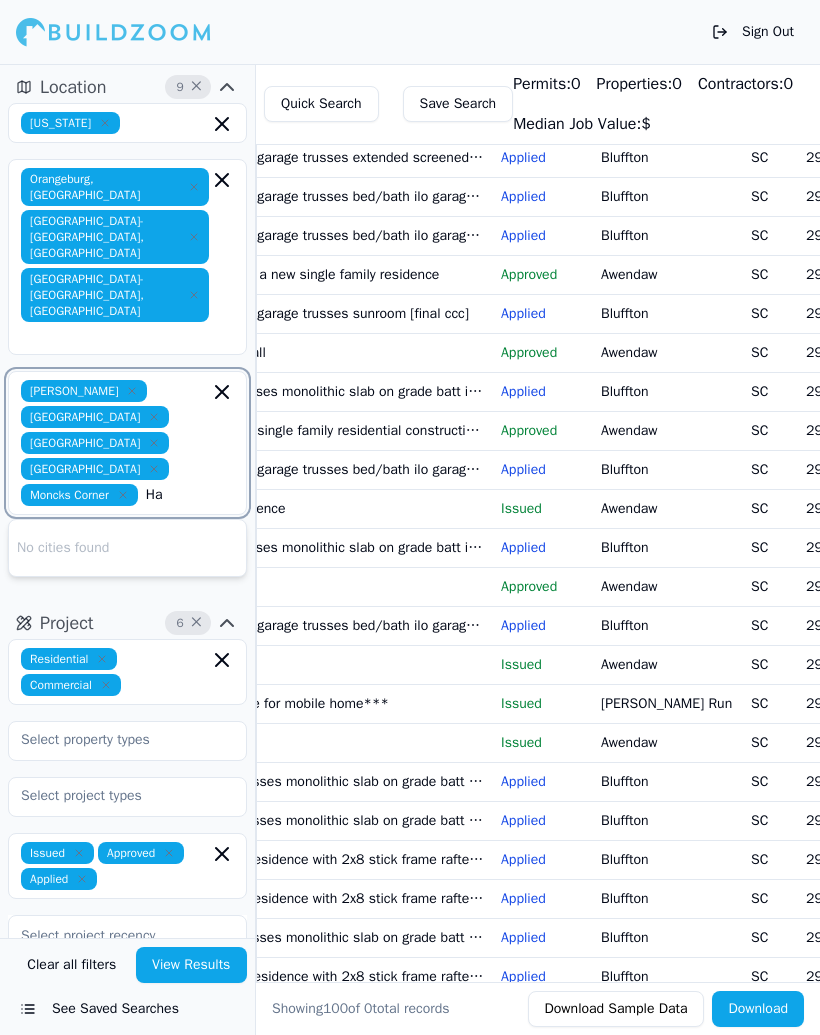 type on "H" 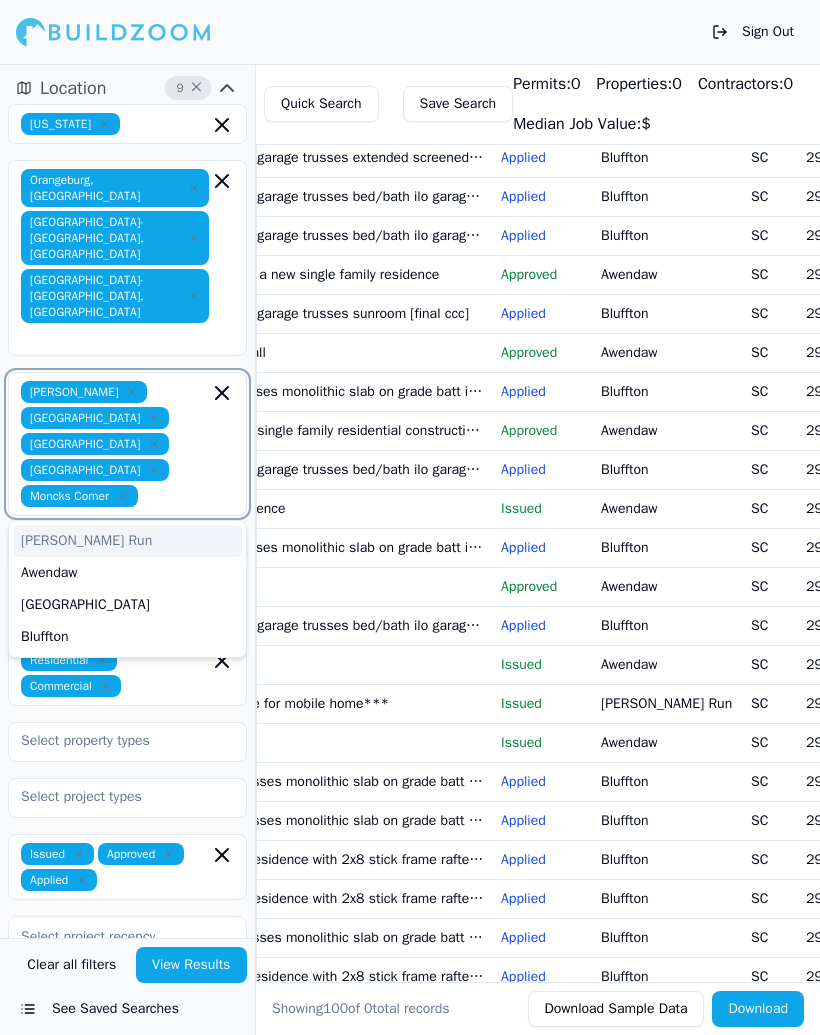 scroll, scrollTop: 22, scrollLeft: 0, axis: vertical 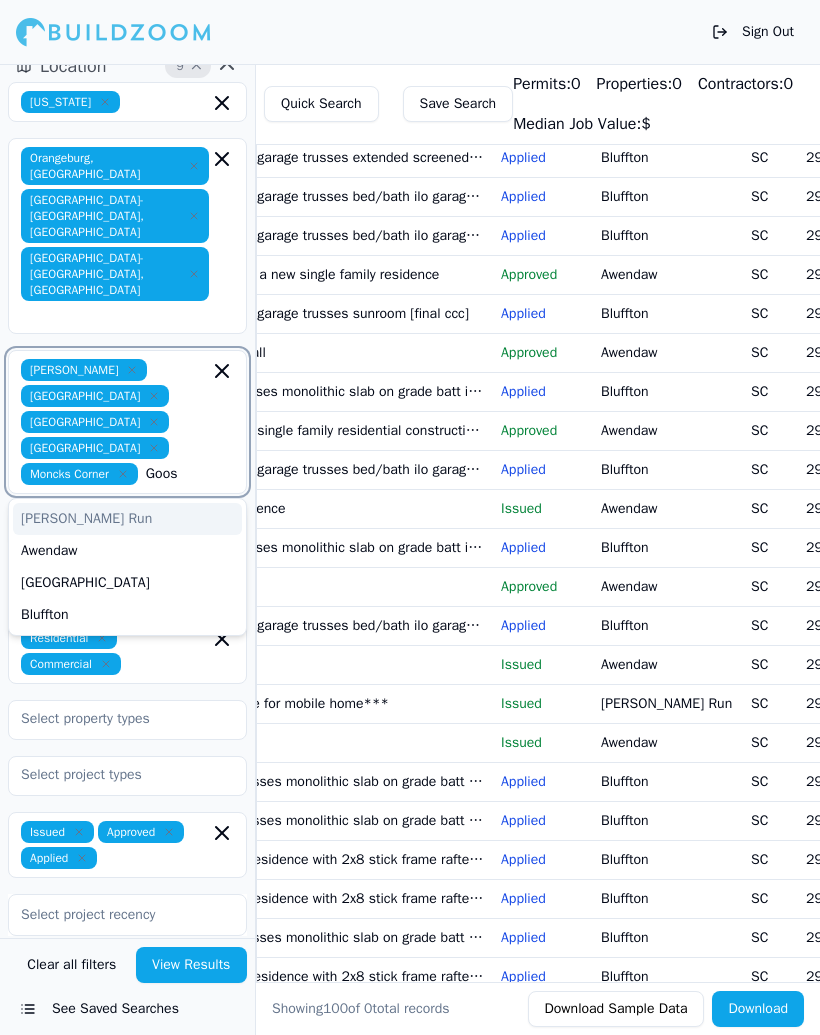 type on "Goose" 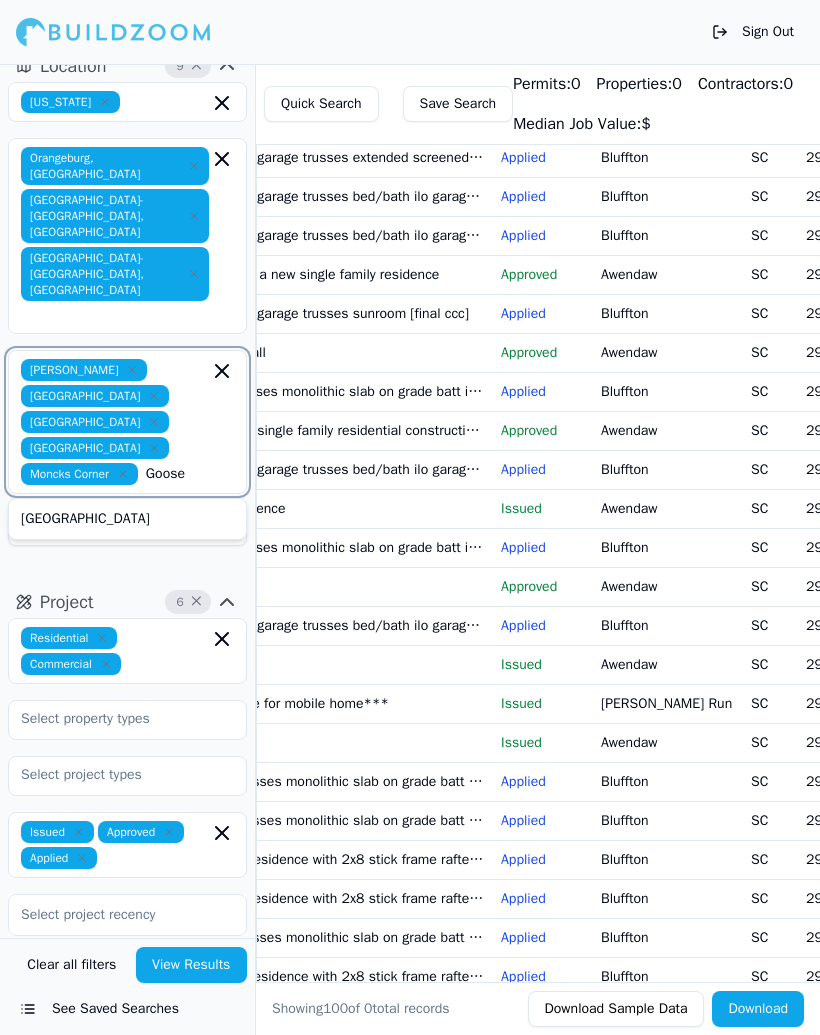 click on "[GEOGRAPHIC_DATA]" at bounding box center (127, 519) 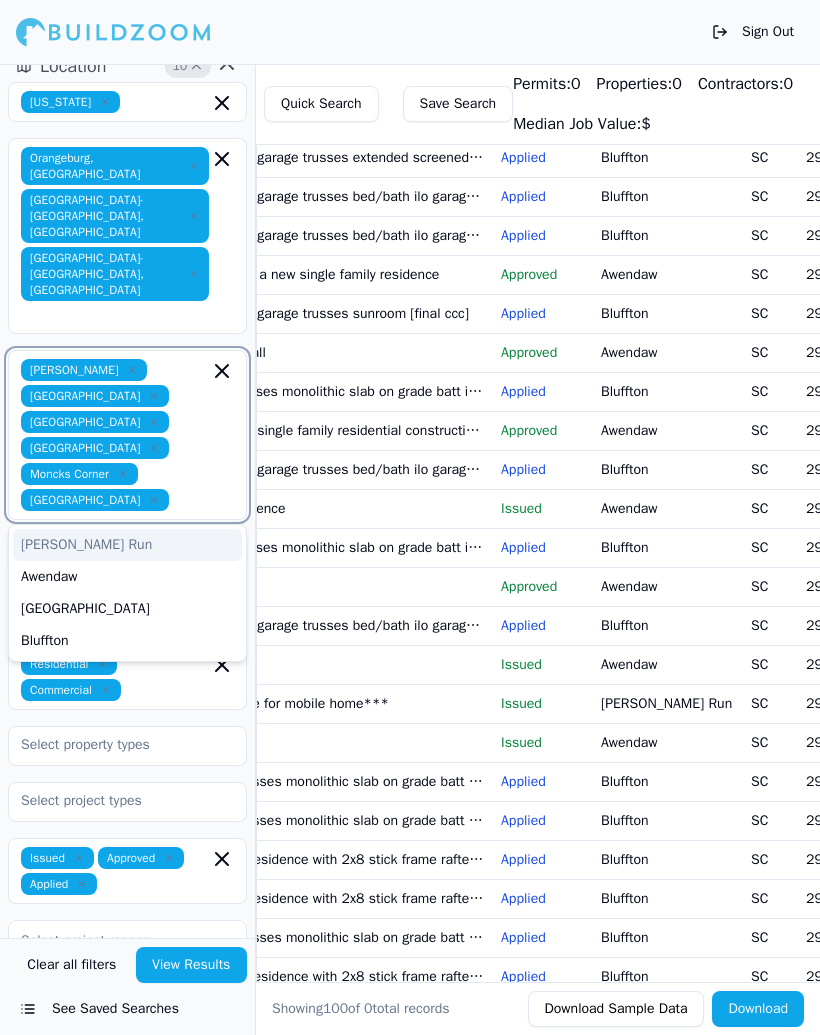 click at bounding box center [193, 500] 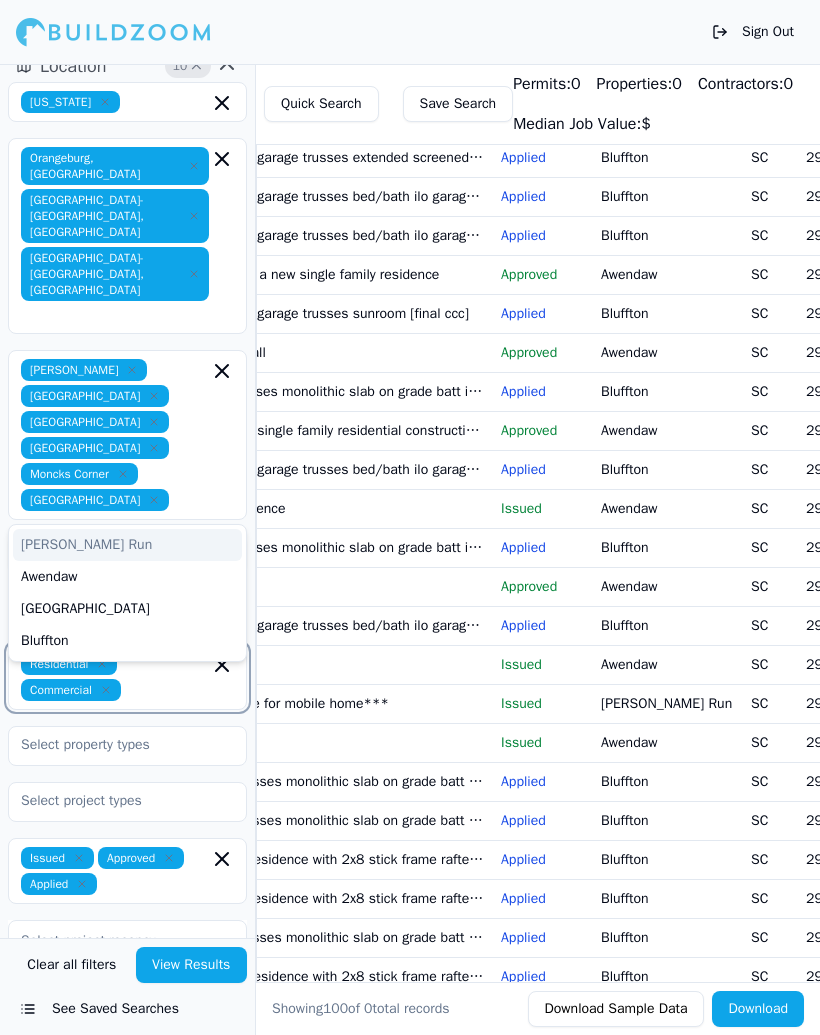 click at bounding box center [169, 690] 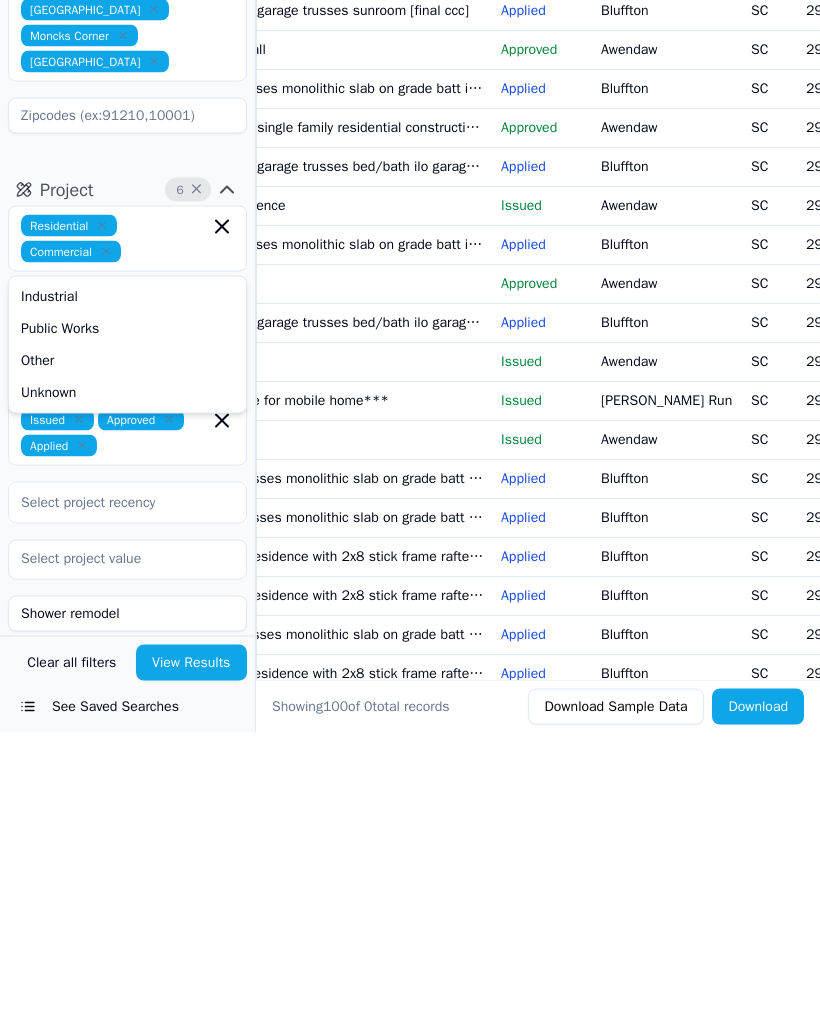 scroll, scrollTop: 157, scrollLeft: 0, axis: vertical 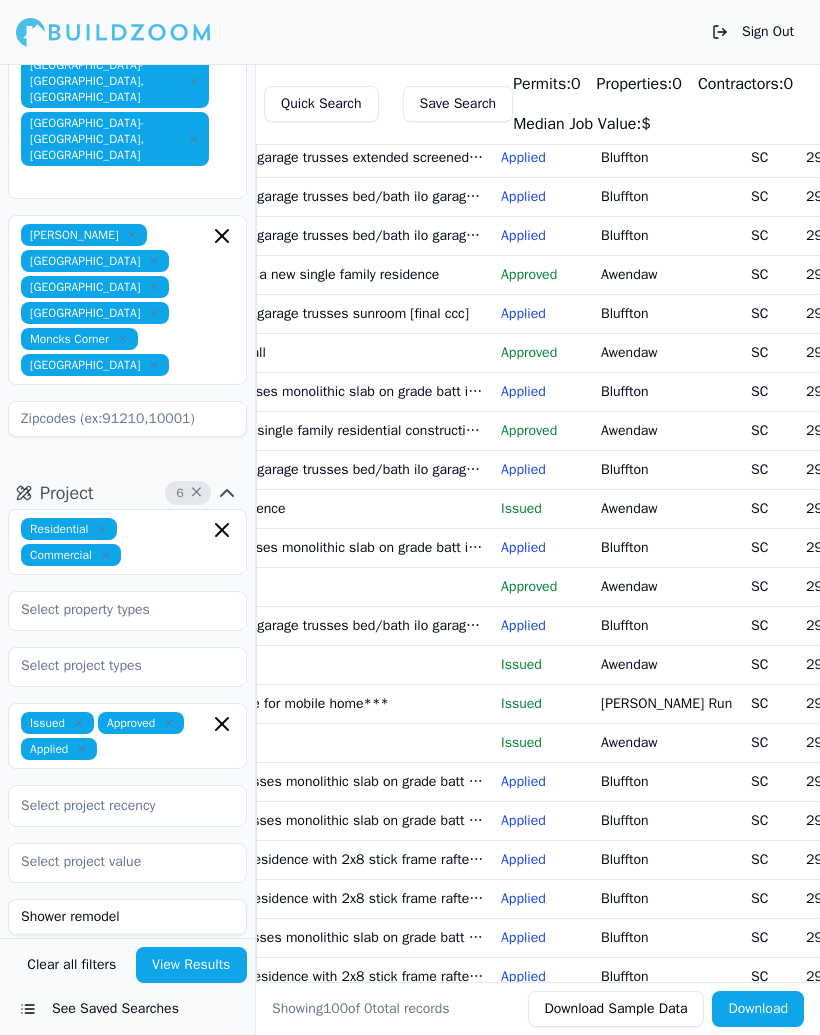 click 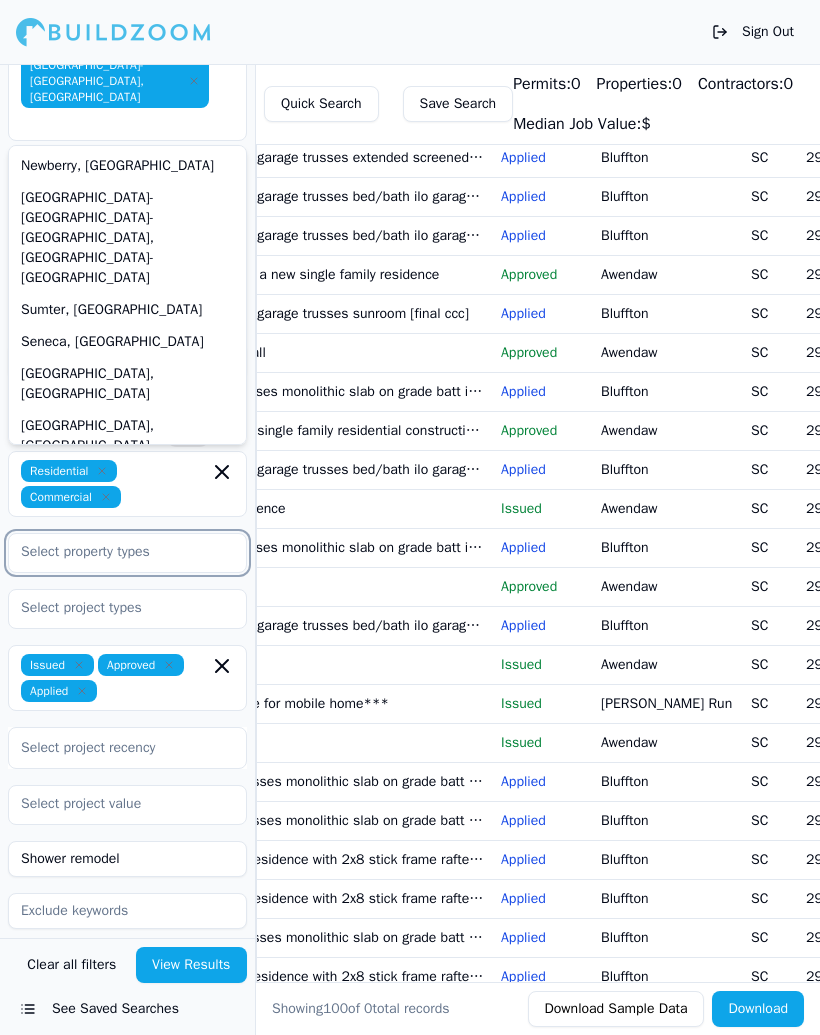 click at bounding box center [115, 552] 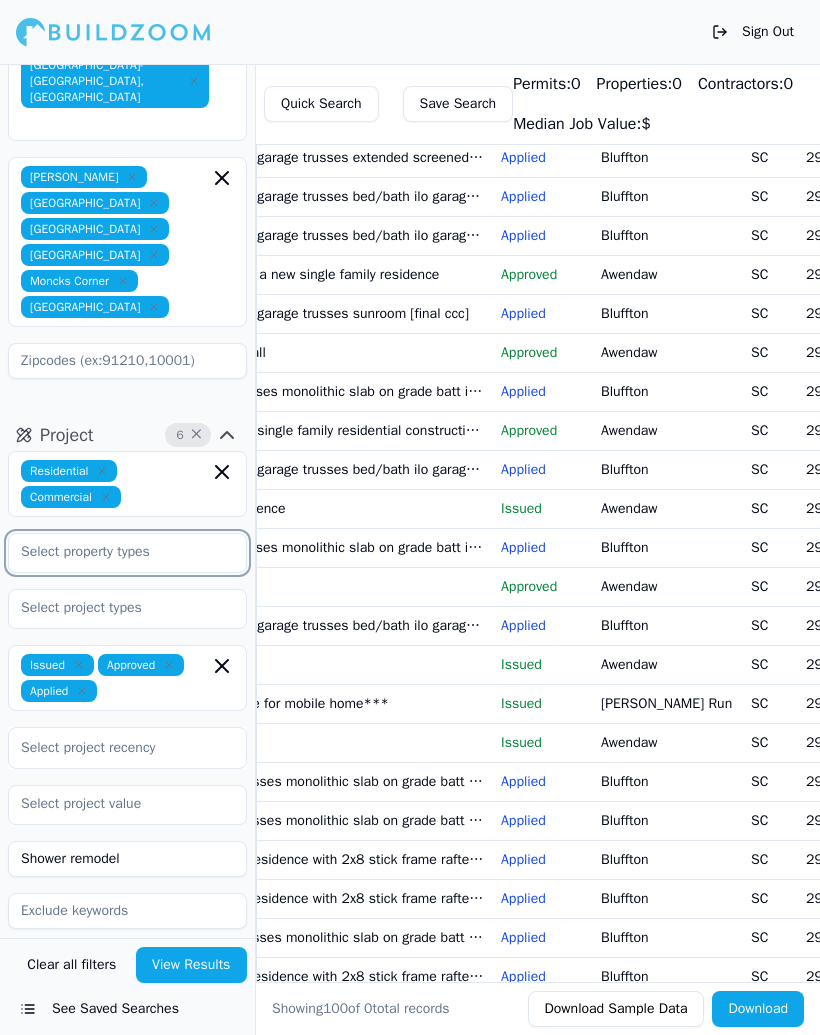 click at bounding box center (115, 552) 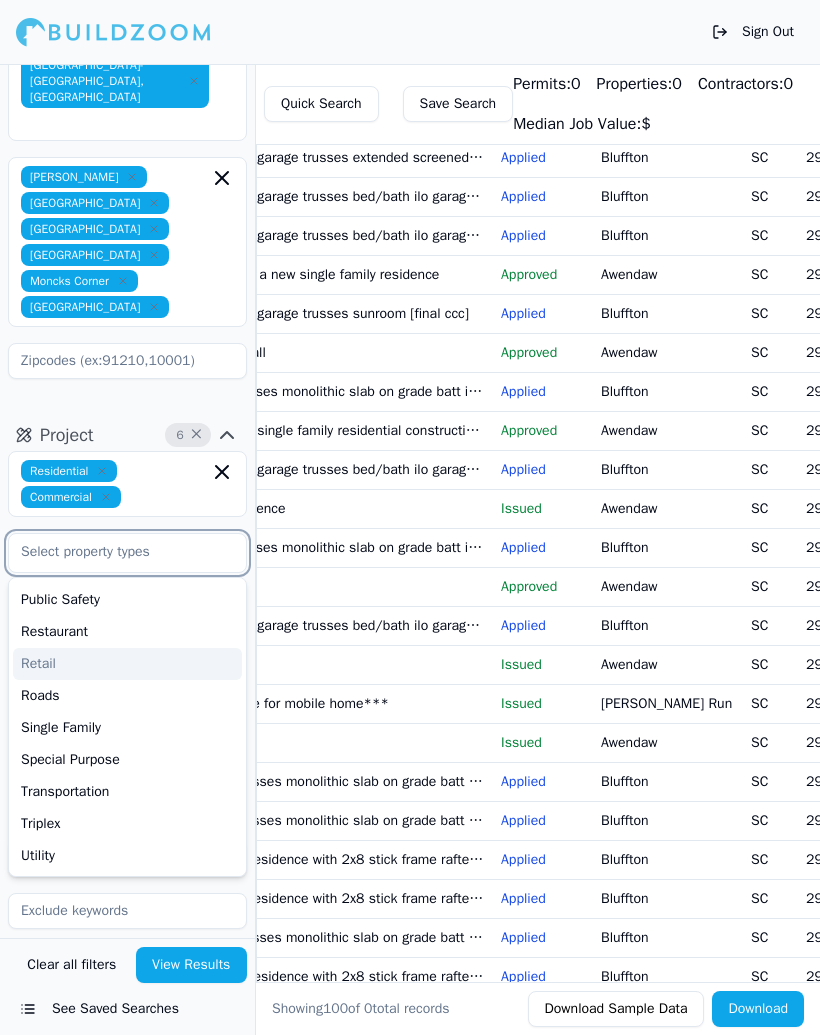 scroll, scrollTop: 542, scrollLeft: 0, axis: vertical 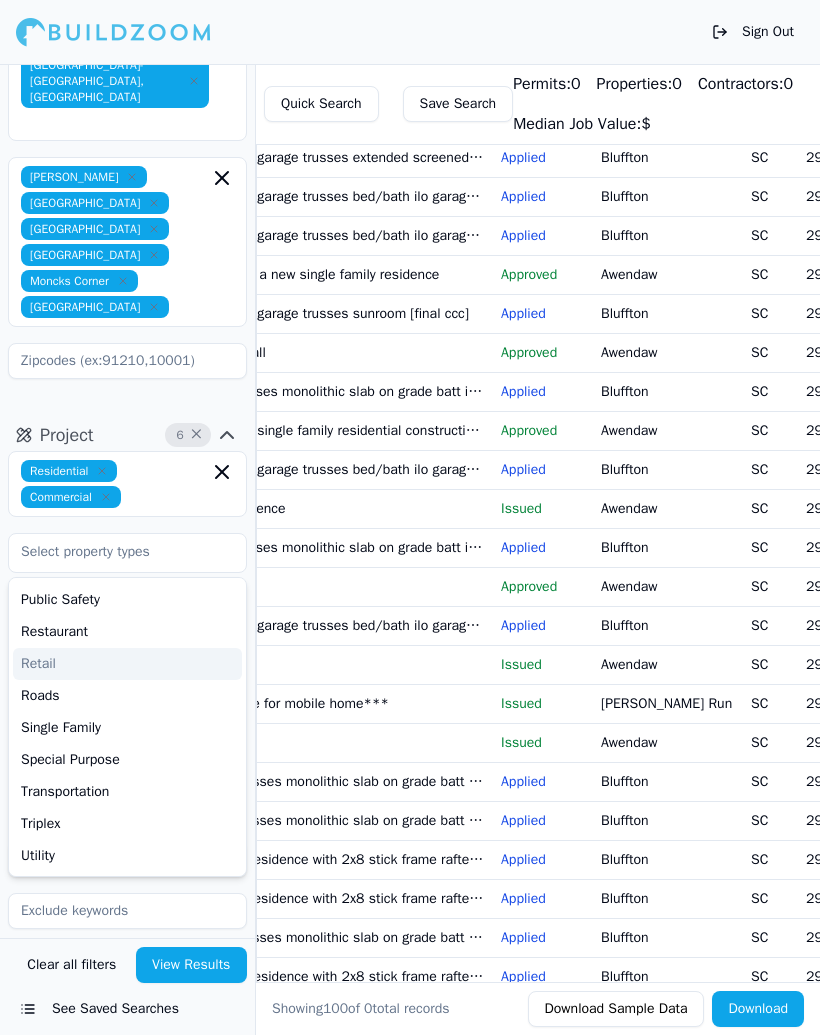 click on "Project 6 ×" at bounding box center (127, 435) 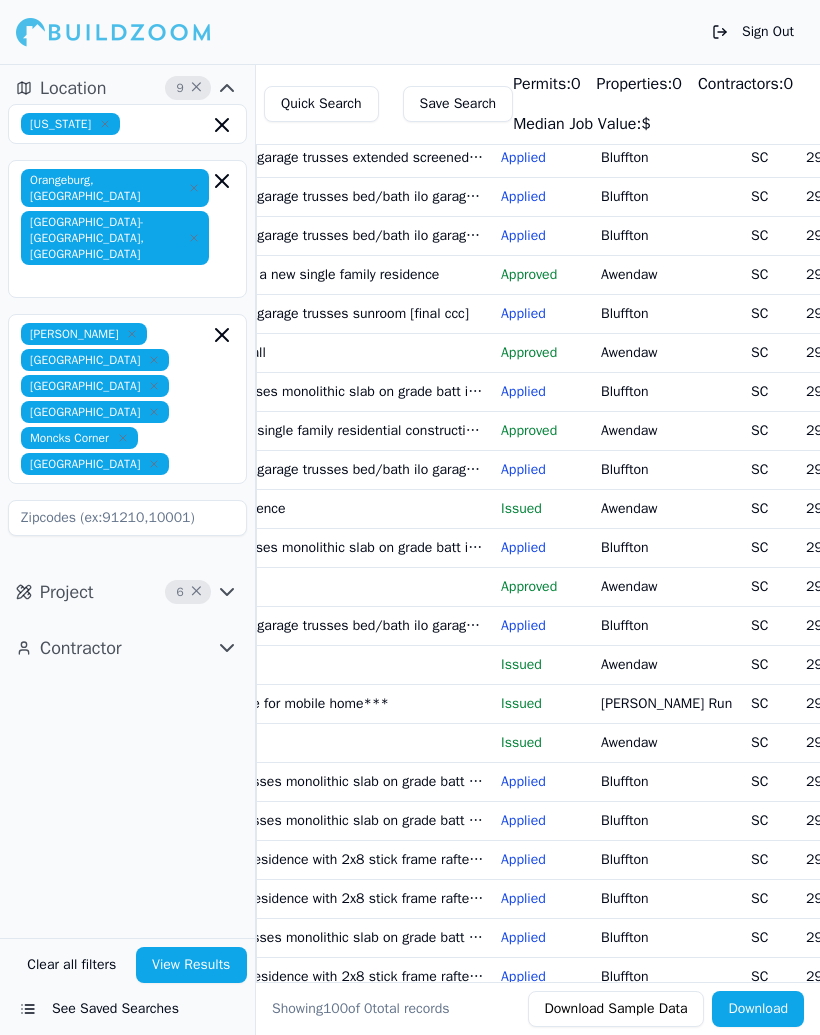 scroll, scrollTop: 0, scrollLeft: 0, axis: both 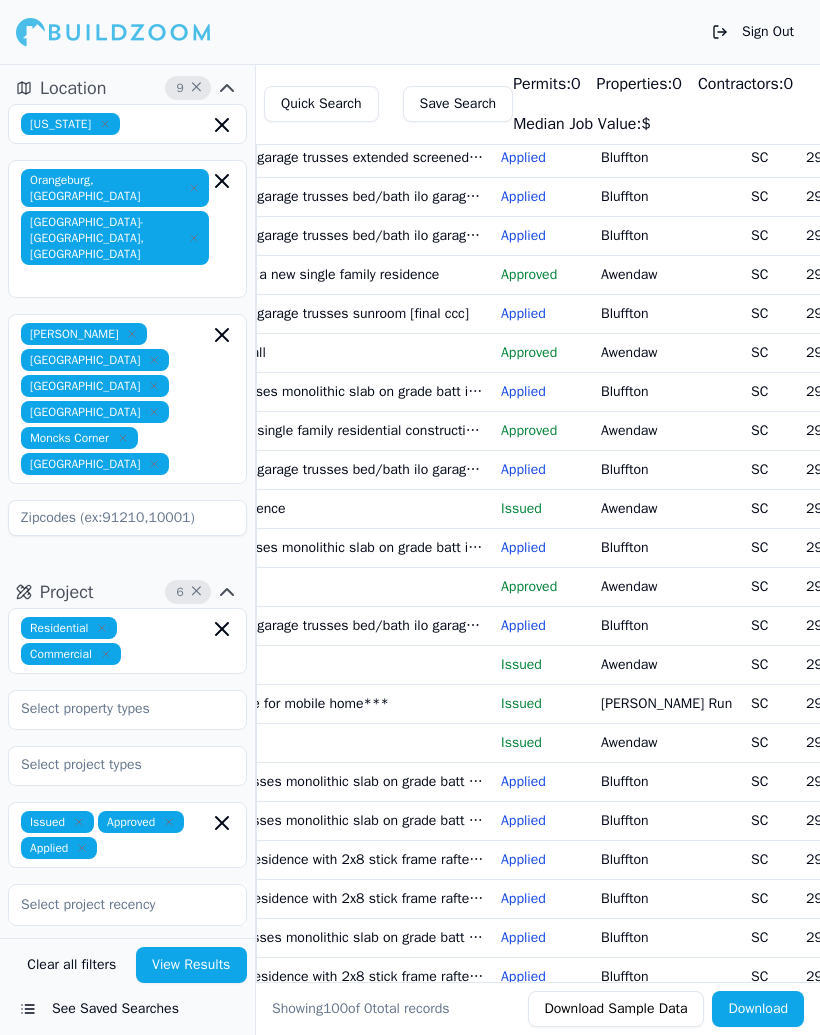 click 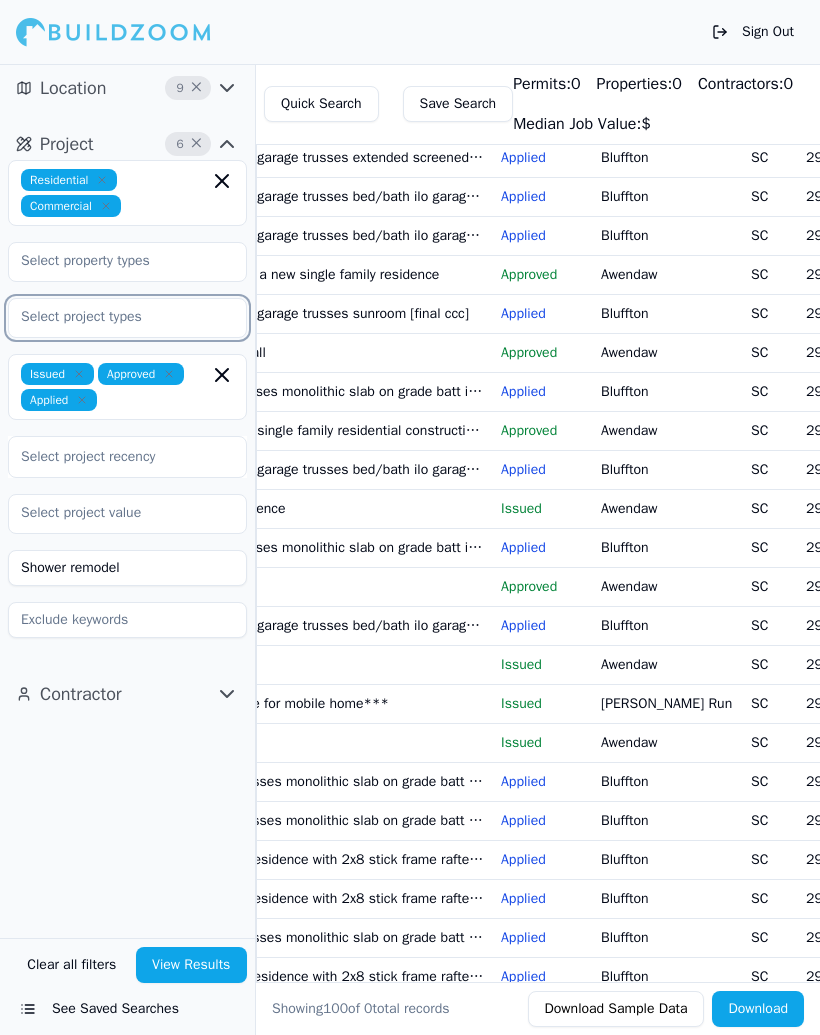 click at bounding box center (115, 317) 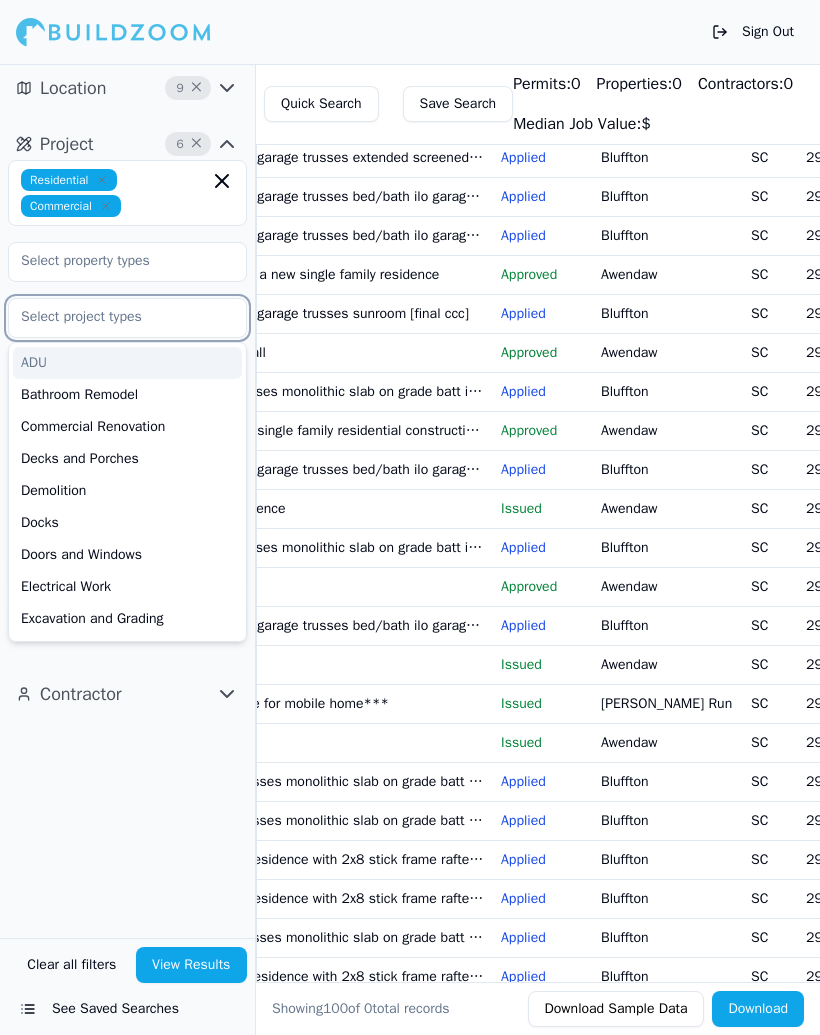 click on "Bathroom Remodel" at bounding box center (127, 395) 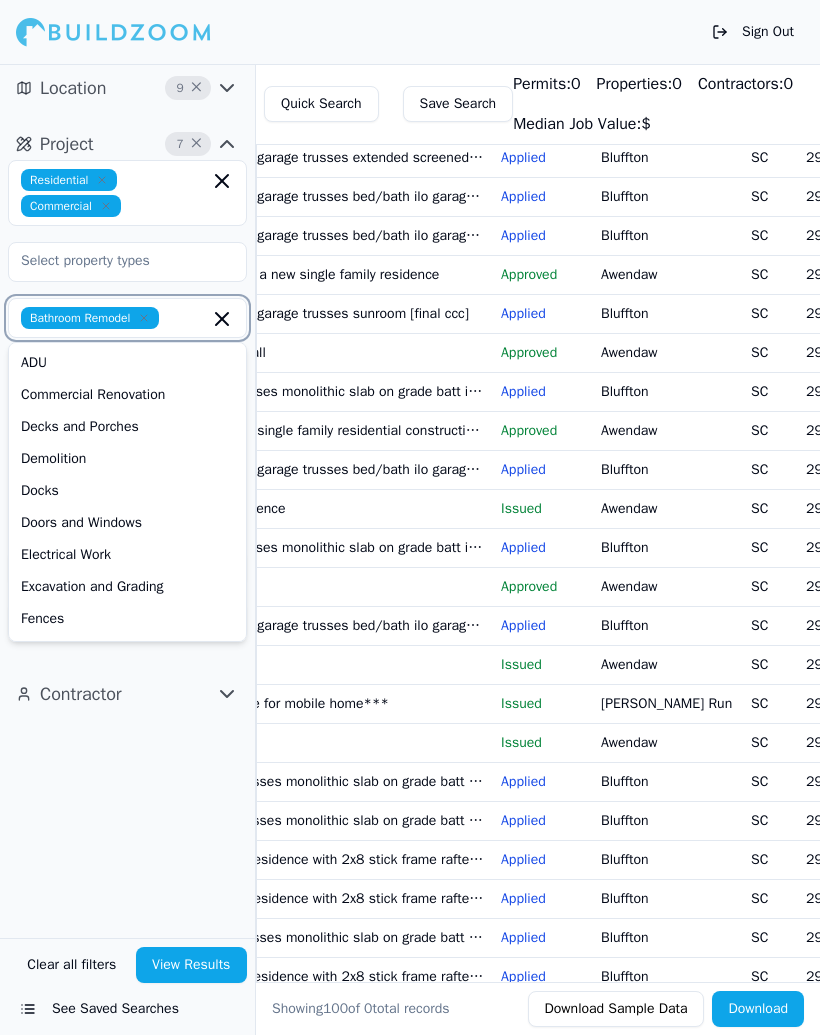 click on "Commercial Renovation" at bounding box center [127, 395] 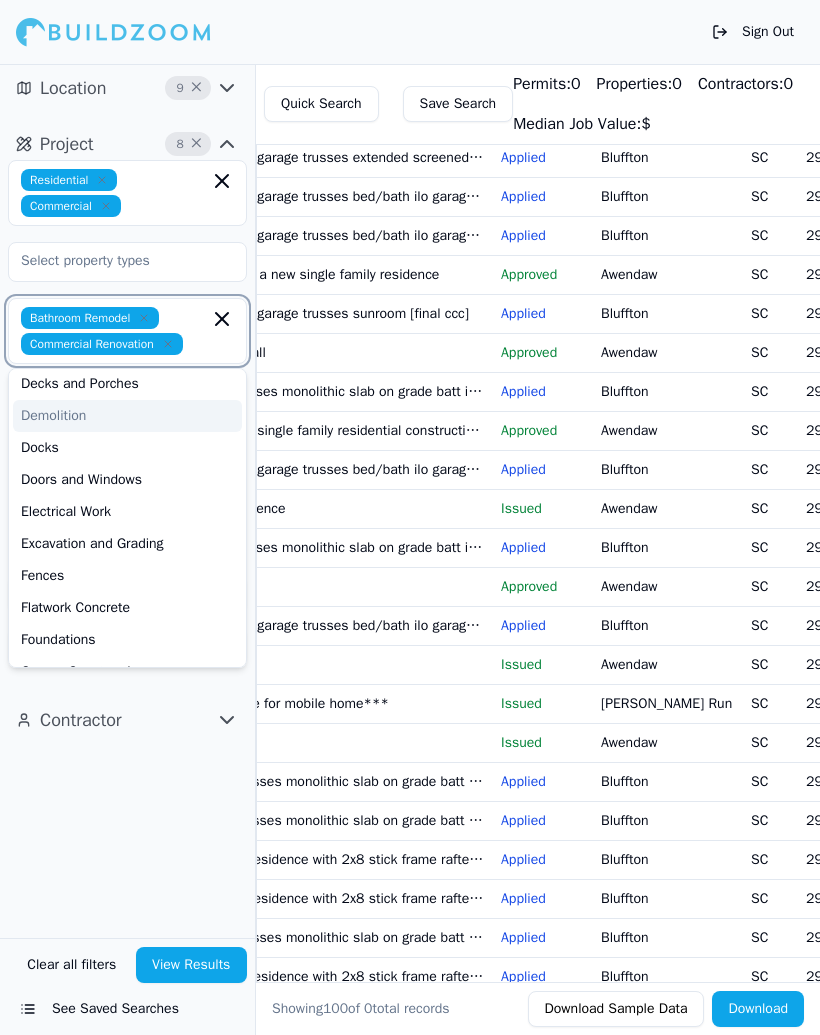 scroll, scrollTop: 17, scrollLeft: 0, axis: vertical 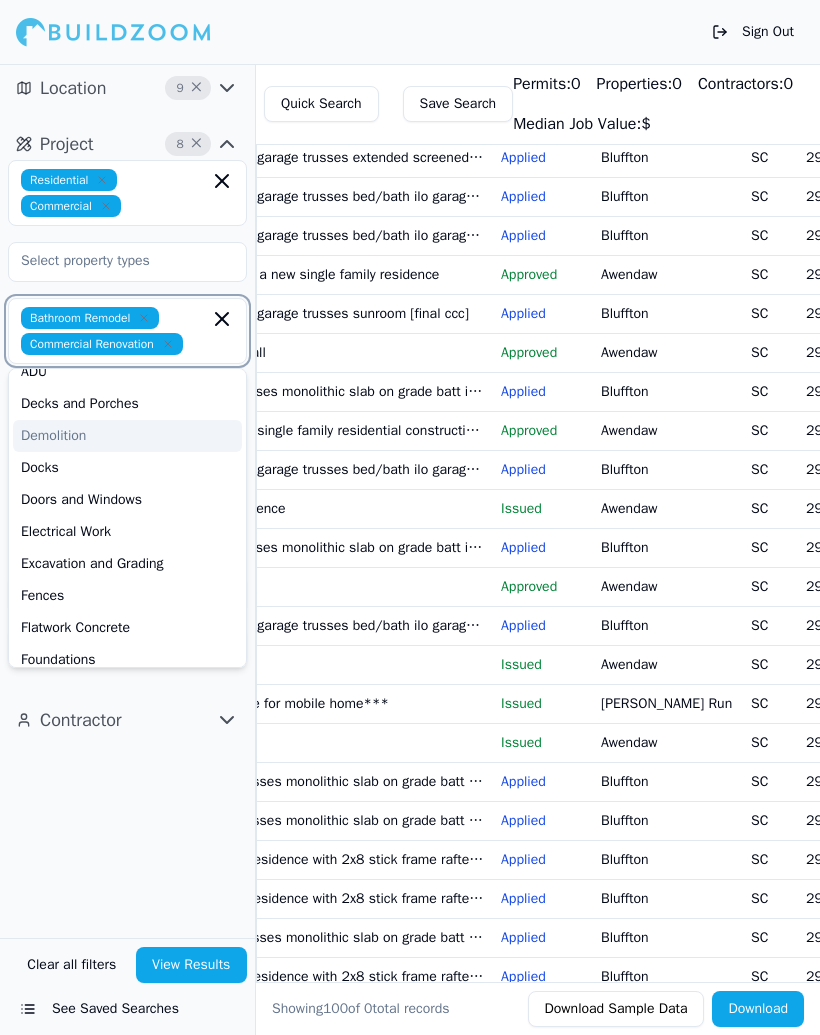 click 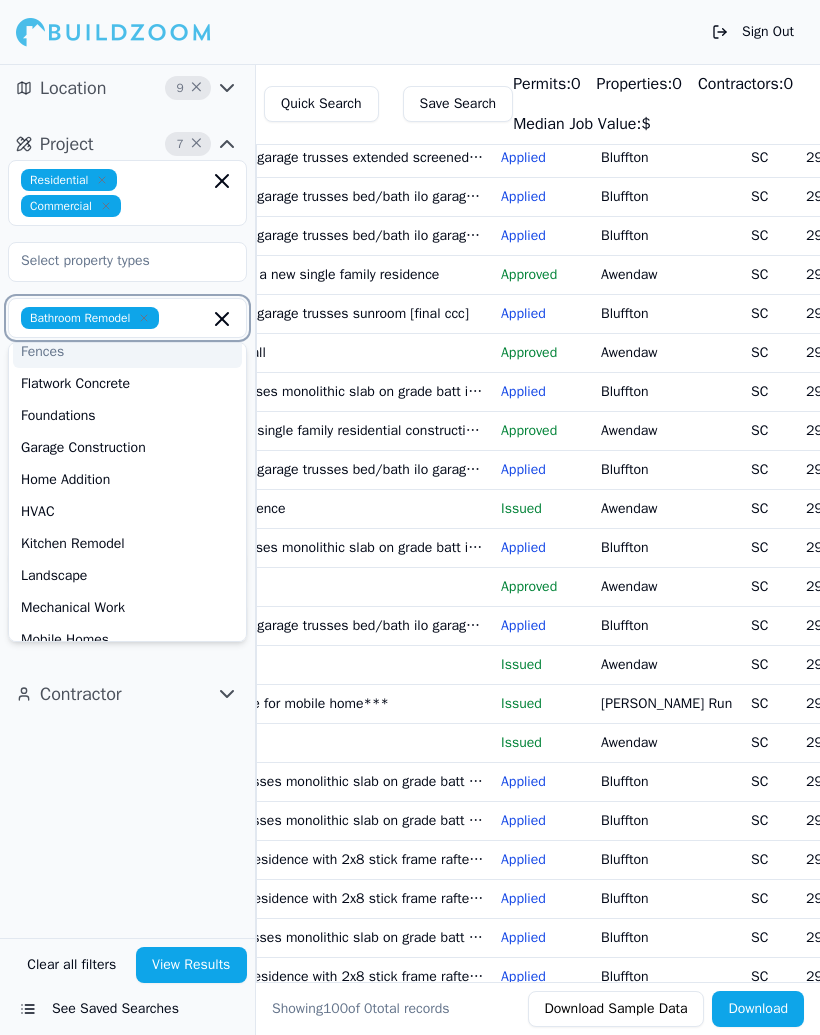 scroll, scrollTop: 272, scrollLeft: 0, axis: vertical 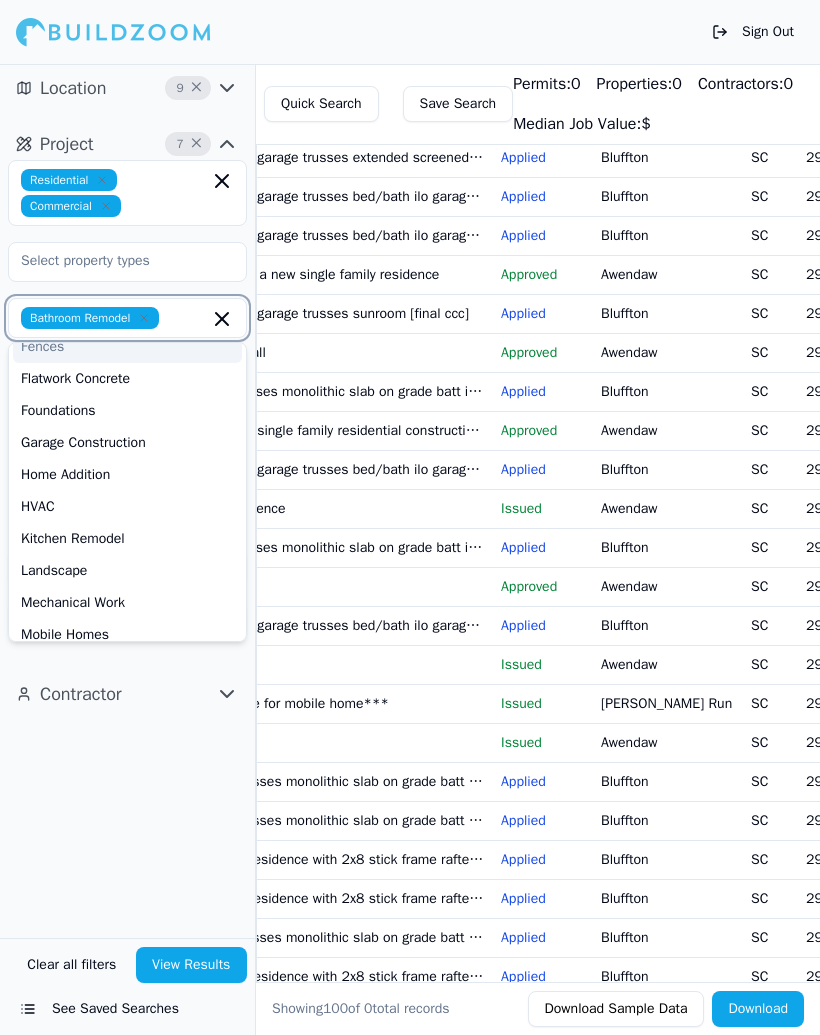 click on "Home Addition" at bounding box center (127, 475) 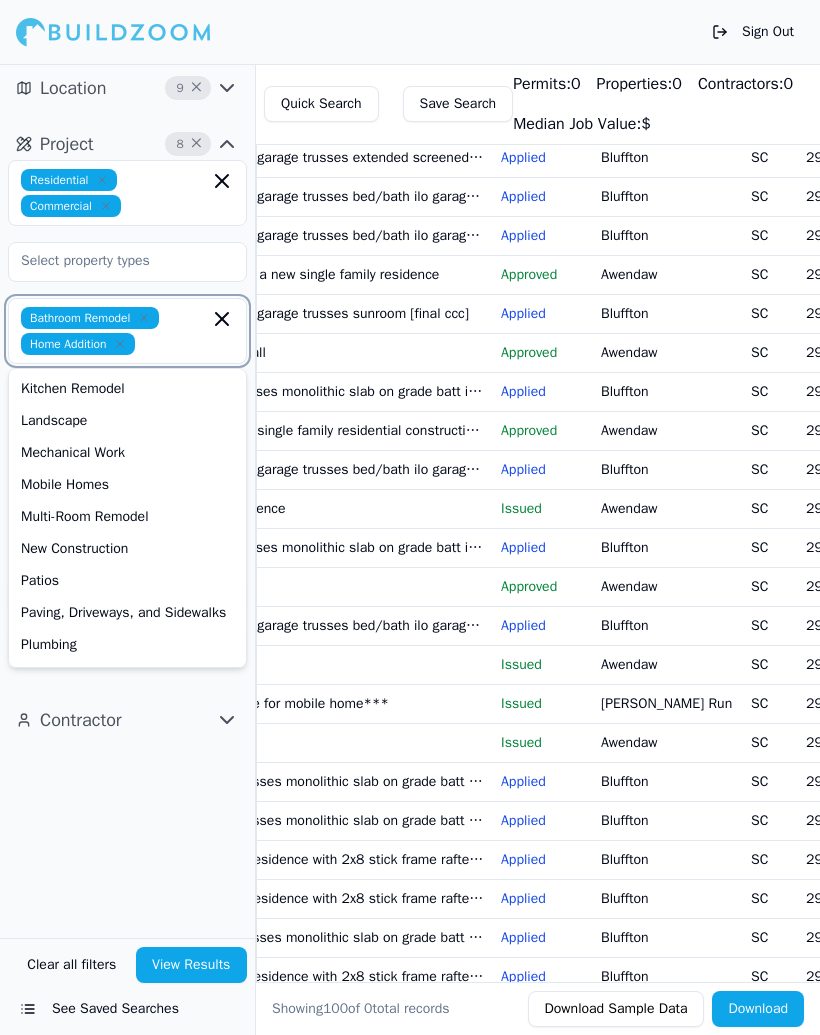 scroll, scrollTop: 429, scrollLeft: 0, axis: vertical 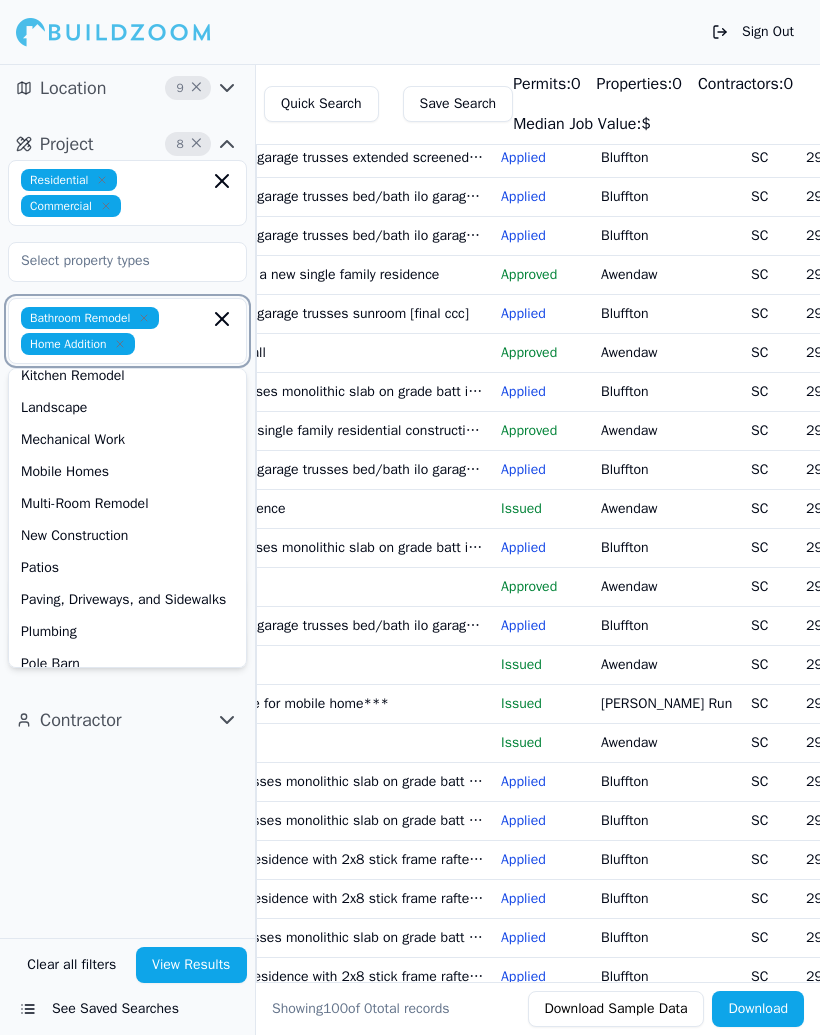click on "Multi-Room Remodel" at bounding box center (127, 504) 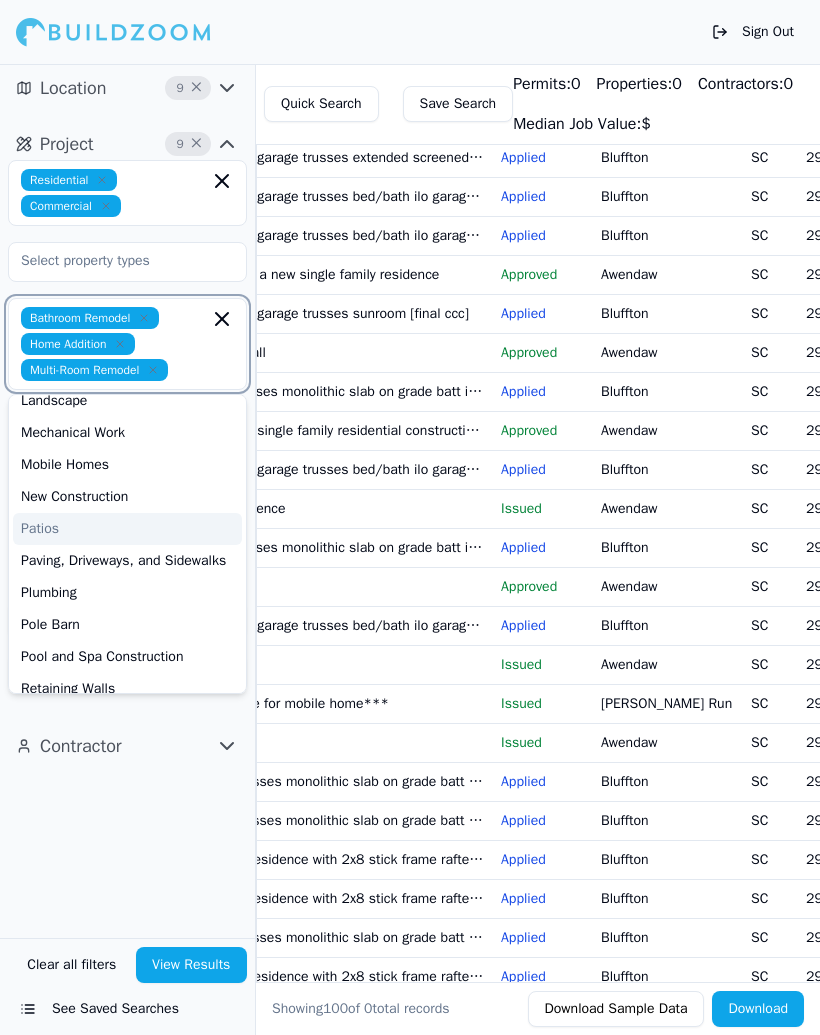 scroll, scrollTop: 455, scrollLeft: 0, axis: vertical 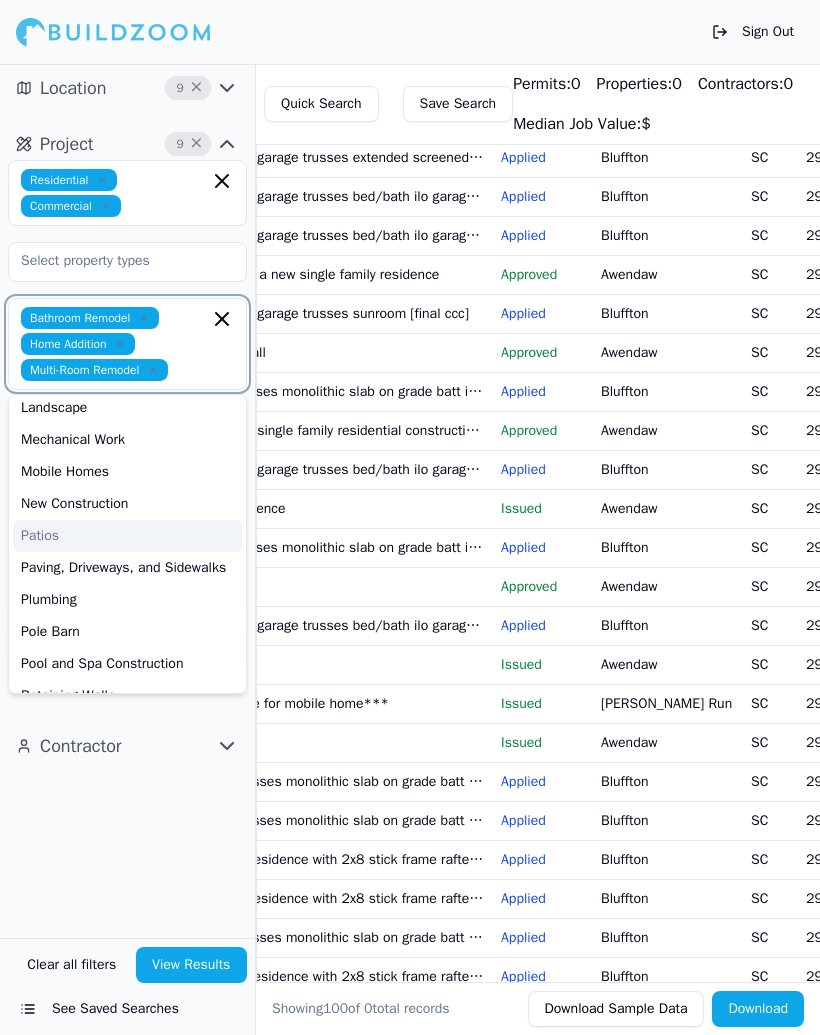 click on "New Construction" at bounding box center (127, 504) 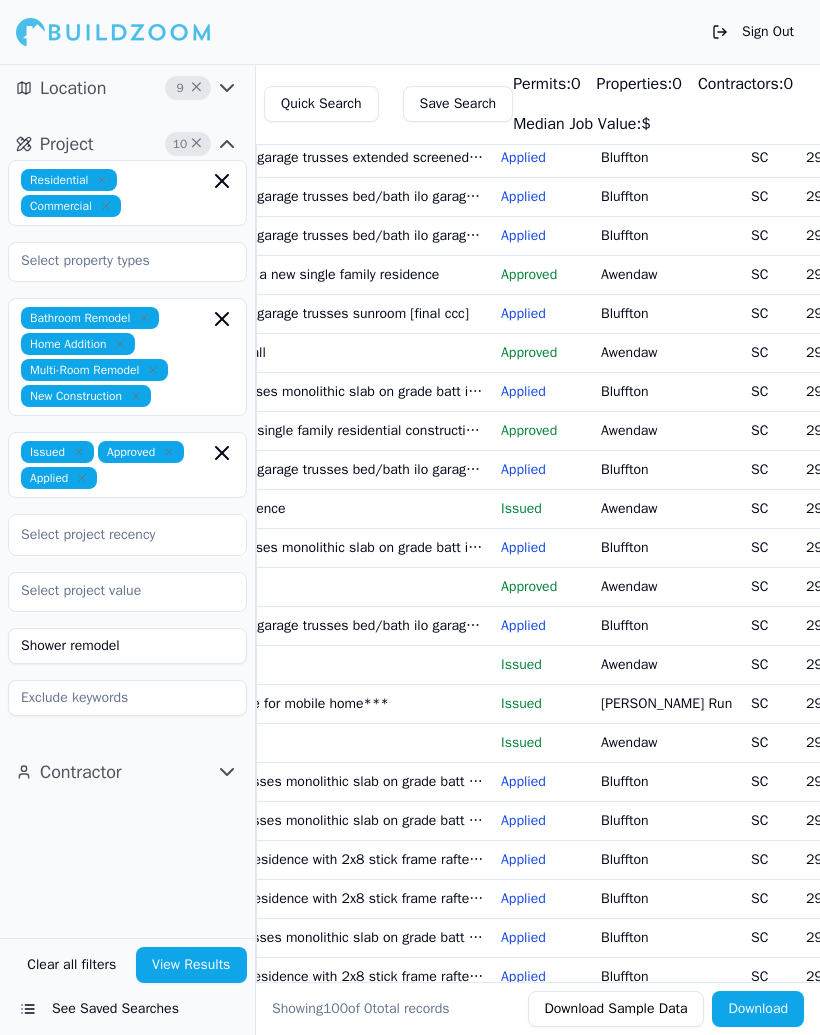 click on "Location 9 × Project 10 × Residential Commercial Bathroom Remodel Home Addition Multi-Room Remodel New Construction Issued Approved Applied Select project recency Shower remodel Contractor" at bounding box center (127, 501) 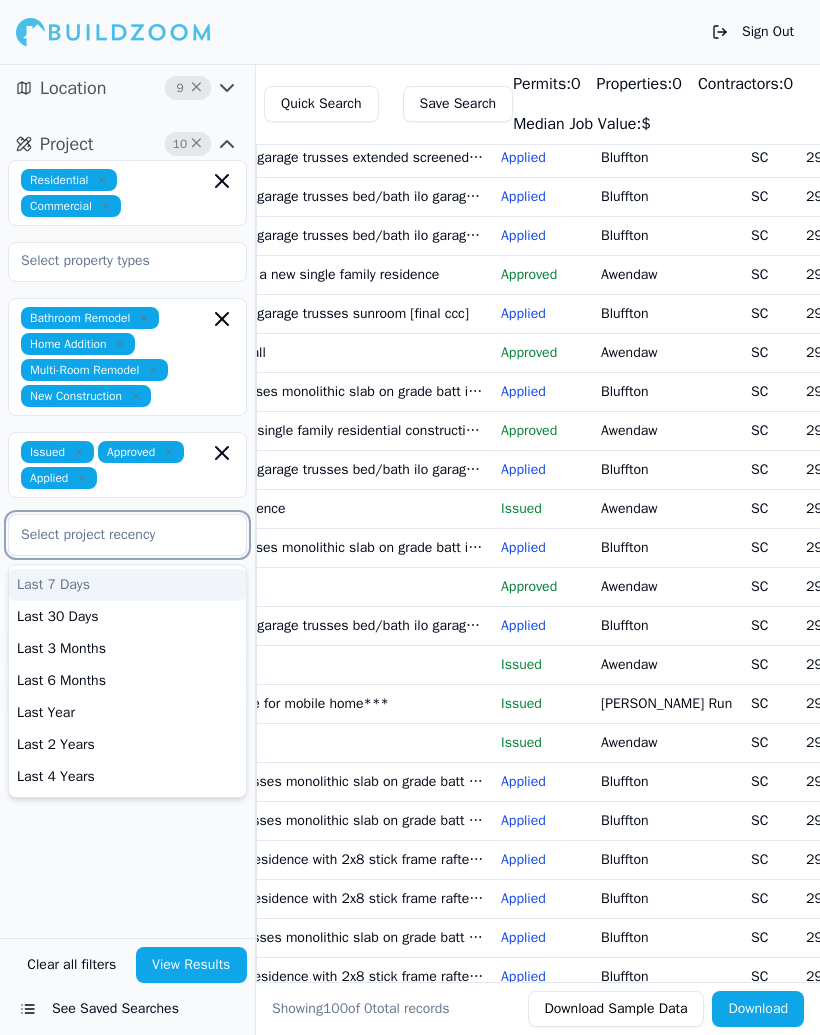 click on "Last 7 Days" at bounding box center [127, 585] 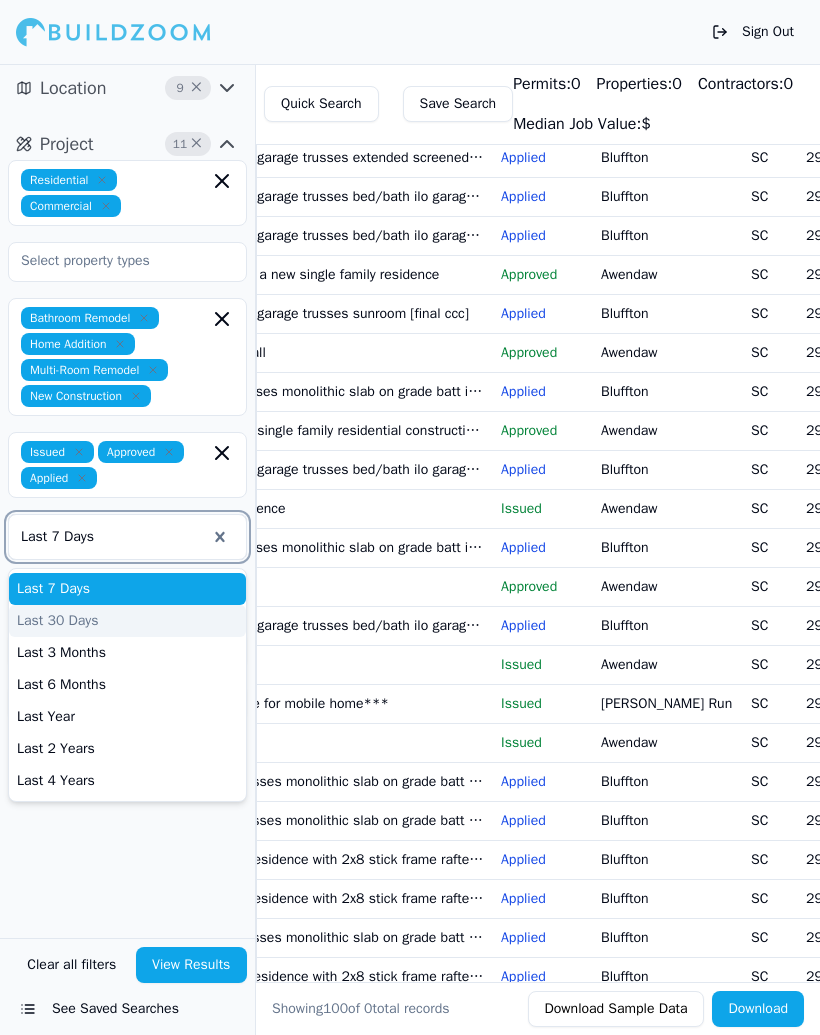 click on "Last 30 Days" at bounding box center (127, 621) 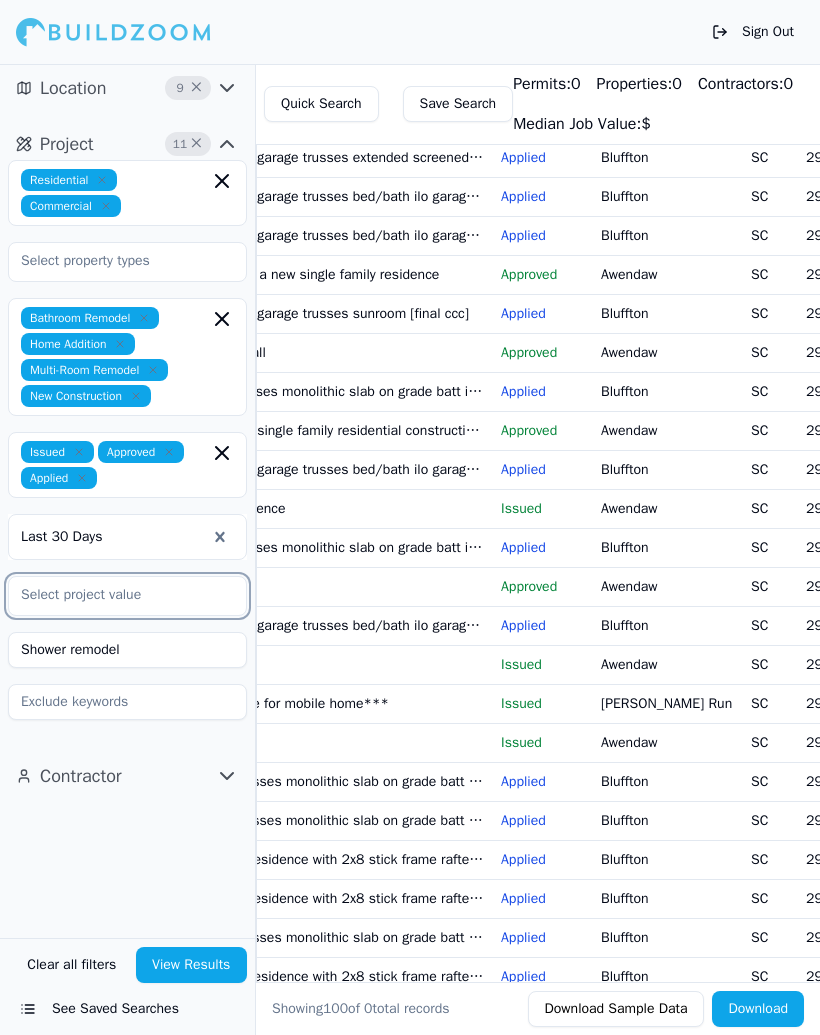 click at bounding box center (115, 595) 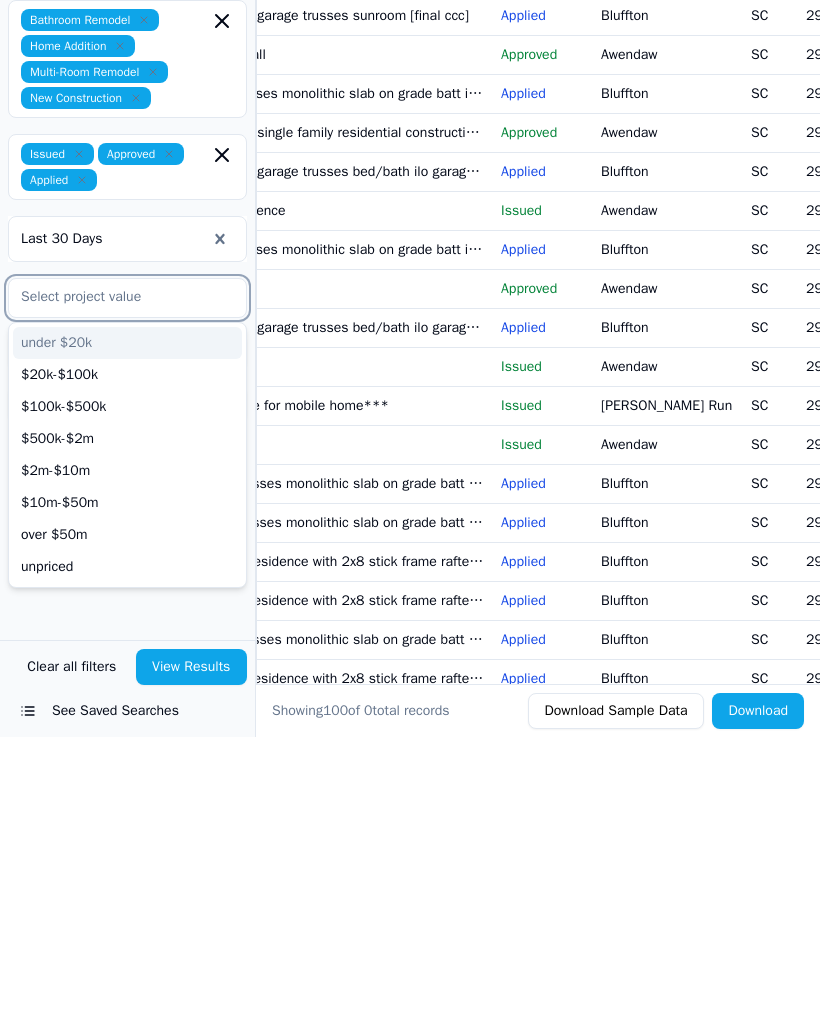 click on "$20k-$100k" at bounding box center [127, 673] 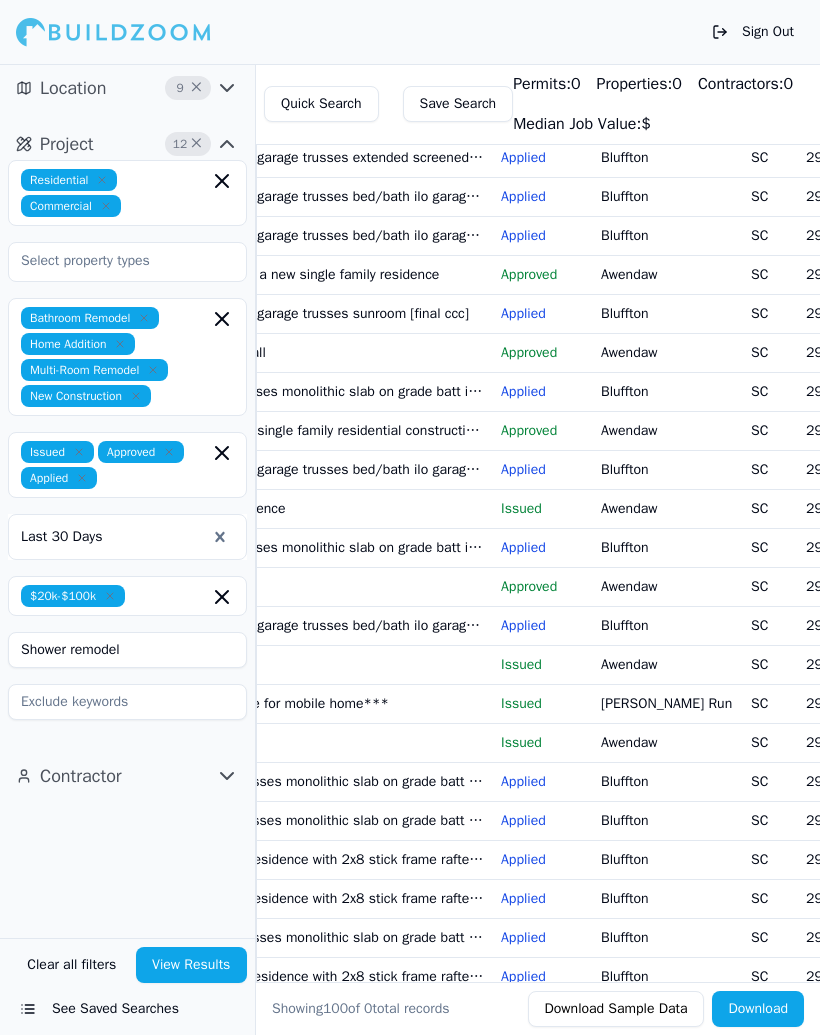 click on "Location 9 × Project 12 × Residential Commercial Bathroom Remodel Home Addition Multi-Room Remodel New Construction Issued Approved Applied Last 30 Days $20k-$100k Shower remodel Contractor" at bounding box center [127, 501] 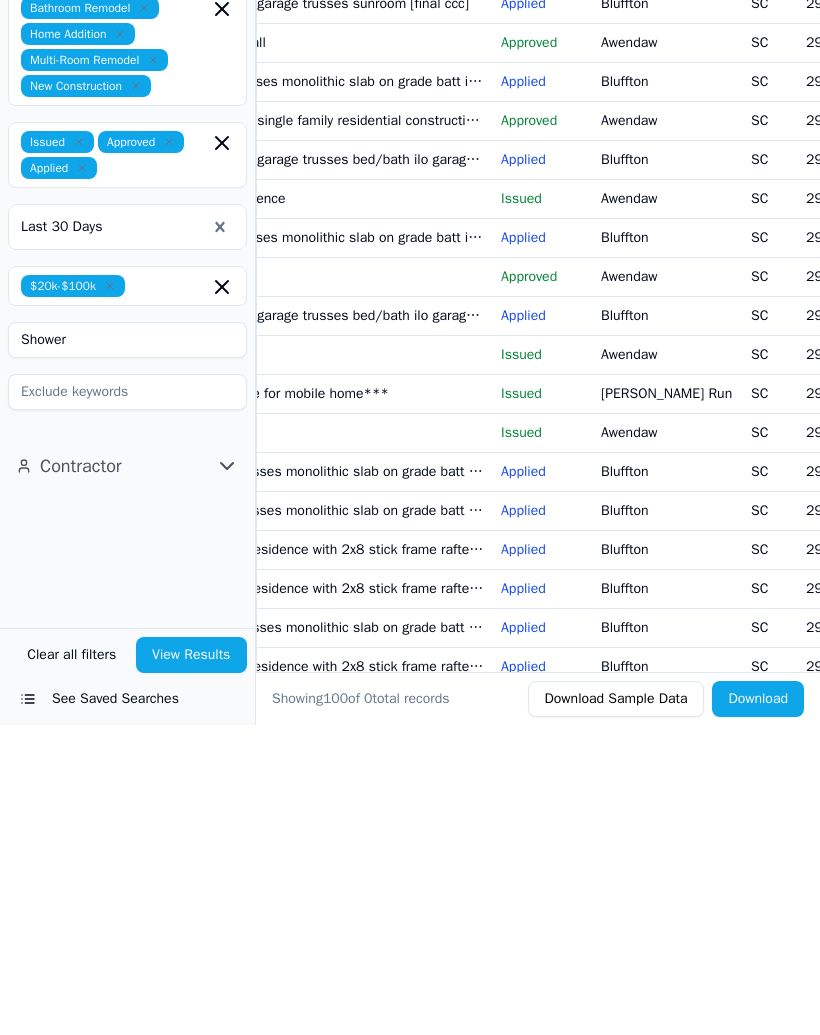 type on "Shower" 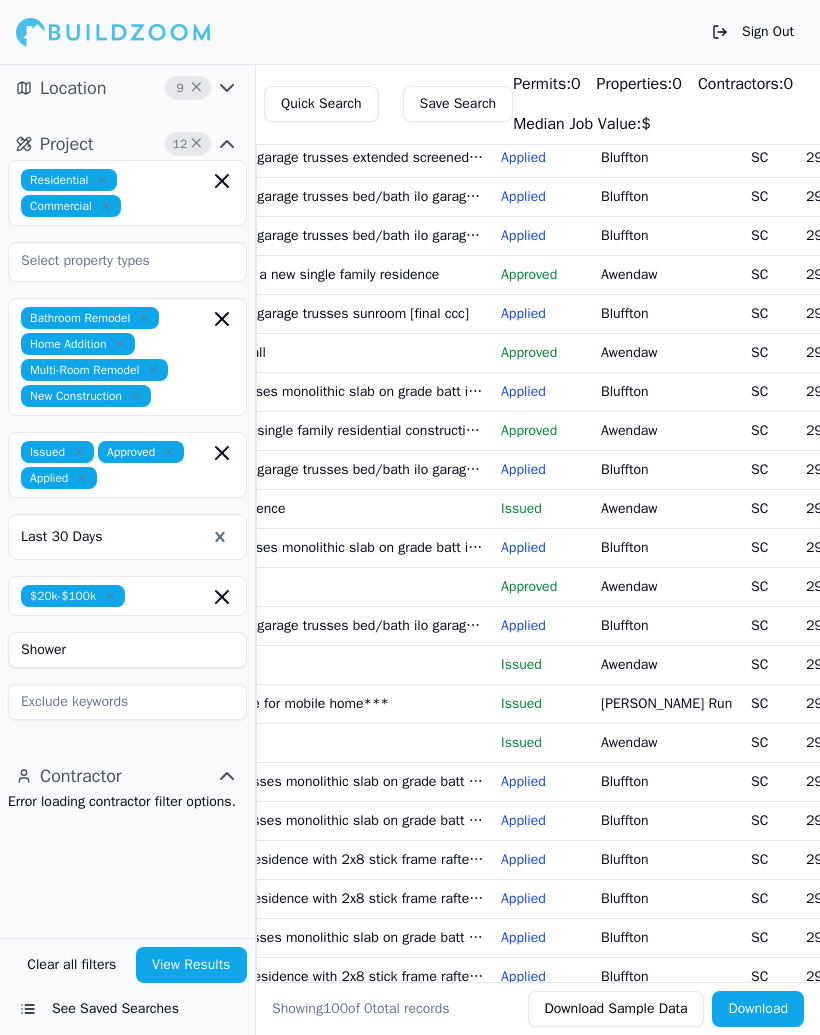 click 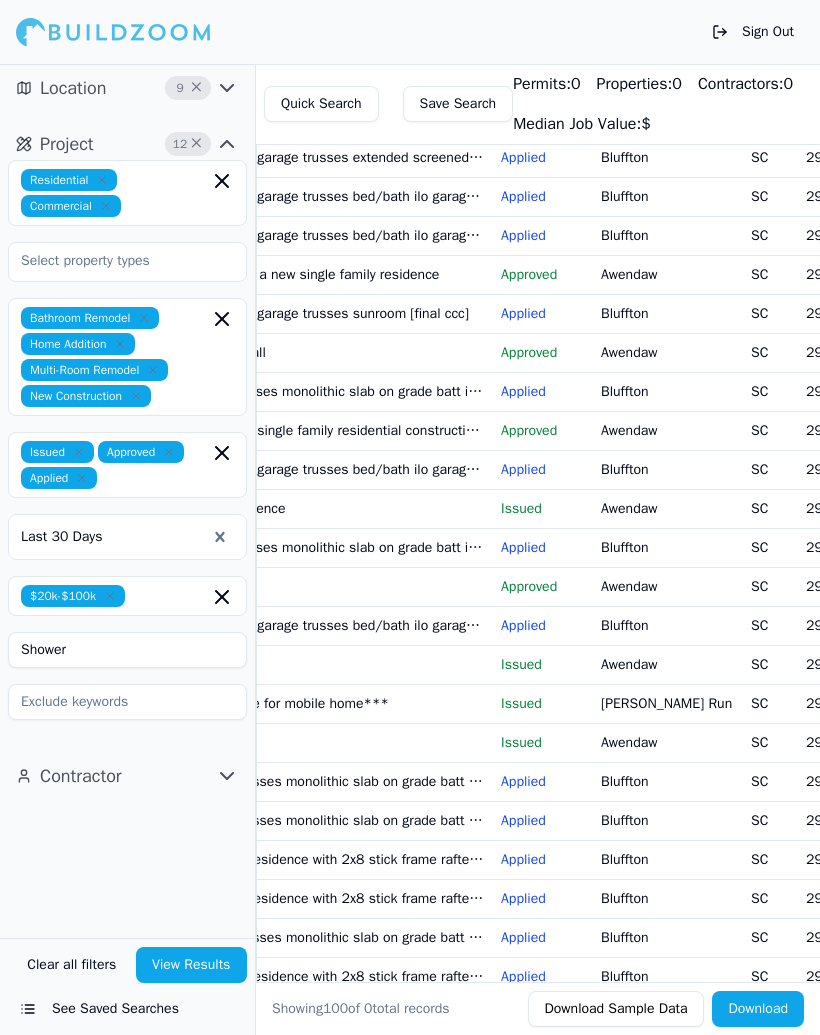 click on "View Results" at bounding box center [192, 965] 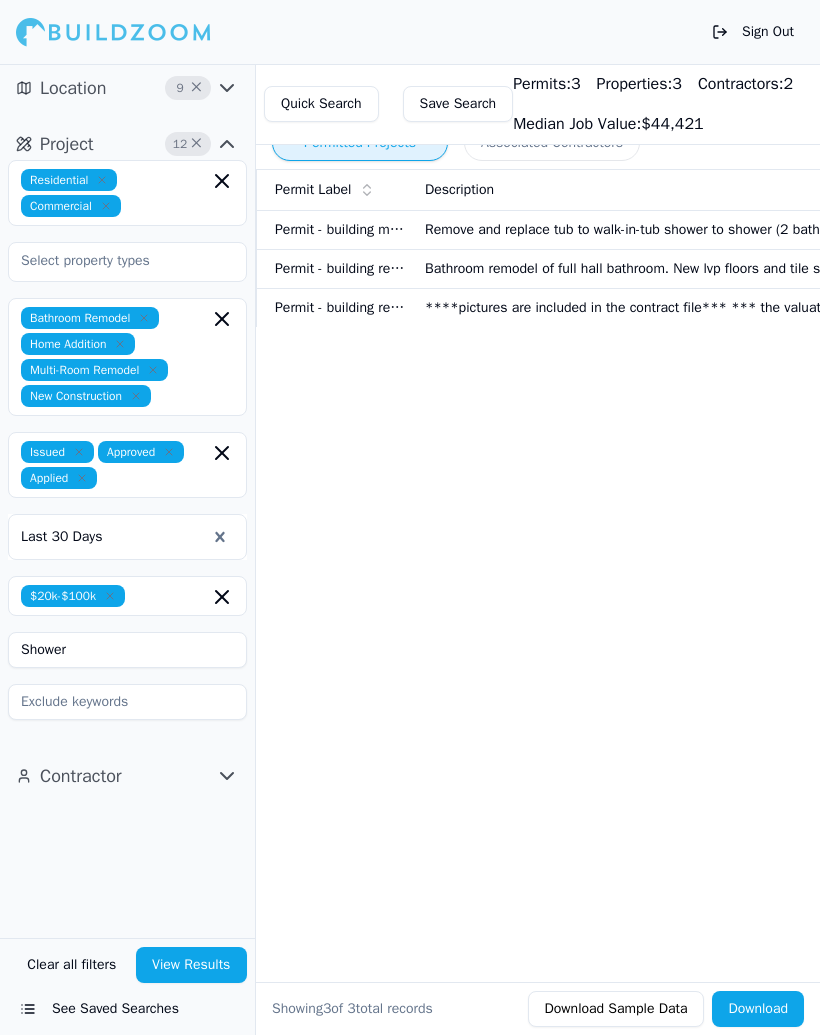 scroll, scrollTop: 0, scrollLeft: 87, axis: horizontal 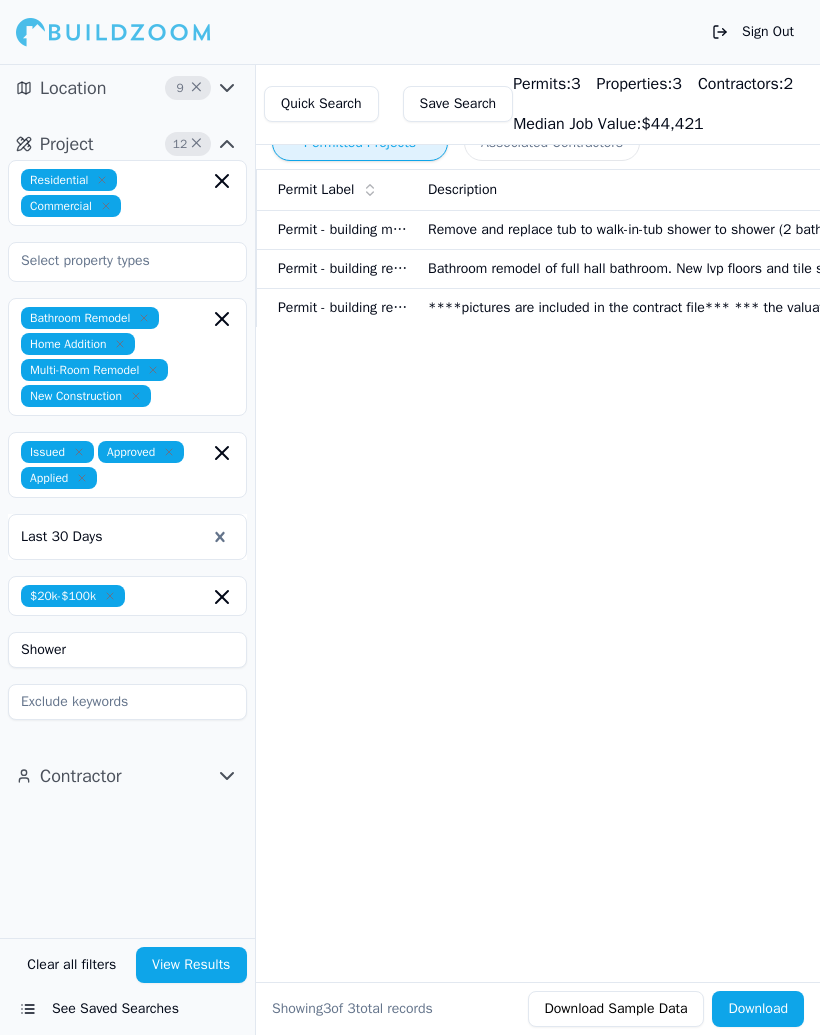 click on "****pictures are included in the contract file*** *** the valuation for this includes the plumbing we will submit the plumbing application as soon as the building permit is approved**** thank you remove and replace tub to tub and shower to shower. No structural changes or plumbing relocation" at bounding box center (645, 307) 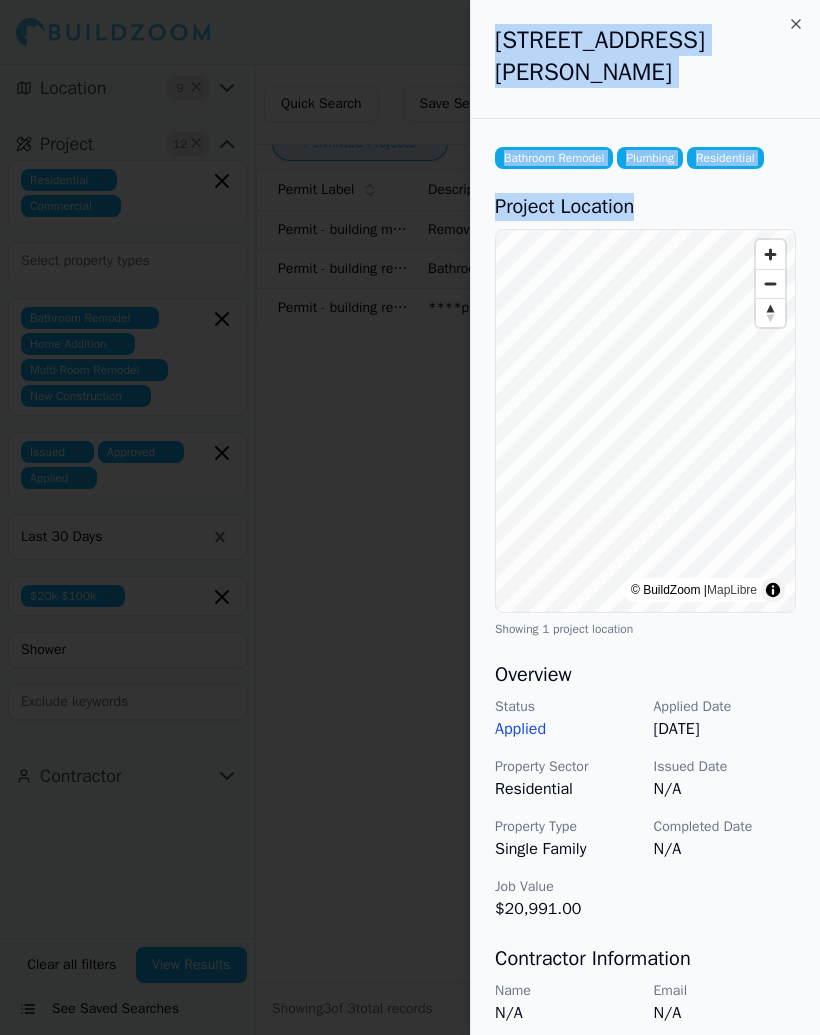 click at bounding box center [410, 517] 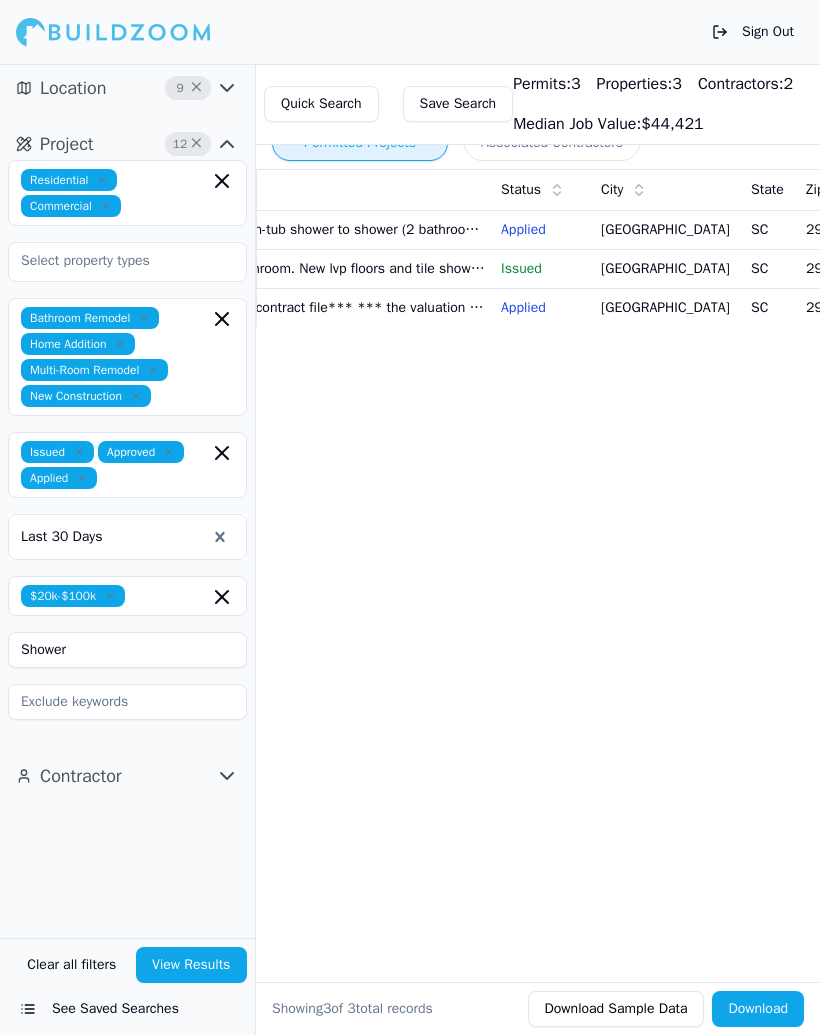scroll, scrollTop: 0, scrollLeft: 464, axis: horizontal 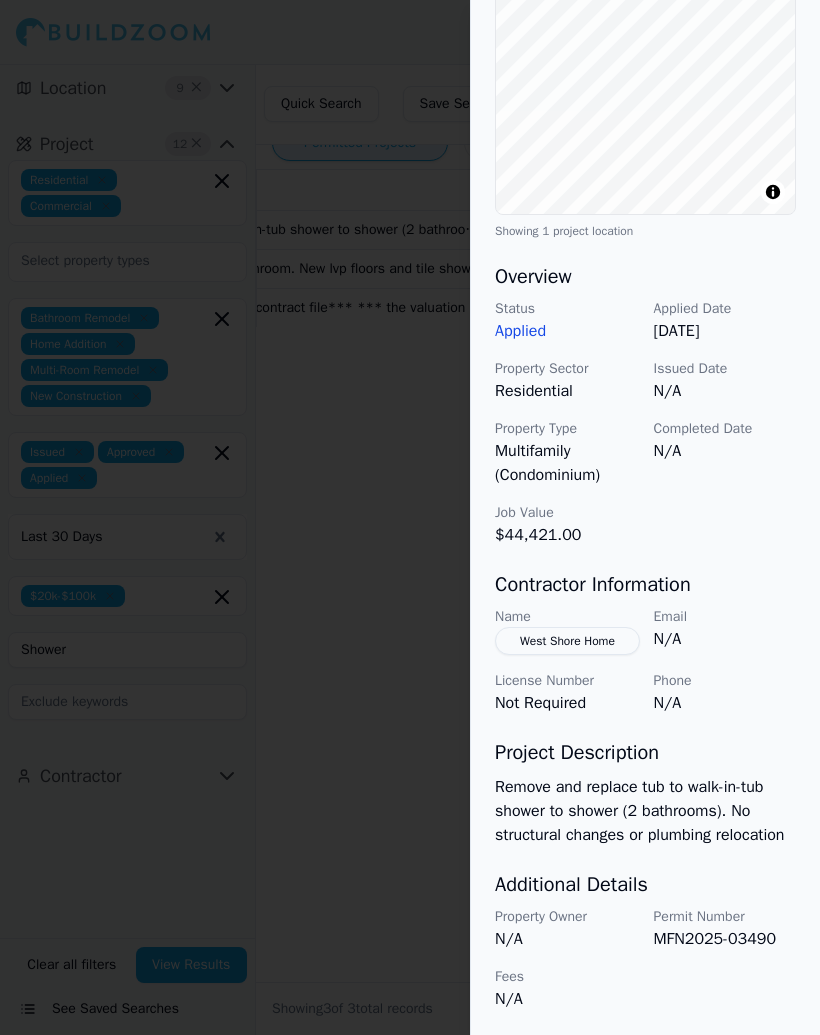 click on "West Shore Home" at bounding box center (567, 641) 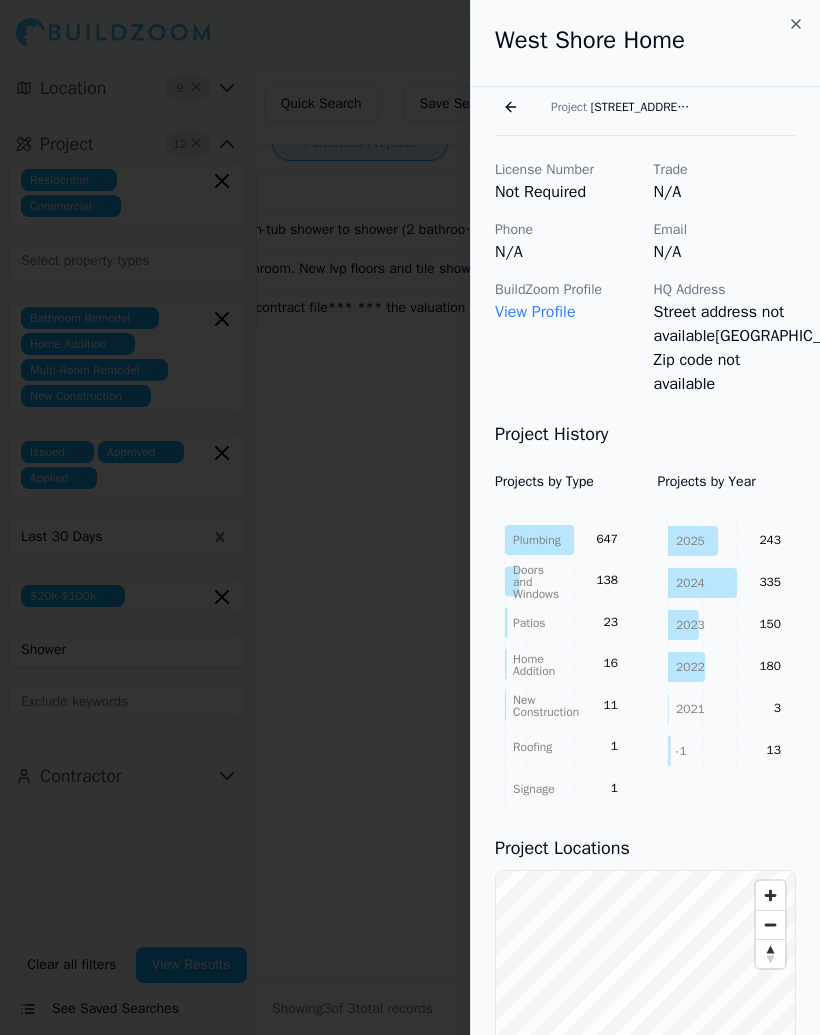 scroll, scrollTop: 0, scrollLeft: 0, axis: both 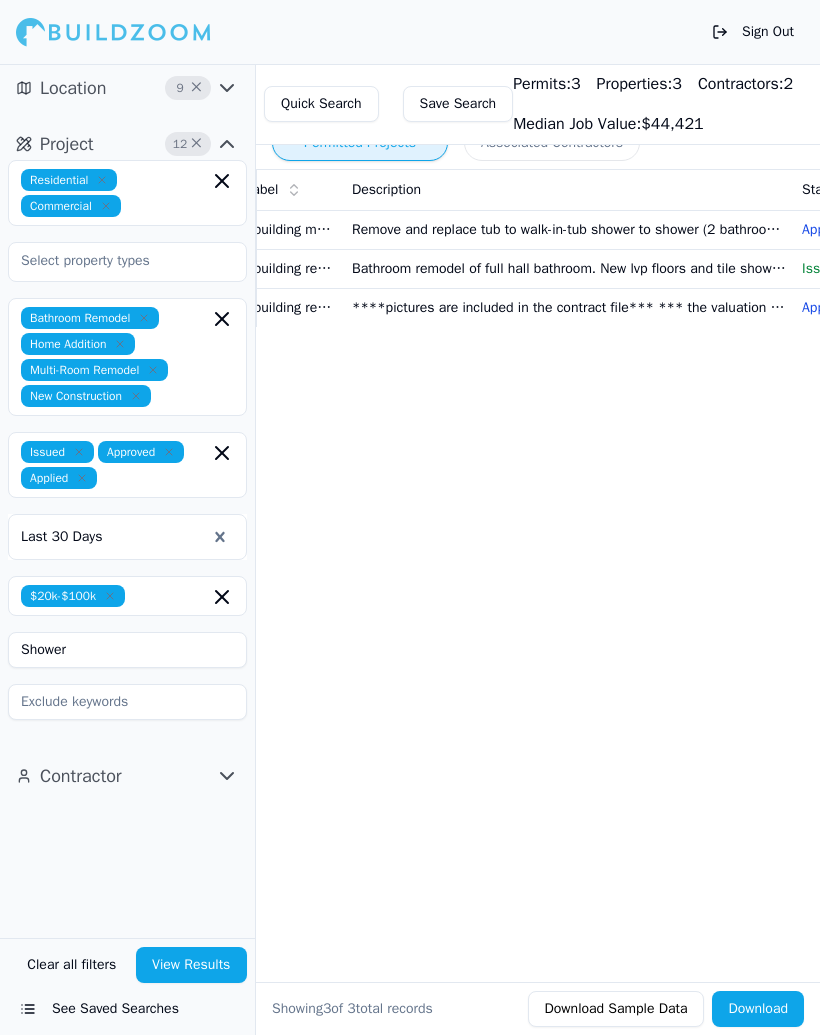 click on "Bathroom remodel of full hall bathroom. New lvp floors and tile shower walls new bathtub to replace existing and new shower fixtures. Includes replacing existing vanity light new vanity cabinet" at bounding box center [569, 268] 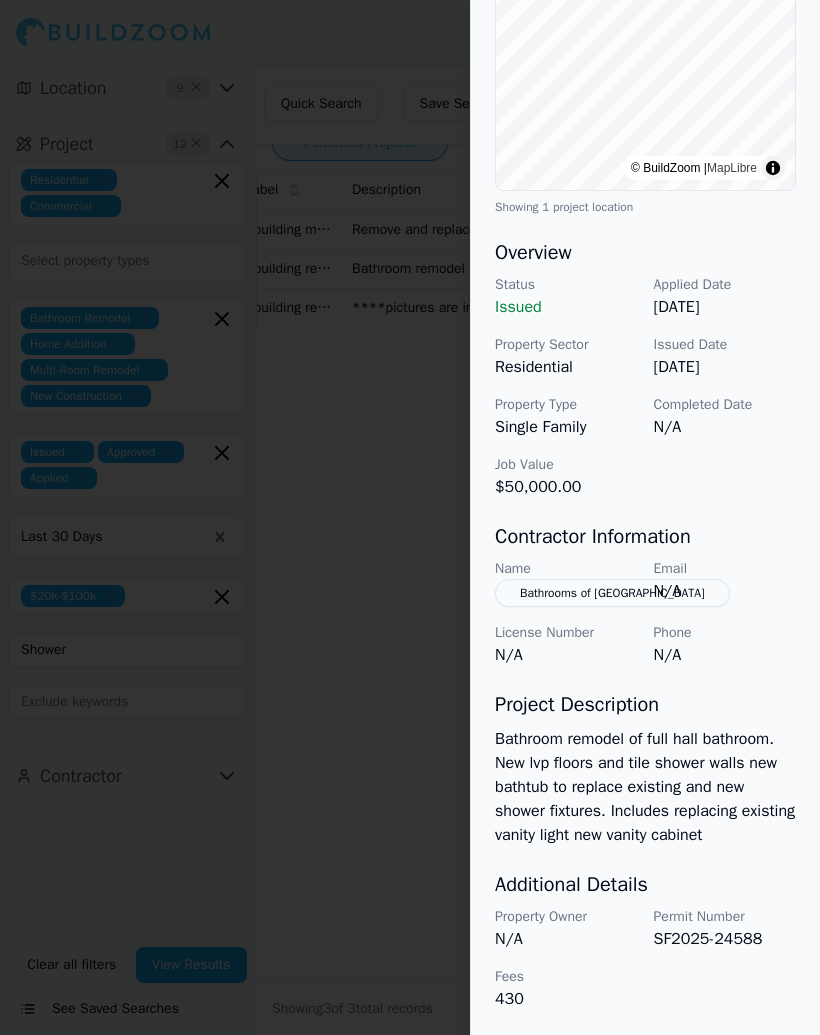 scroll, scrollTop: 422, scrollLeft: 0, axis: vertical 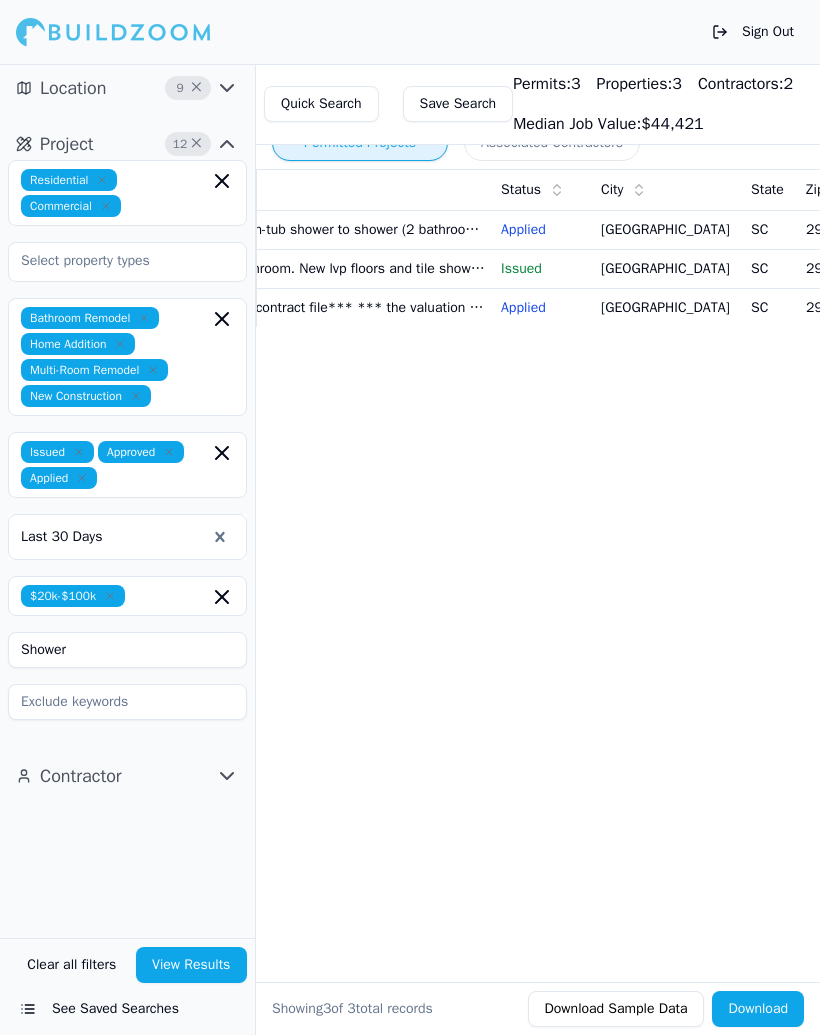 click on "[GEOGRAPHIC_DATA]" at bounding box center (668, 307) 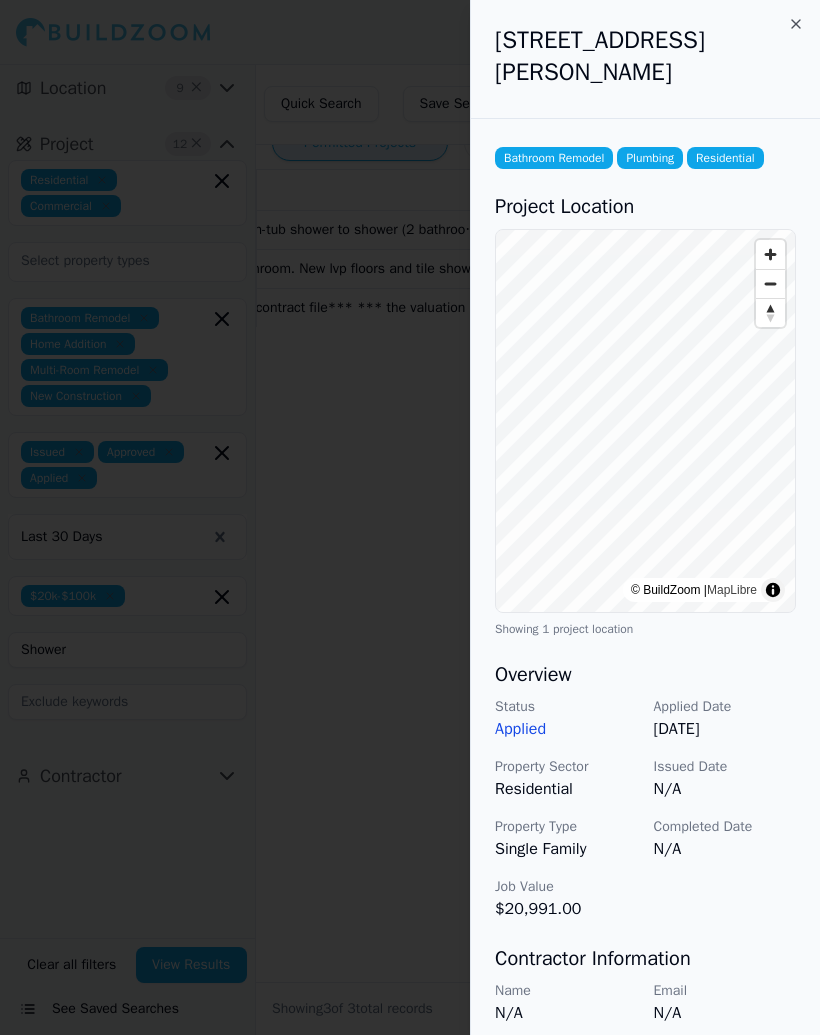 scroll, scrollTop: 0, scrollLeft: 0, axis: both 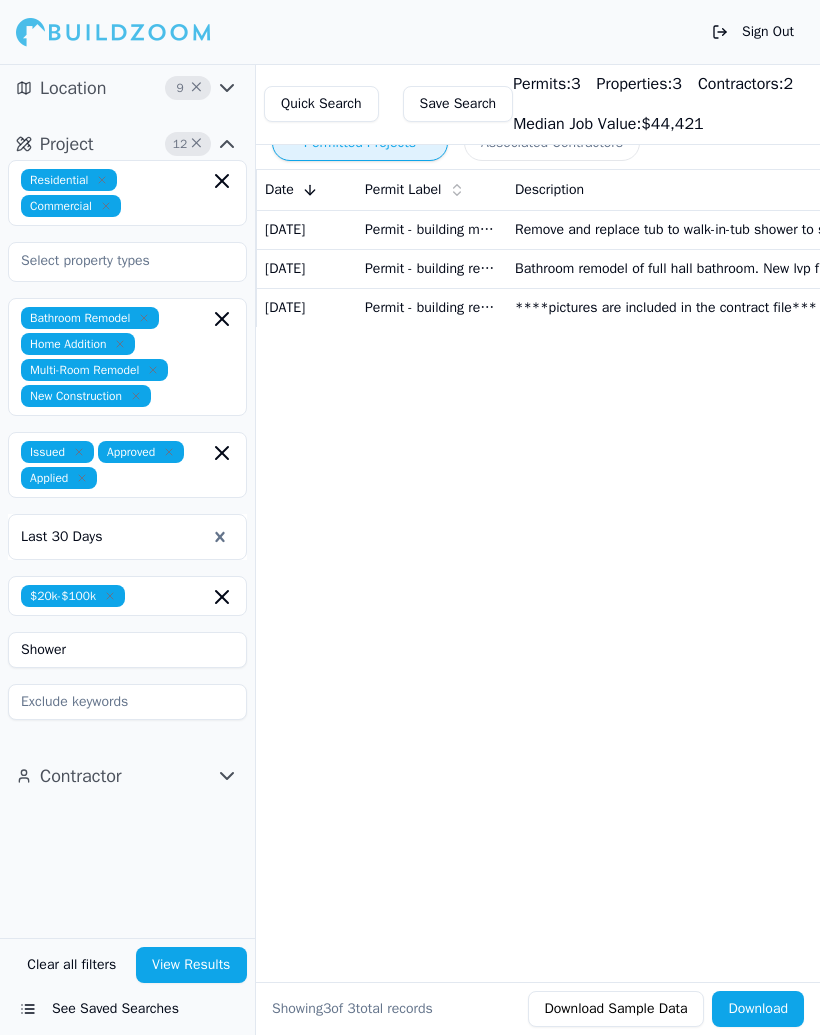 click 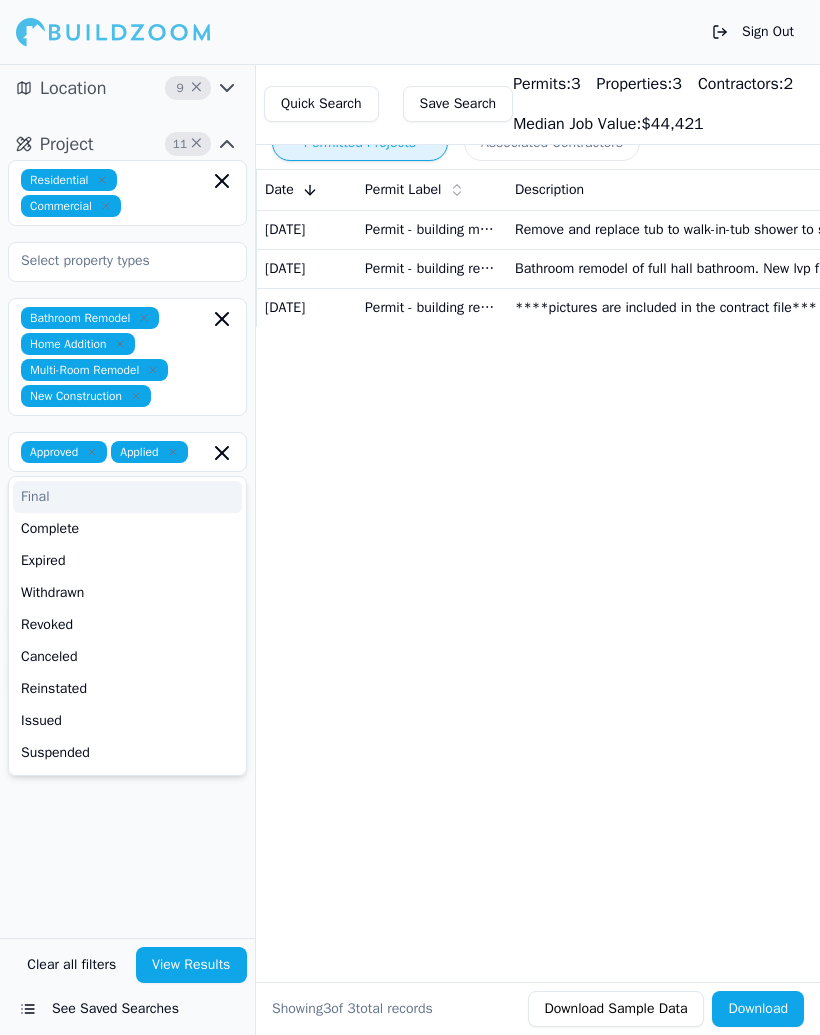 click on "Approved" at bounding box center (64, 452) 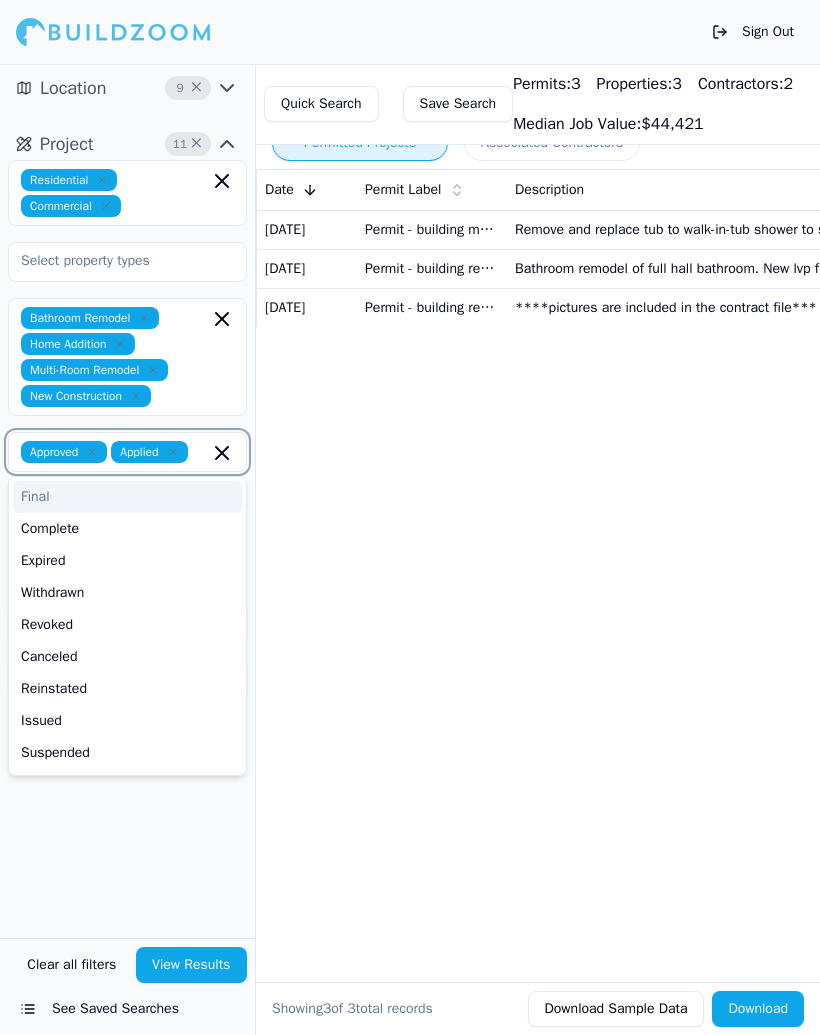 click 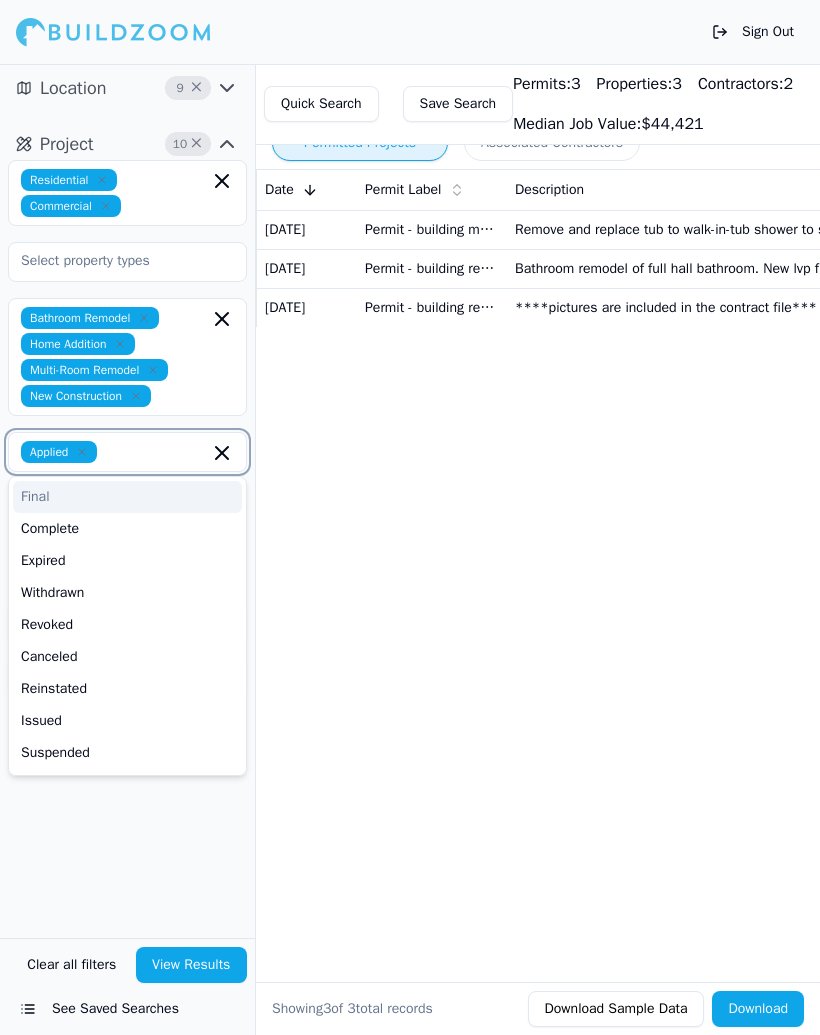 click 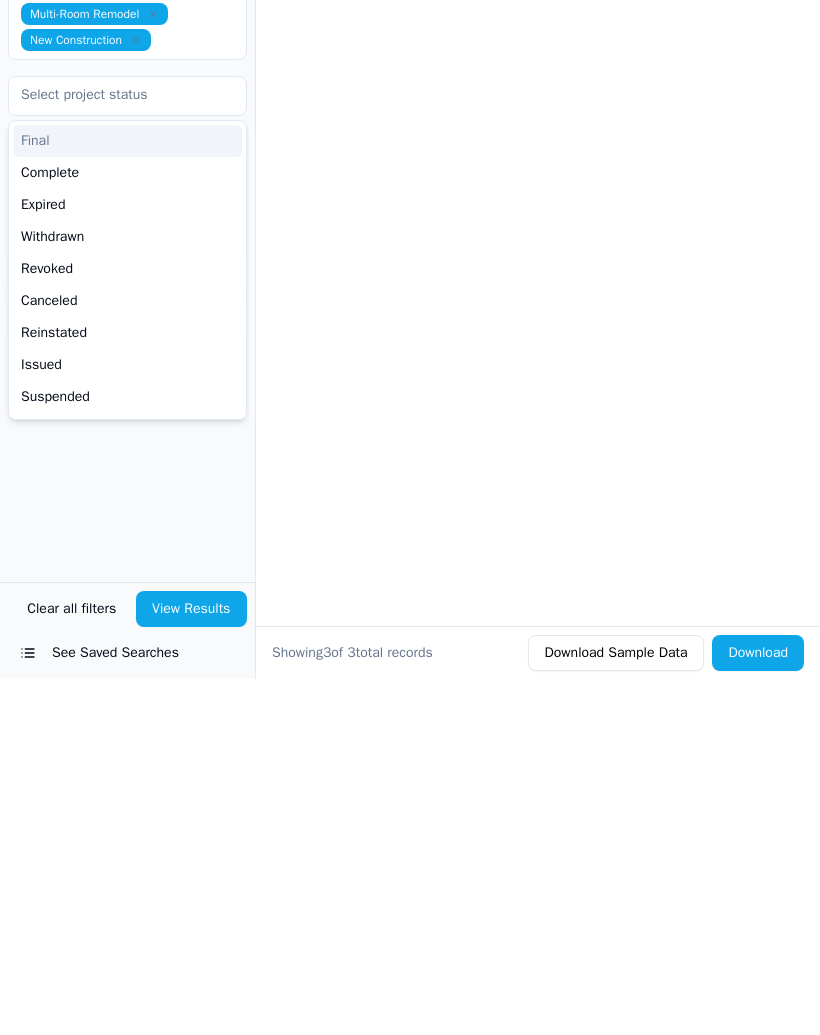 click on "View Results" at bounding box center [192, 965] 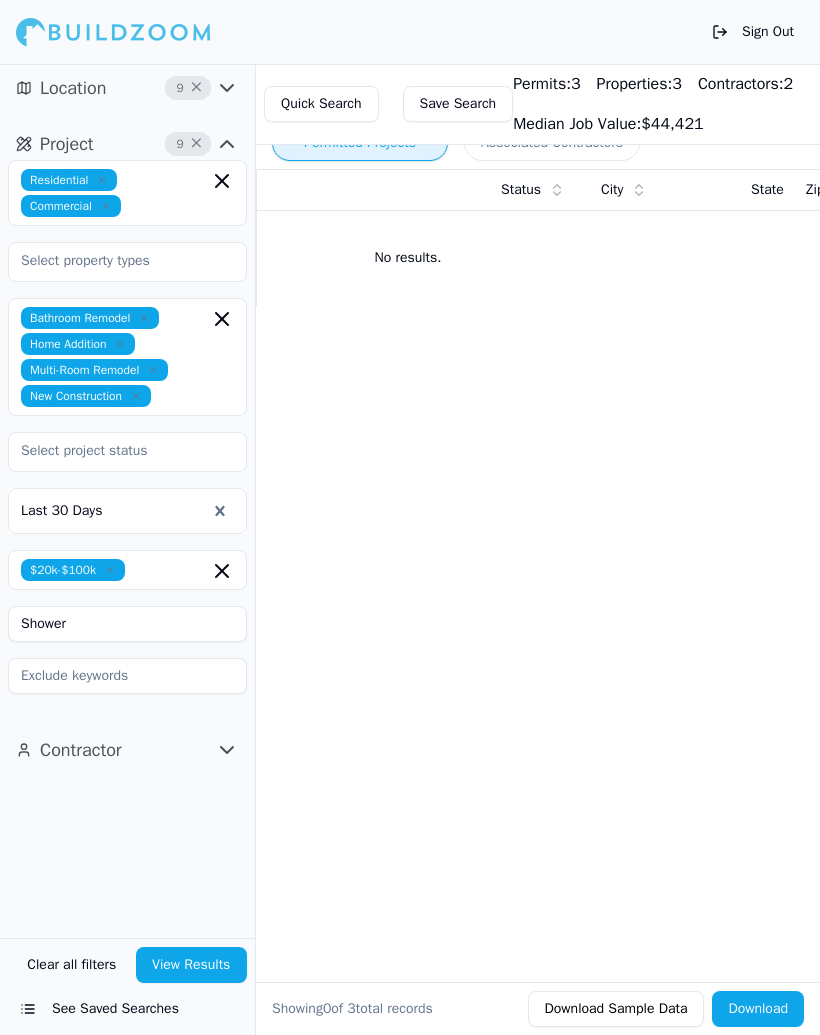 scroll, scrollTop: 0, scrollLeft: 464, axis: horizontal 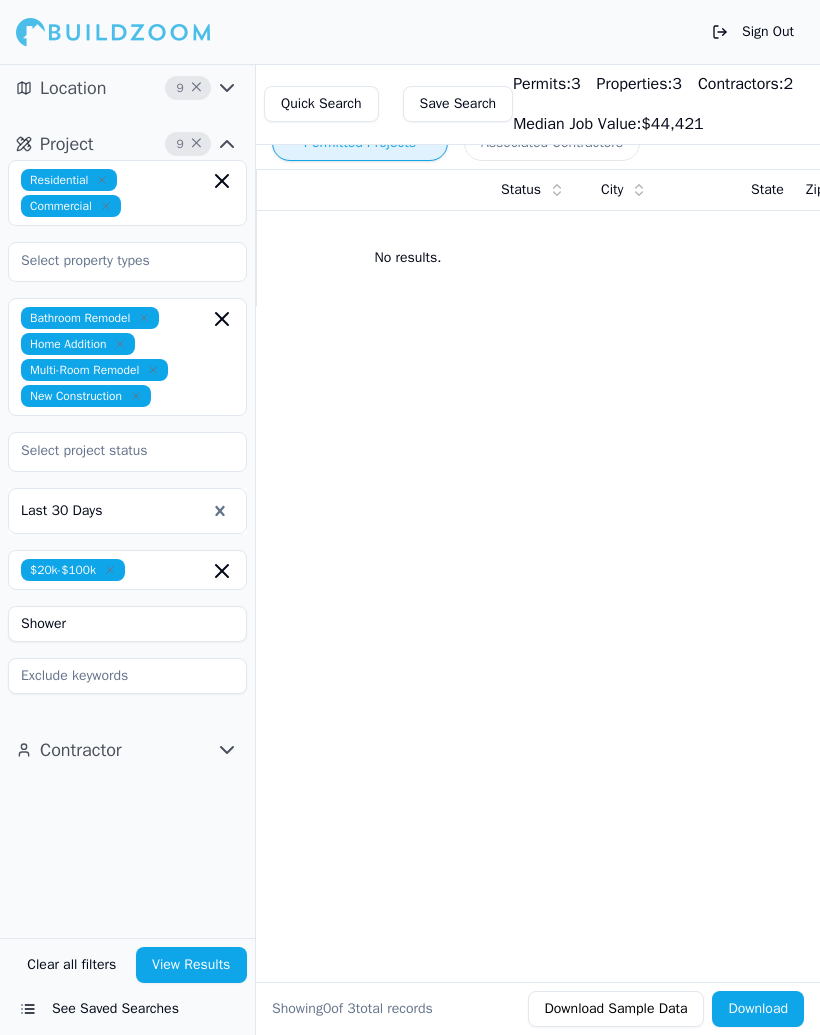 click on "Commercial" at bounding box center (71, 206) 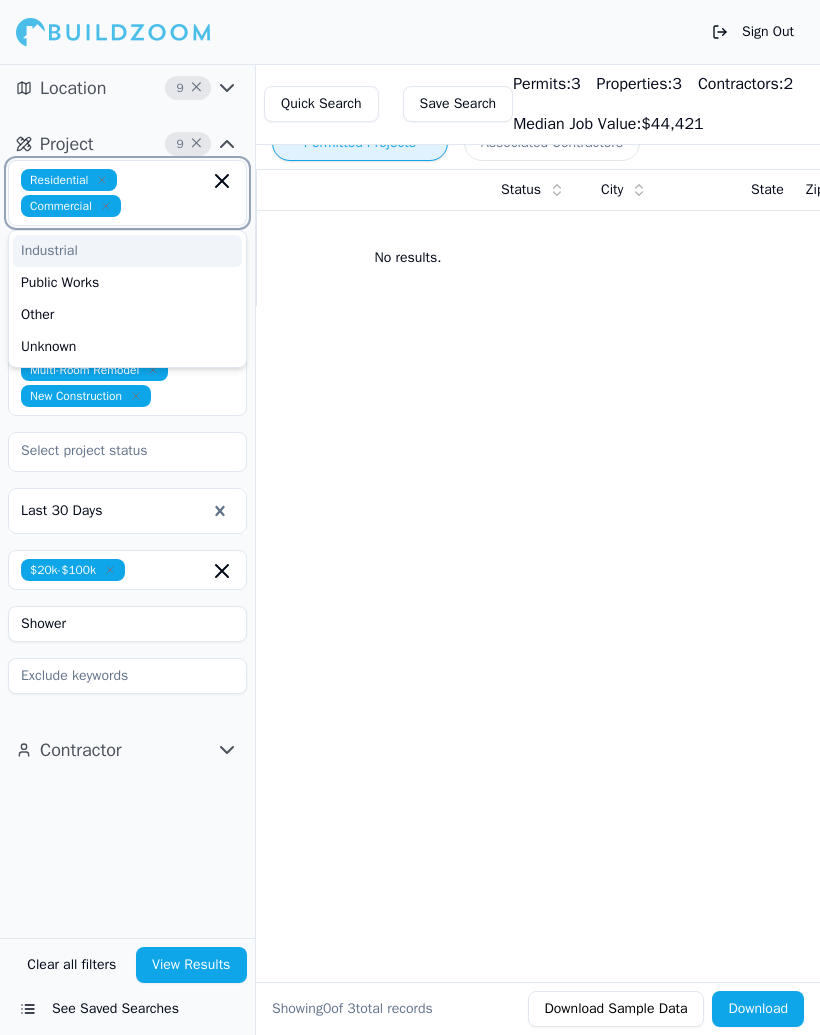 click 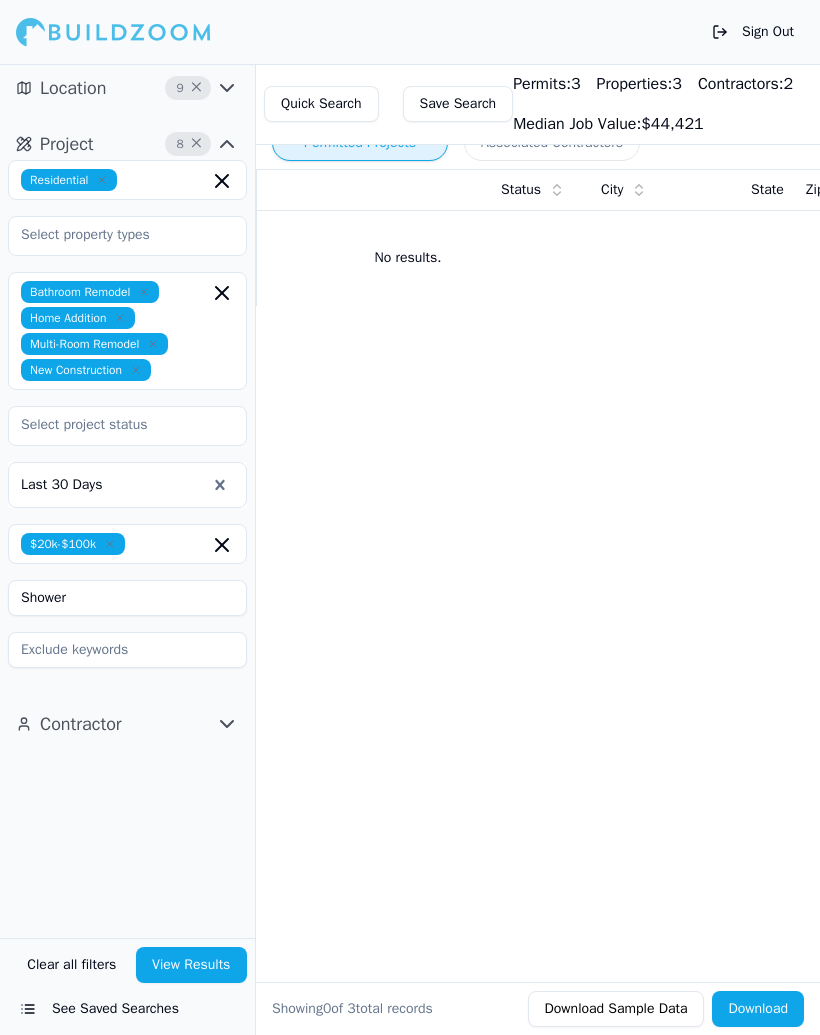 click on "Permitted Projects Associated Contractors Date Permit Label Description Status City State Zip code Project Tags No results. Showing  0  of   3  total records Download Sample Data Download" at bounding box center [640, 549] 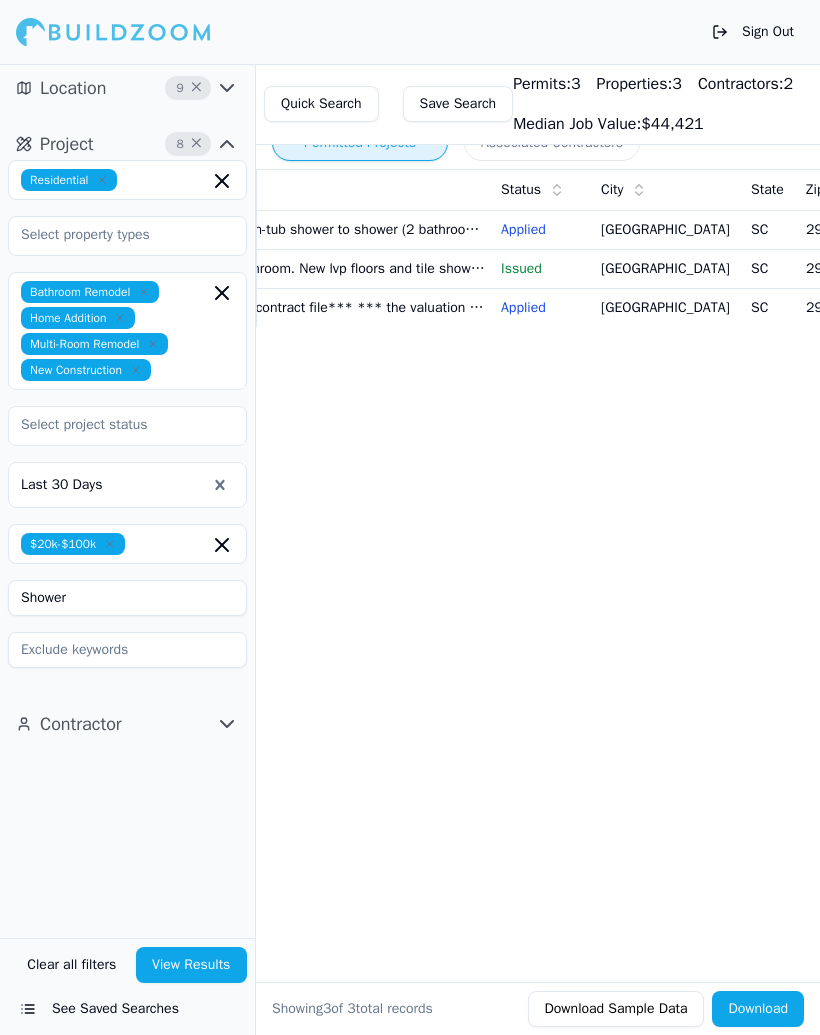 click 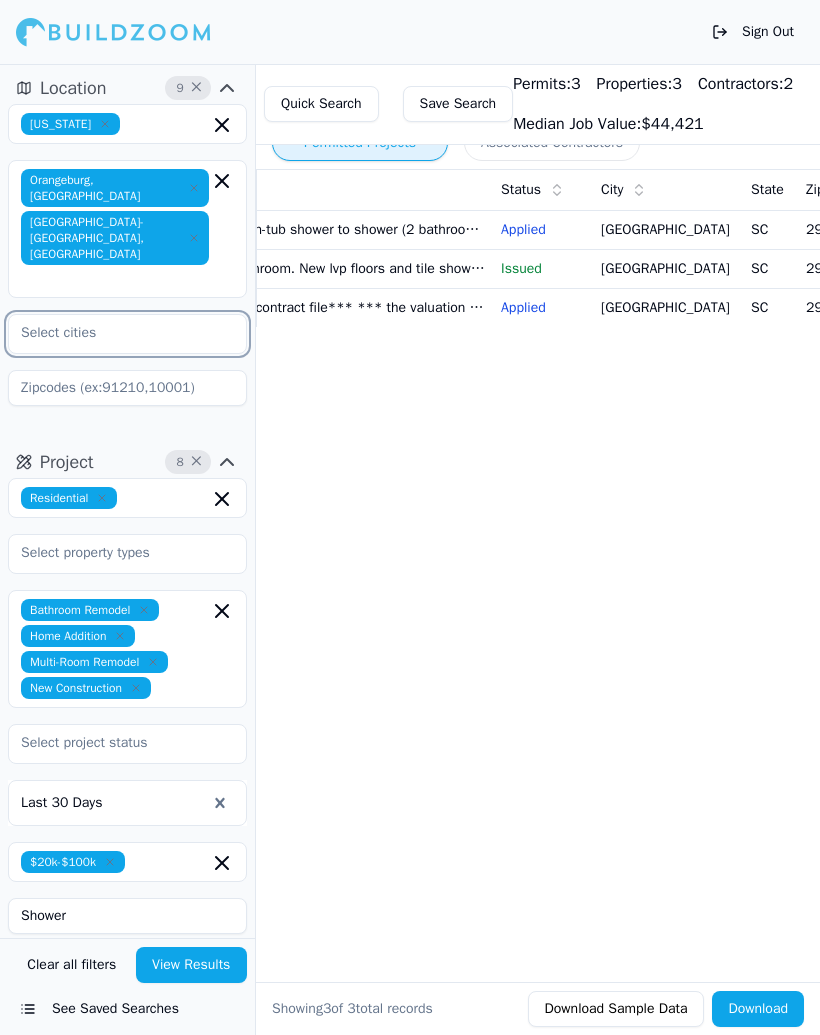 click at bounding box center [115, 333] 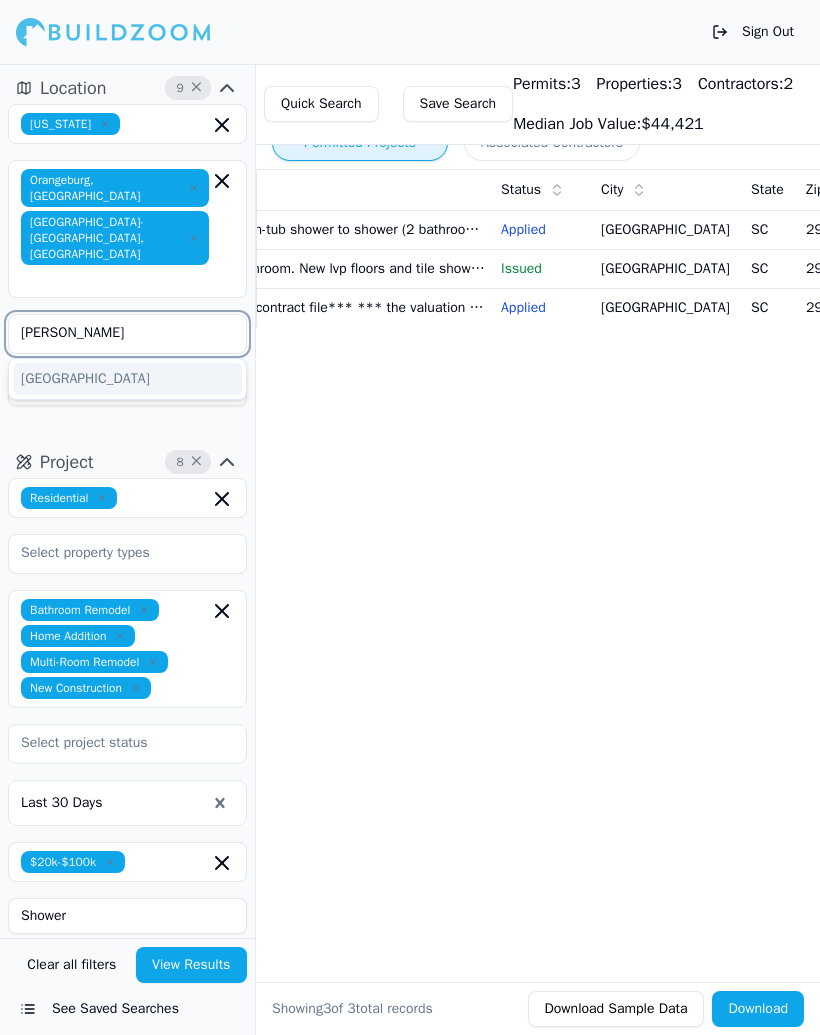 type on "[GEOGRAPHIC_DATA]" 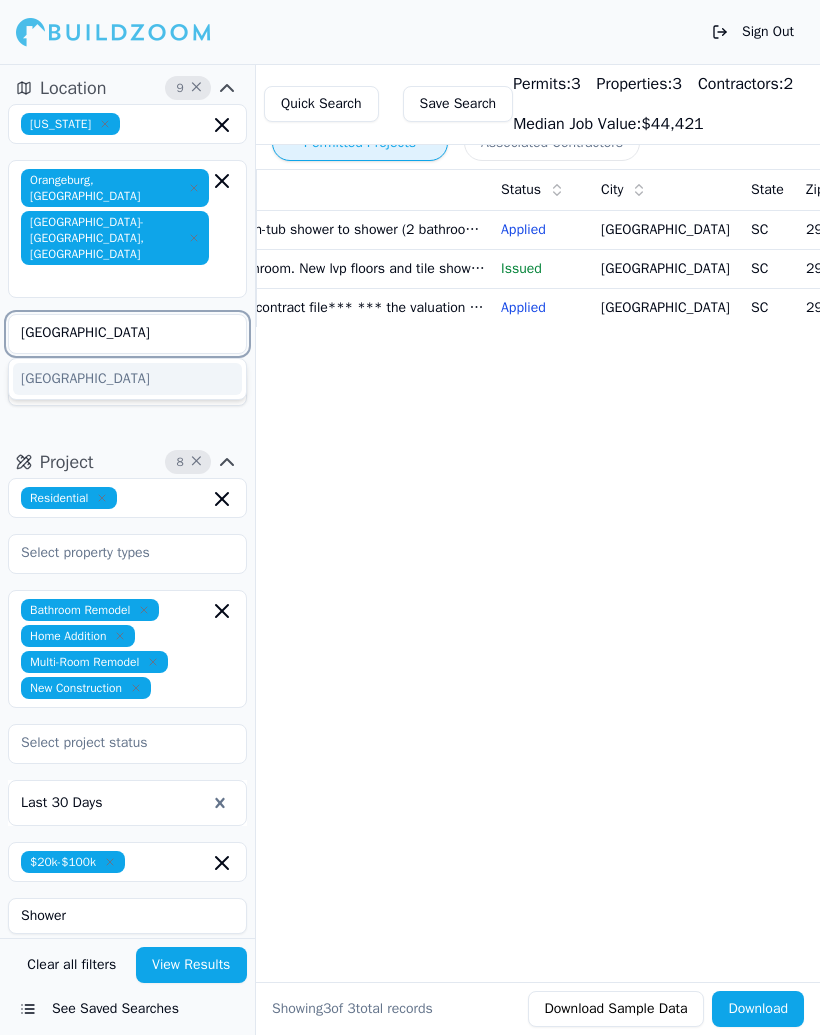 click on "[GEOGRAPHIC_DATA]" at bounding box center [127, 379] 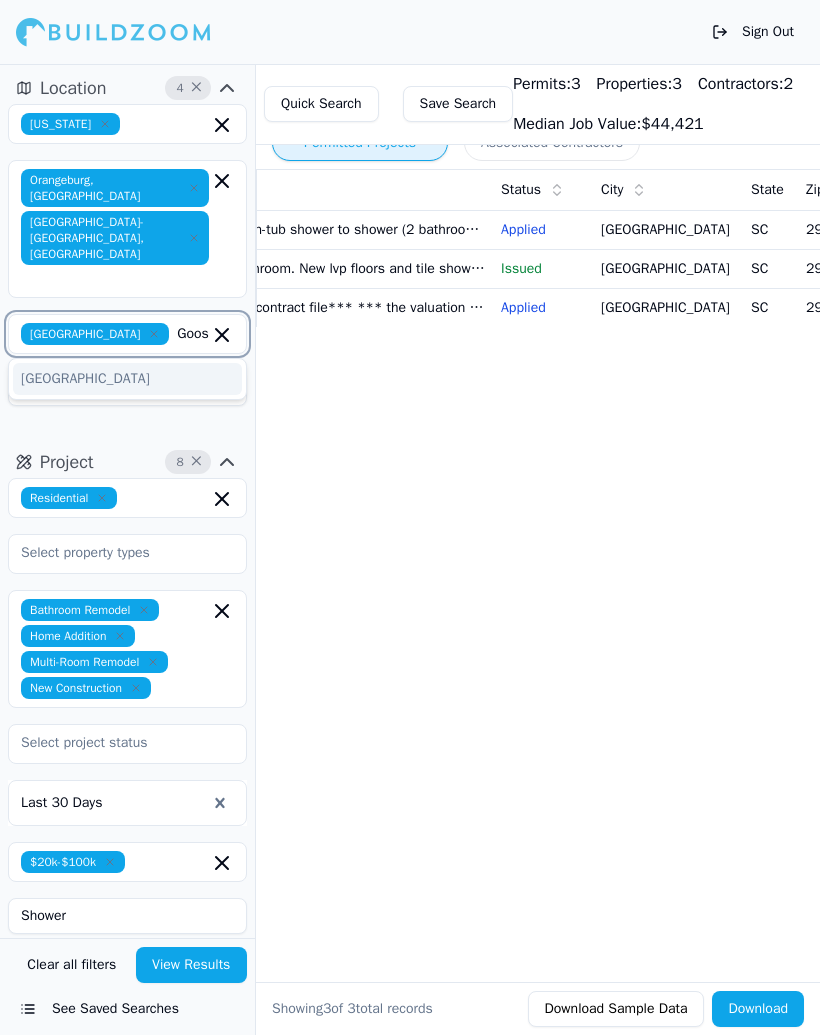 type on "Goose creek" 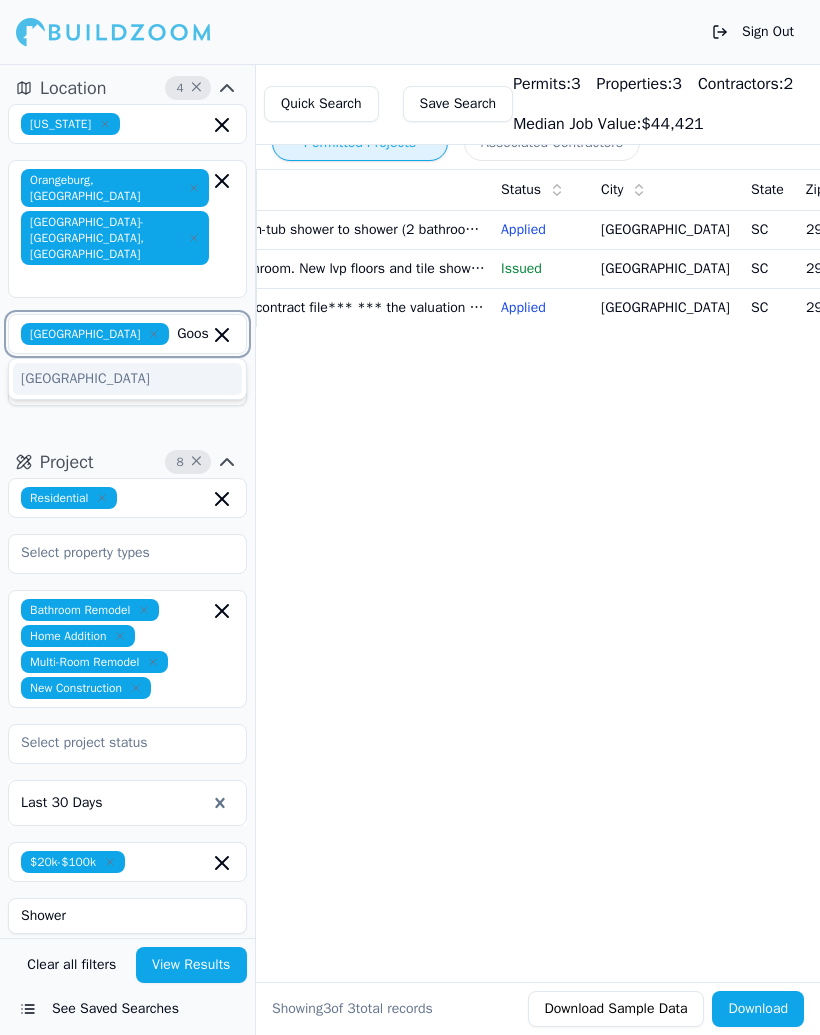 click on "[GEOGRAPHIC_DATA]" at bounding box center [127, 379] 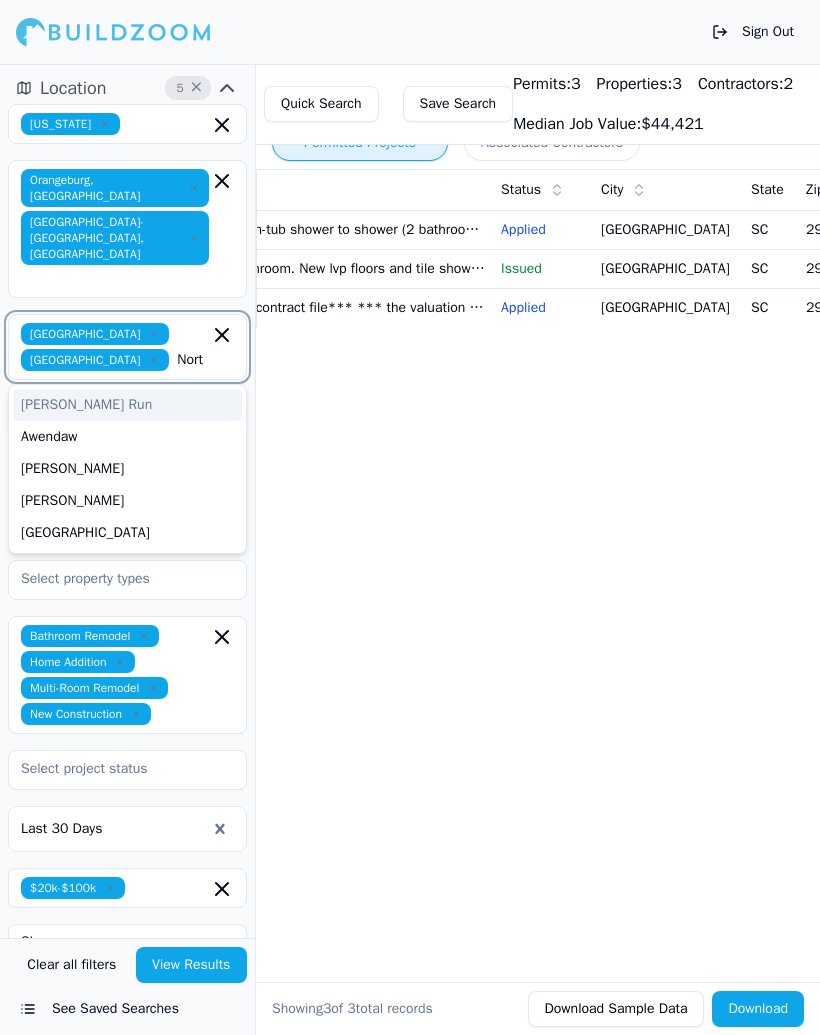 type on "North" 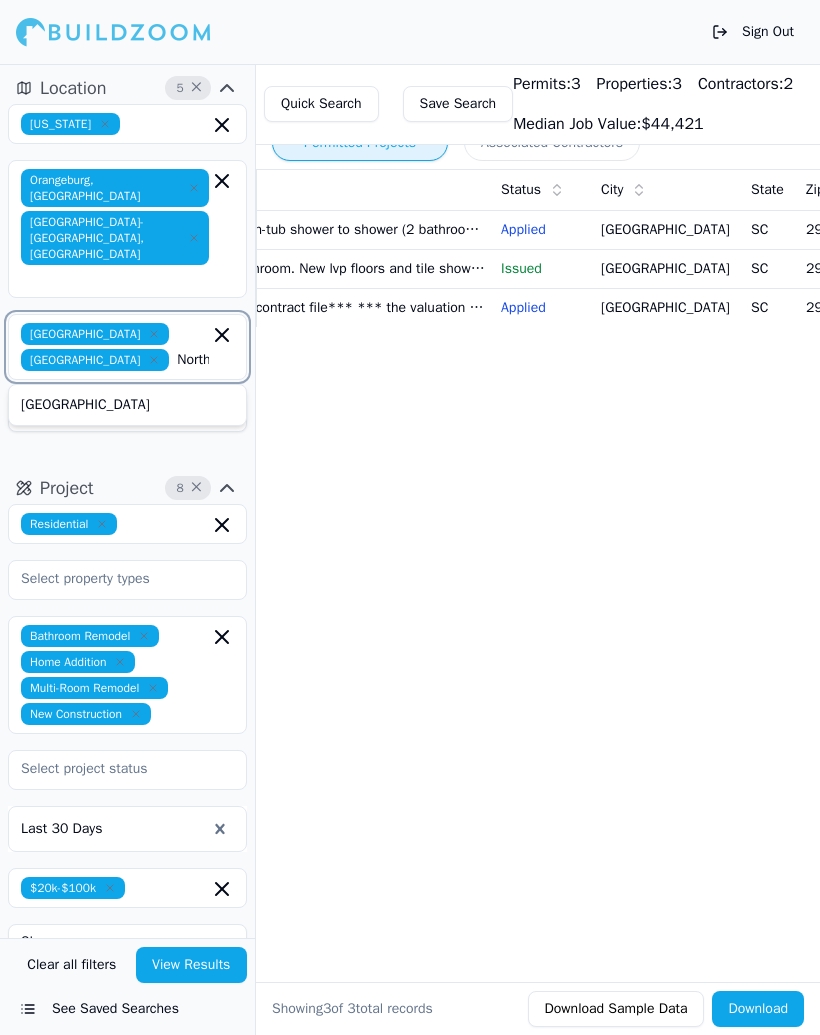 click on "[GEOGRAPHIC_DATA]" at bounding box center [127, 405] 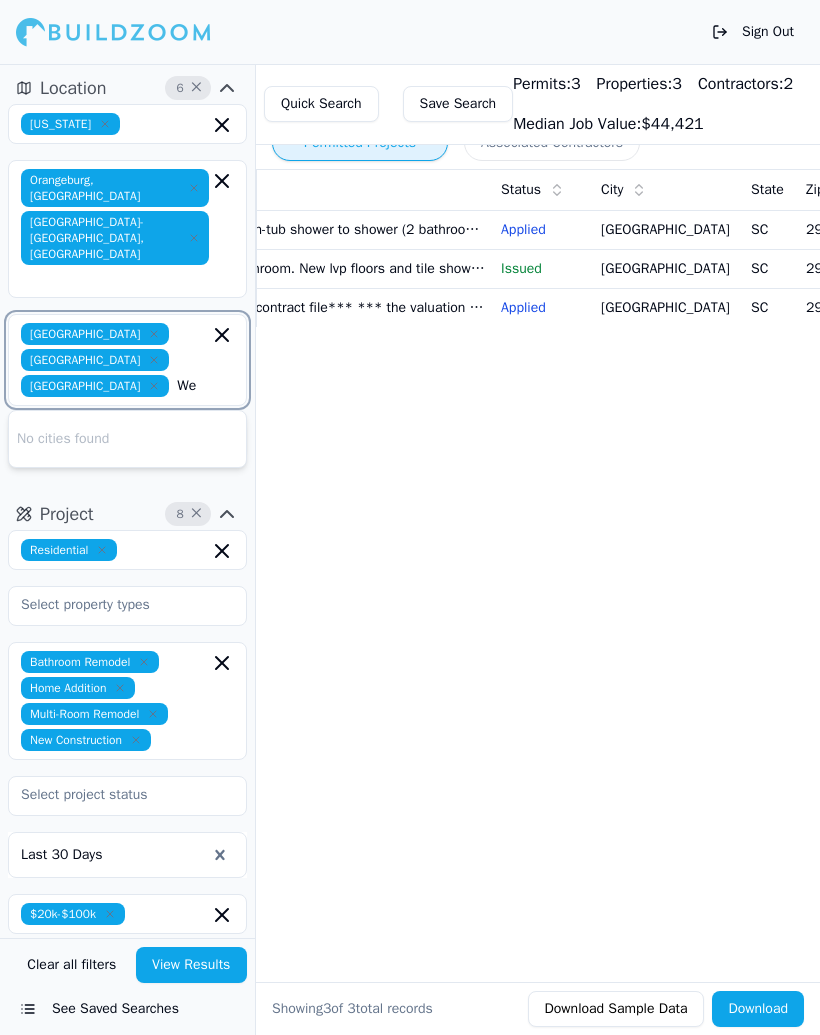 type on "W" 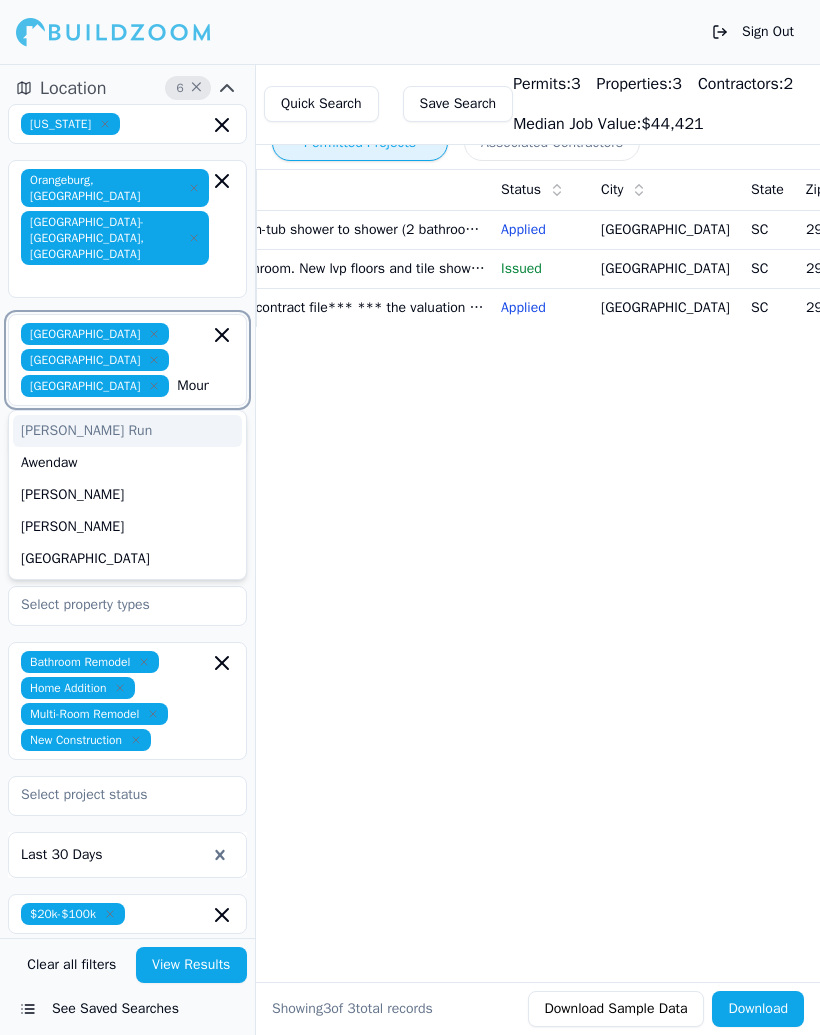 type on "Mount" 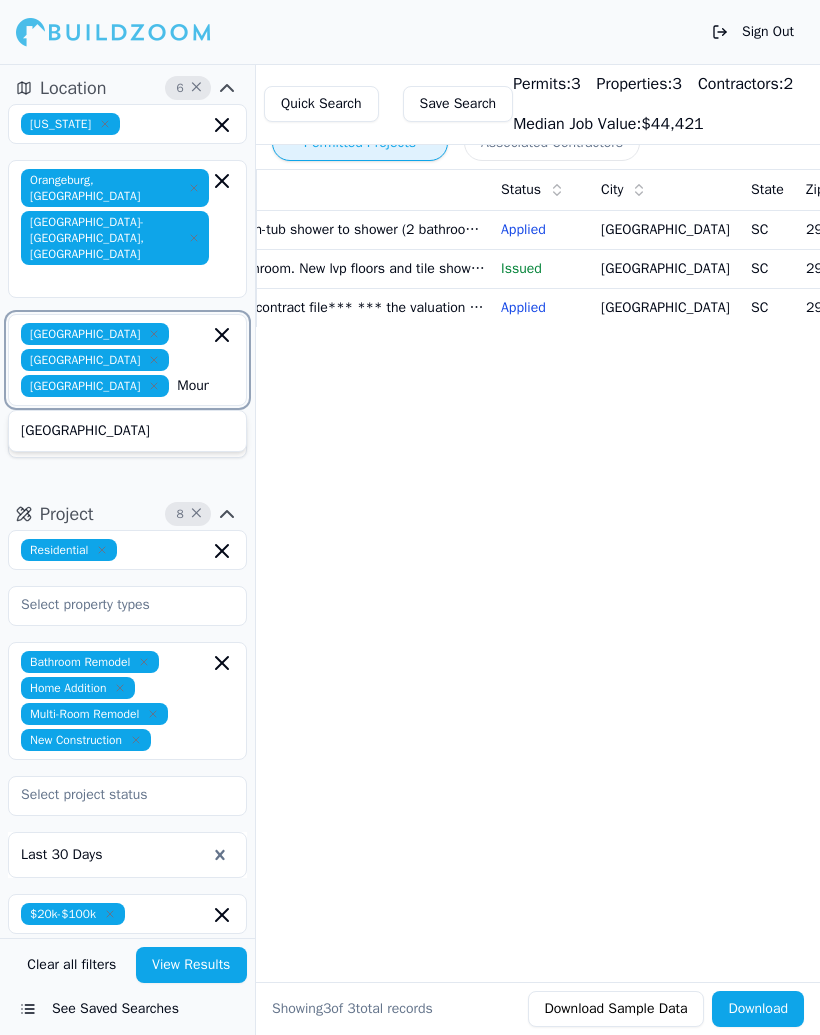 click on "[GEOGRAPHIC_DATA]" at bounding box center (127, 431) 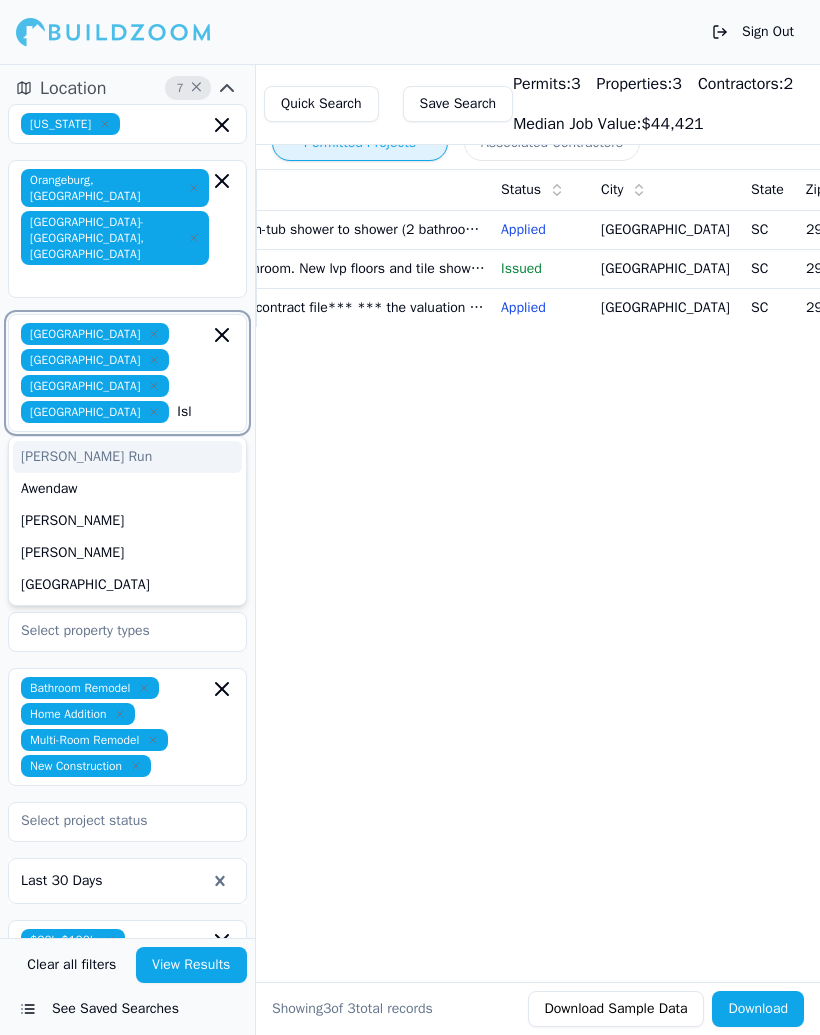 type on "Isle" 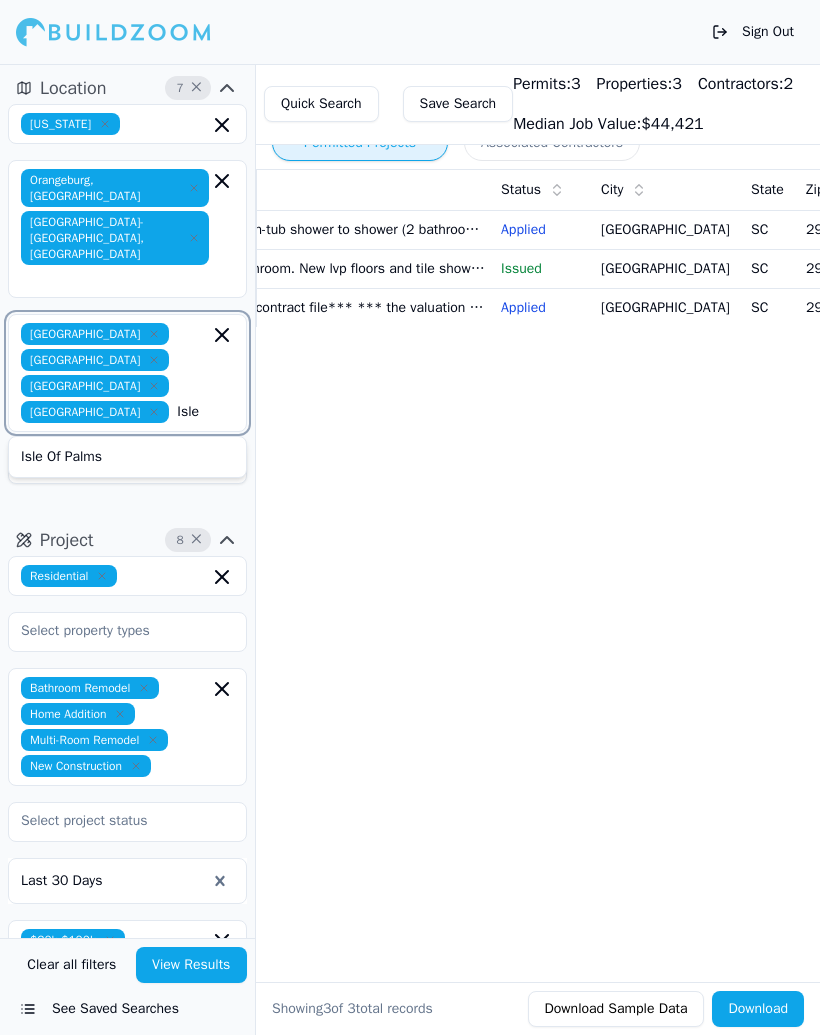 click on "Isle Of Palms" at bounding box center (127, 457) 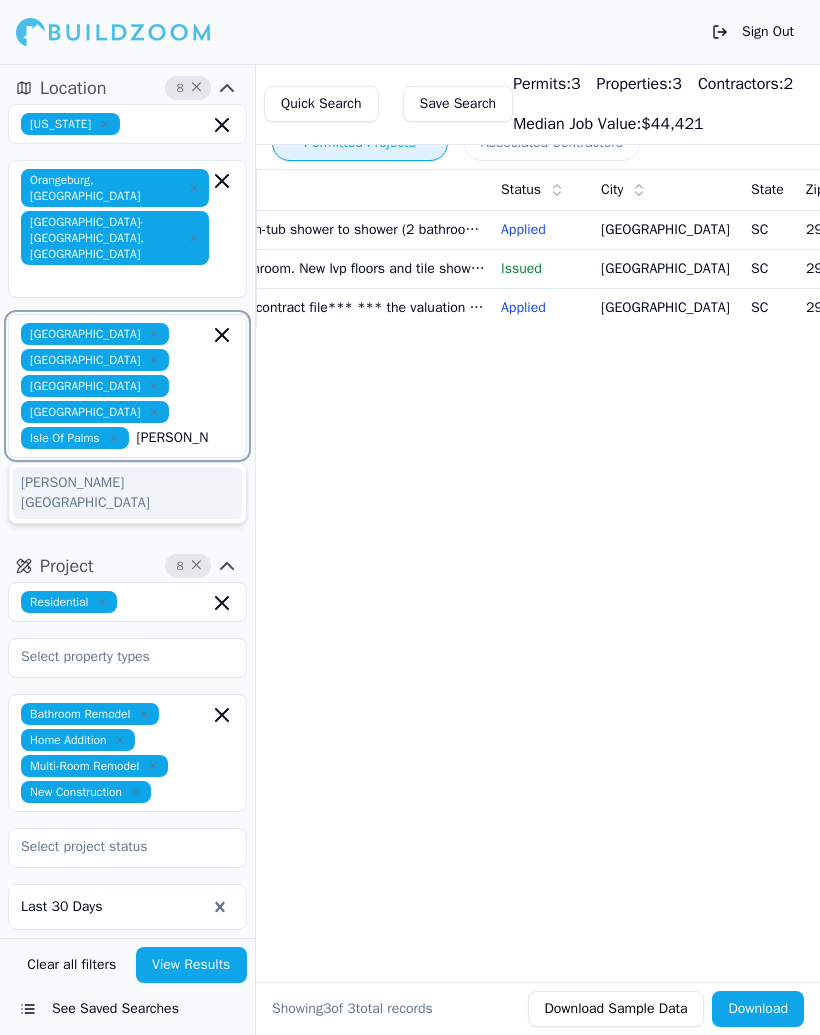 type on "[PERSON_NAME]" 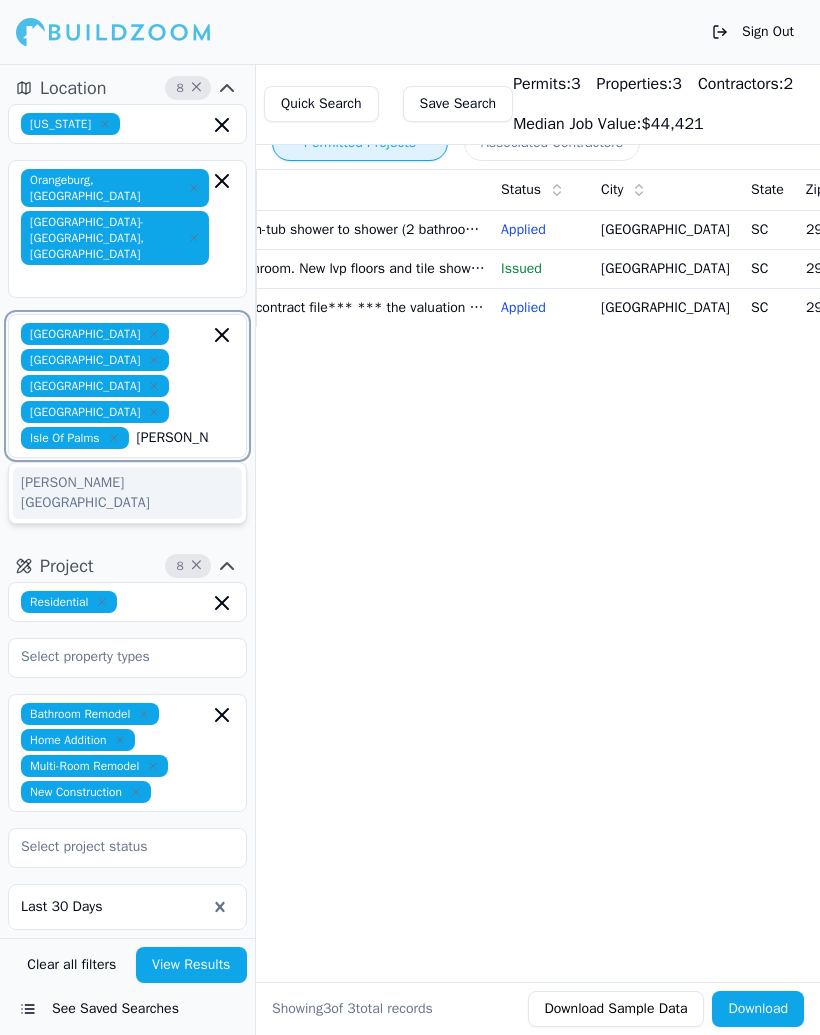 click on "[PERSON_NAME][GEOGRAPHIC_DATA]" at bounding box center [127, 493] 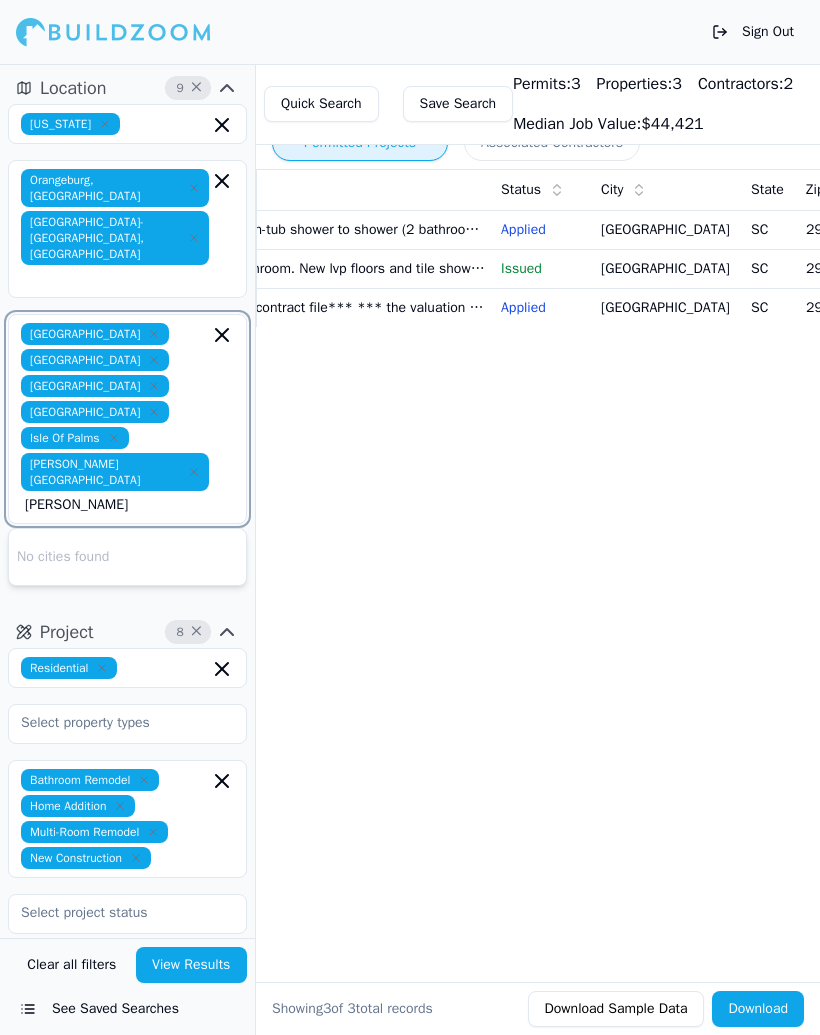 type on "J" 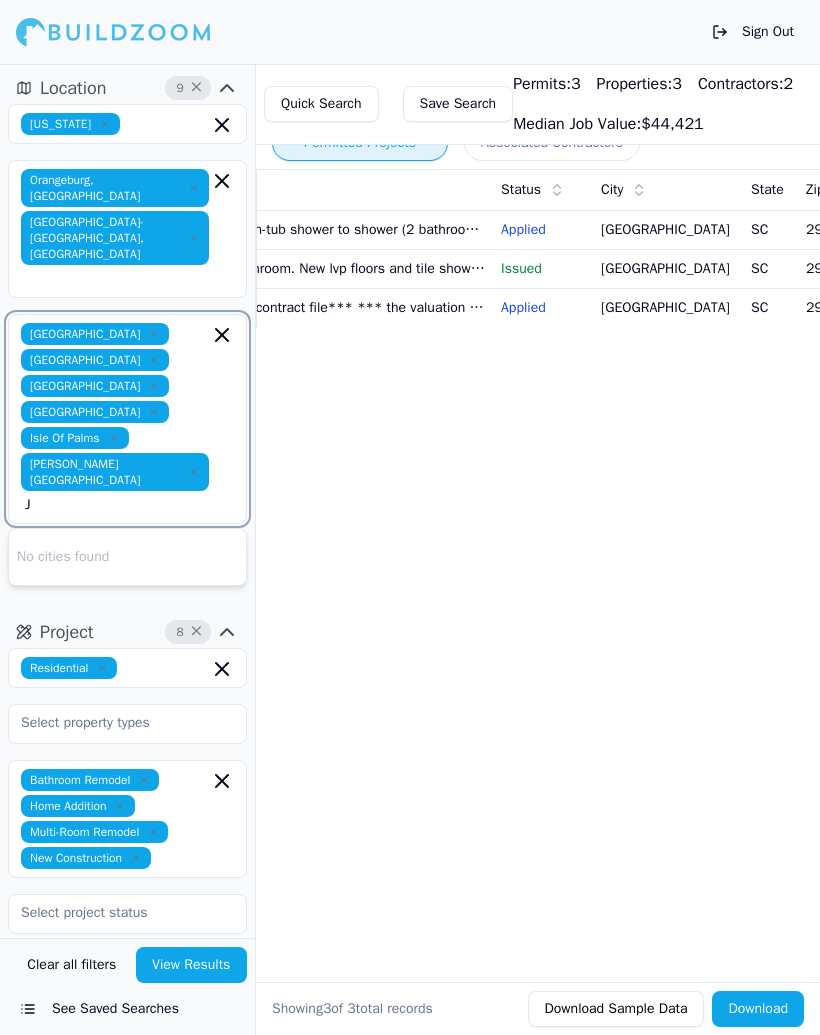 type 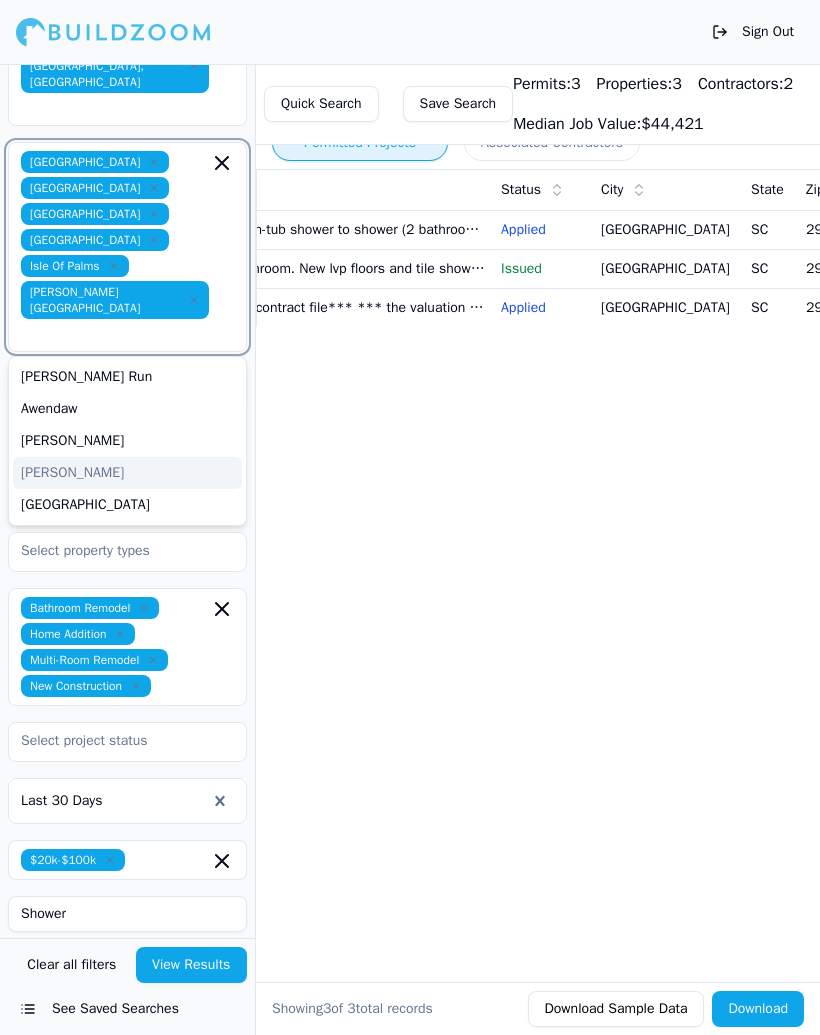 scroll, scrollTop: 176, scrollLeft: 0, axis: vertical 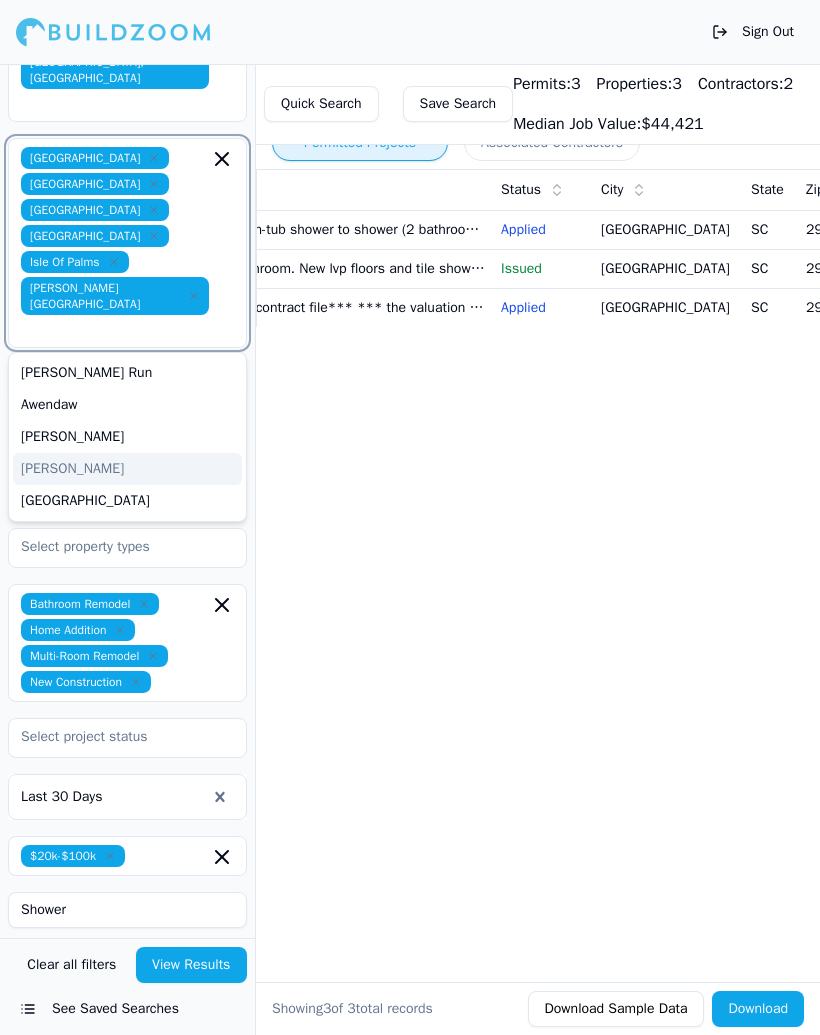 click on "[PERSON_NAME]" at bounding box center (127, 437) 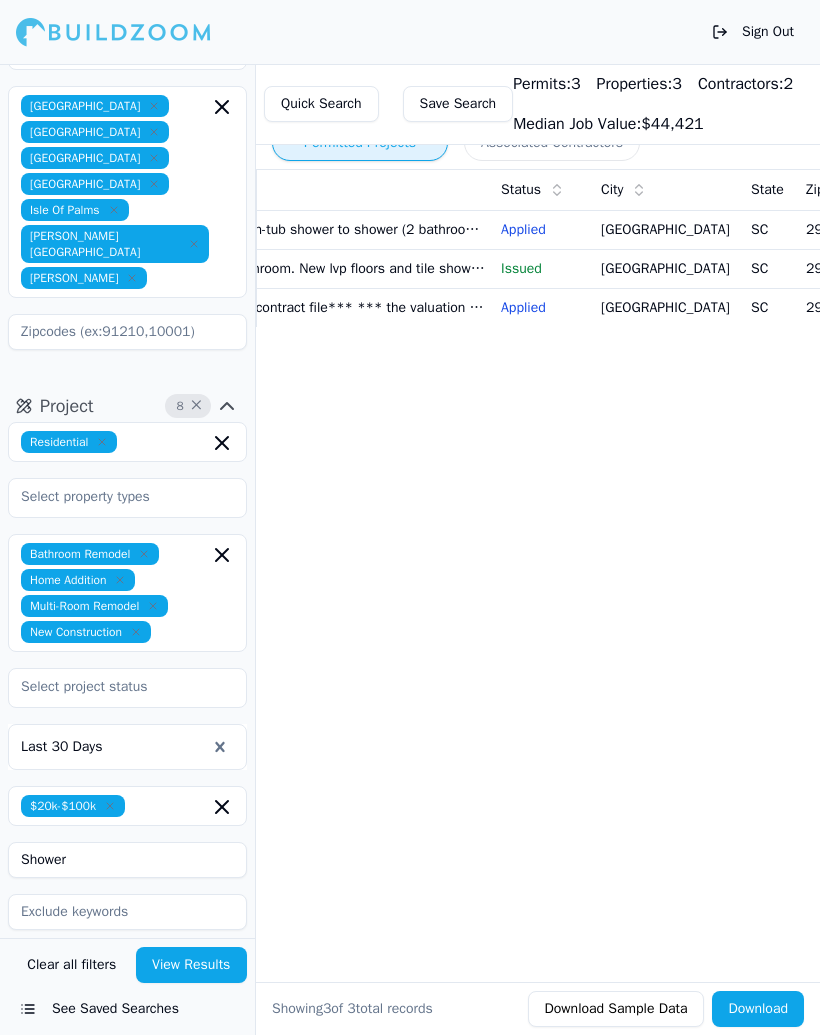 scroll, scrollTop: 227, scrollLeft: 0, axis: vertical 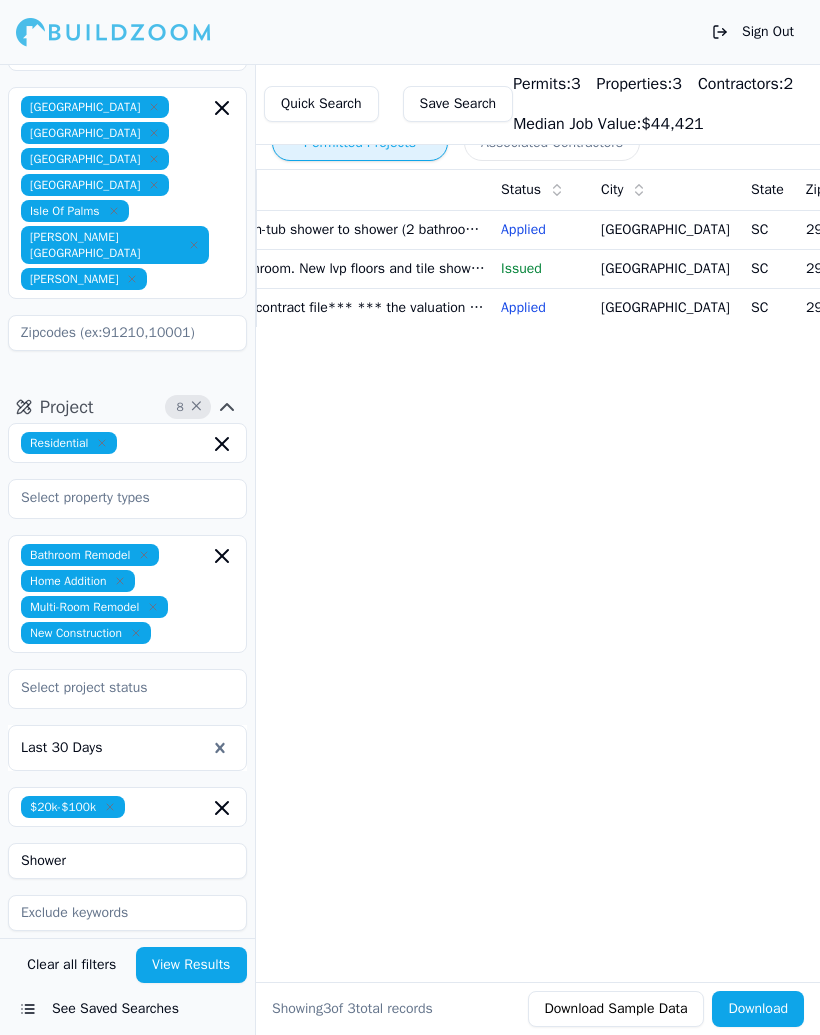 click 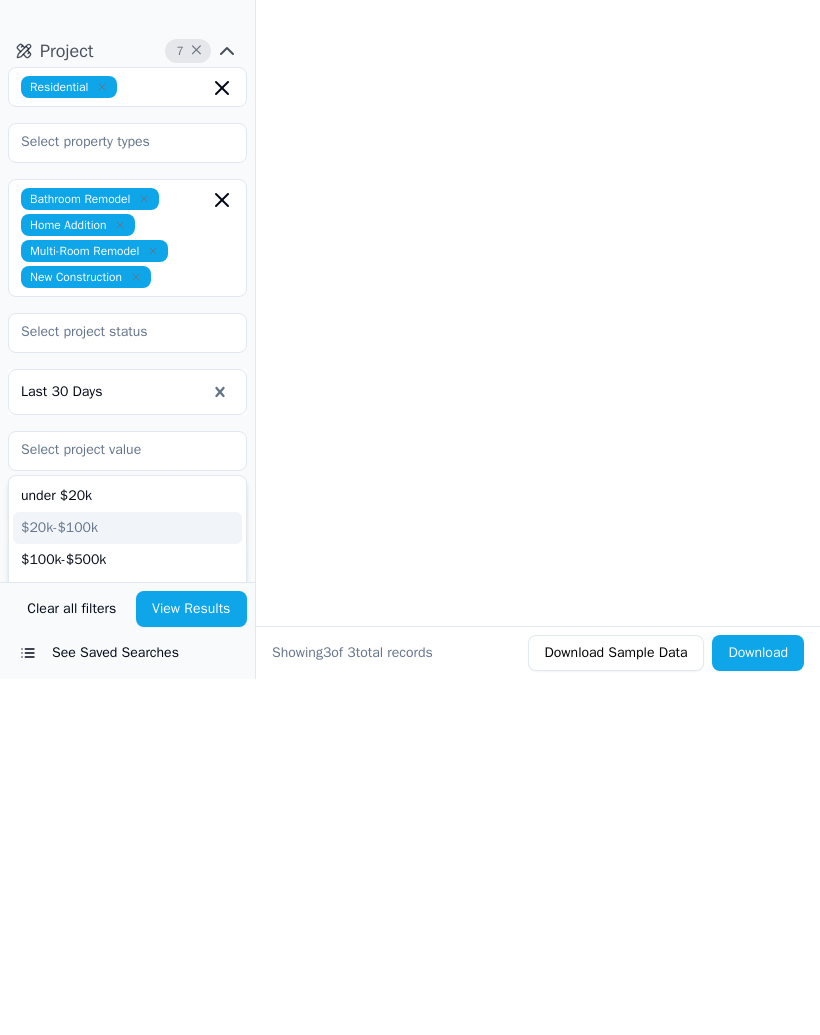 click on "View Results" at bounding box center [192, 965] 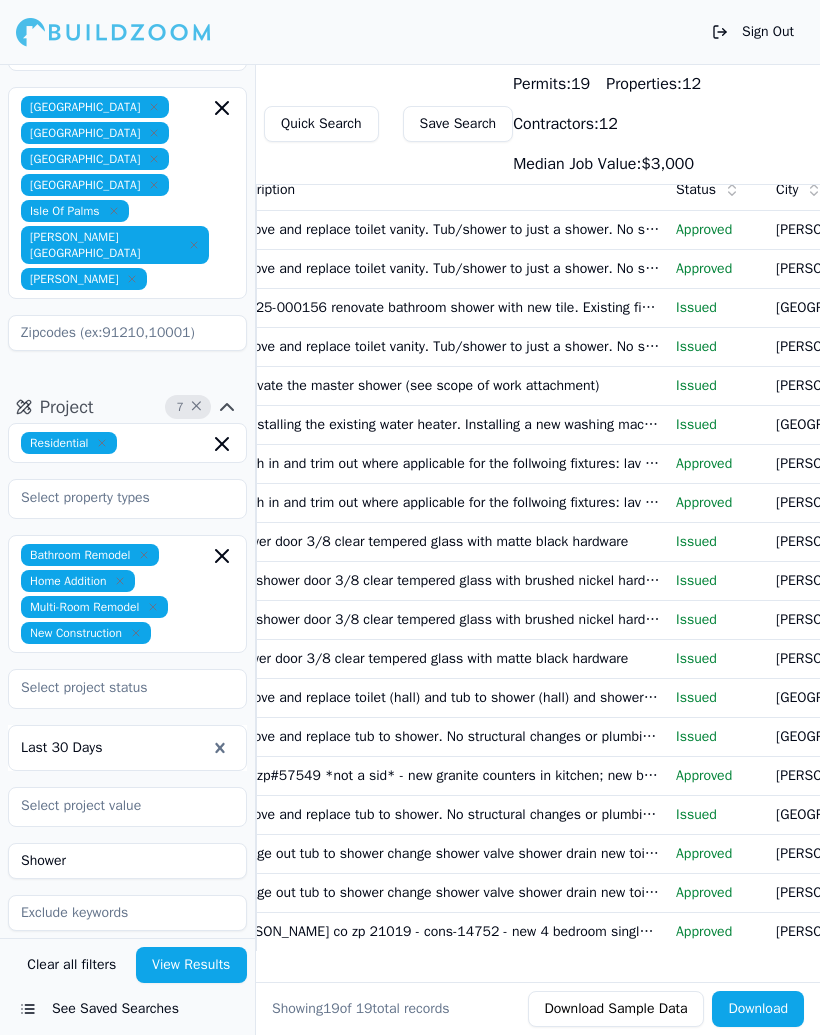 scroll, scrollTop: 0, scrollLeft: 290, axis: horizontal 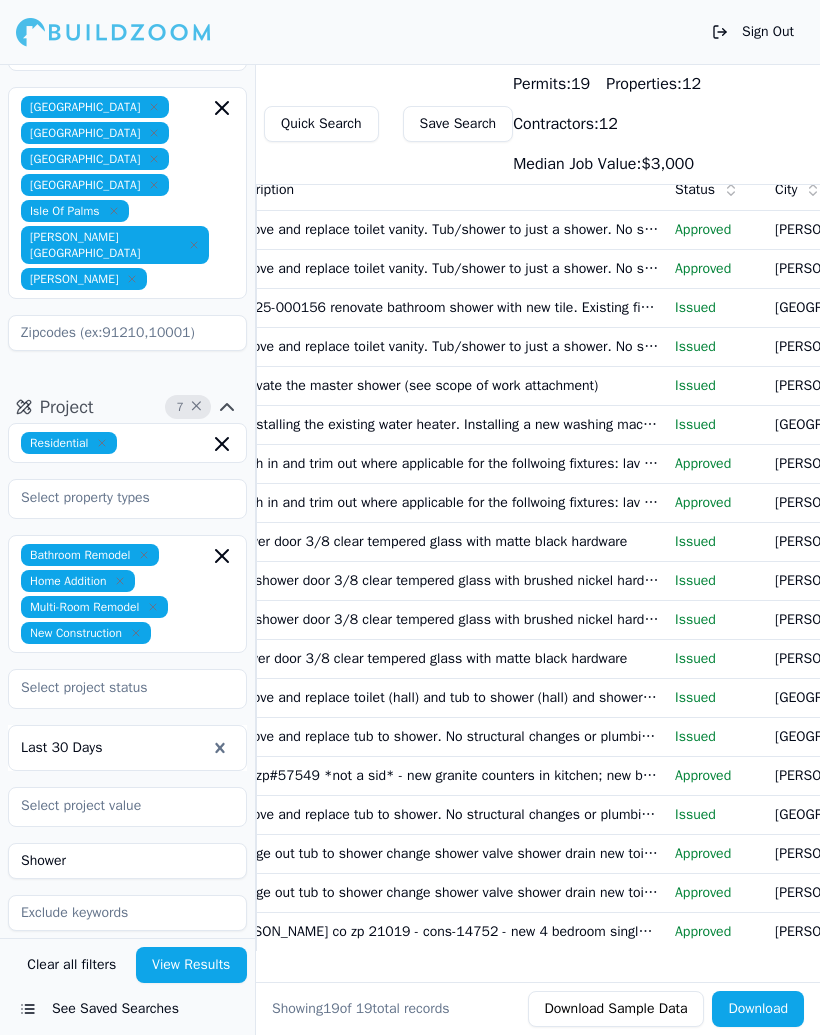 click on "Issued" at bounding box center (717, 658) 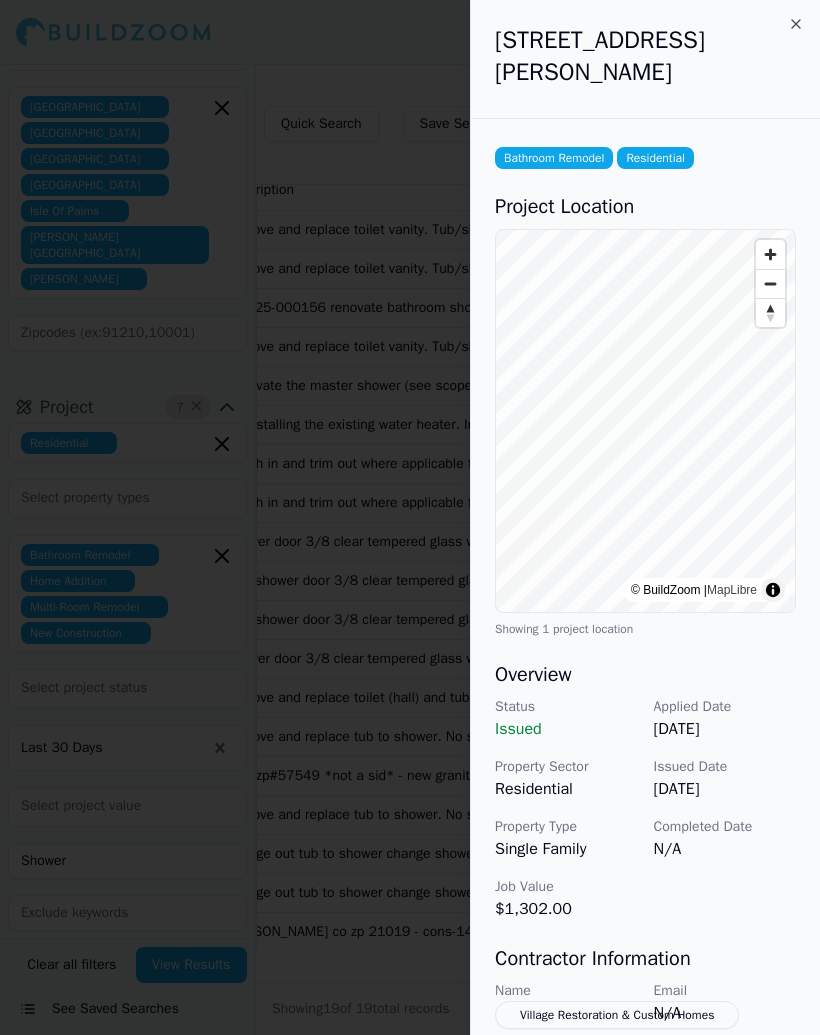 click at bounding box center (410, 517) 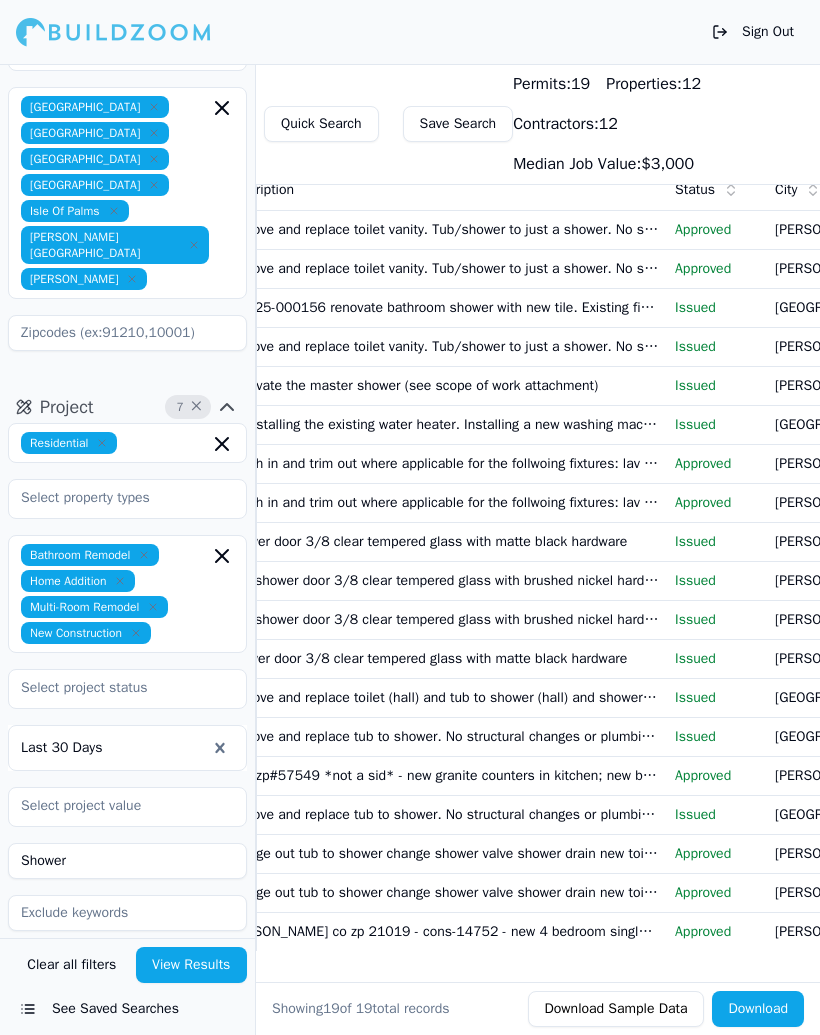 click on "Remove and replace toilet vanity. Tub/shower to just a shower. No structural changes or plumbing relocation. Building a non-structural wall to ceiling where half wall currently is" at bounding box center (442, 229) 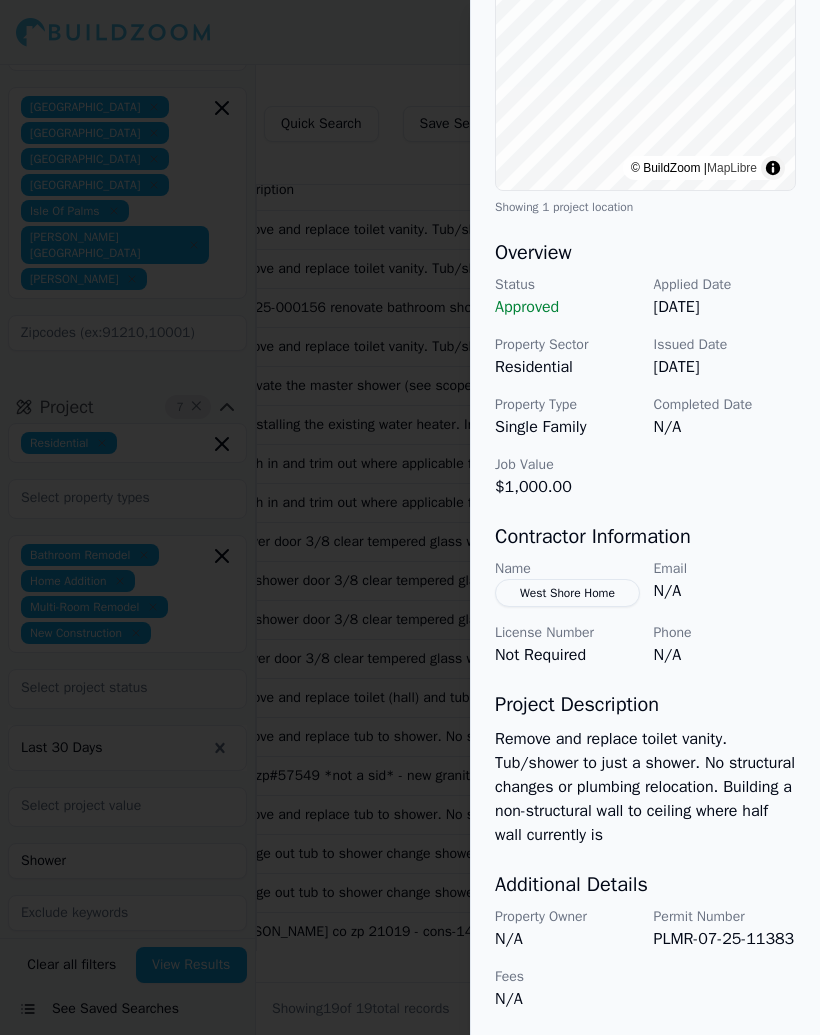 scroll, scrollTop: 446, scrollLeft: 0, axis: vertical 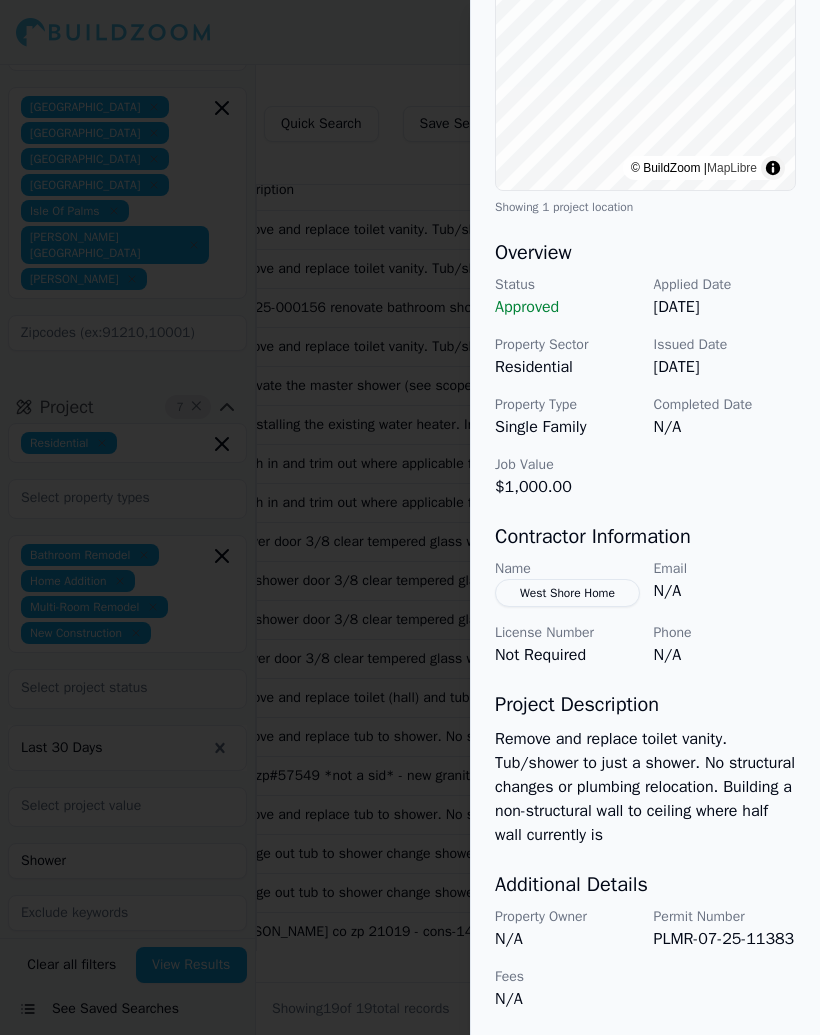click at bounding box center (410, 517) 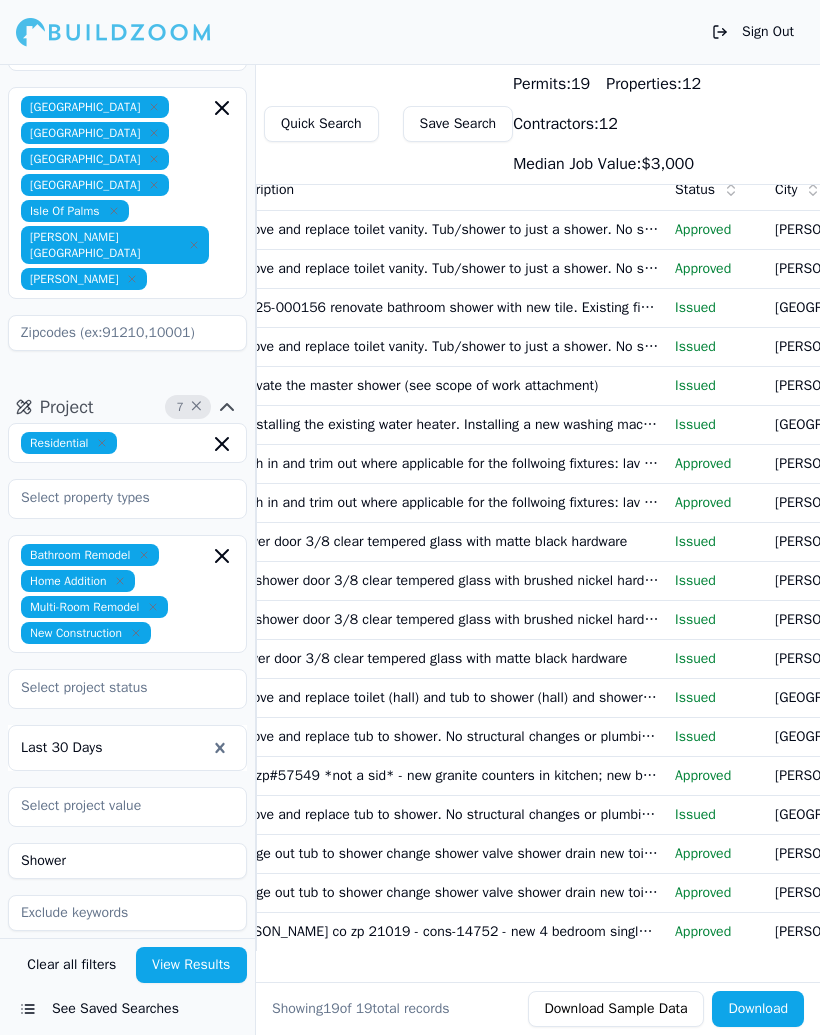 click on "Remove and replace toilet vanity. Tub/shower to just a shower. No structural changes or plumbing relocation. Building a non-structural wall to ceiling where half wall currently is" at bounding box center [442, 268] 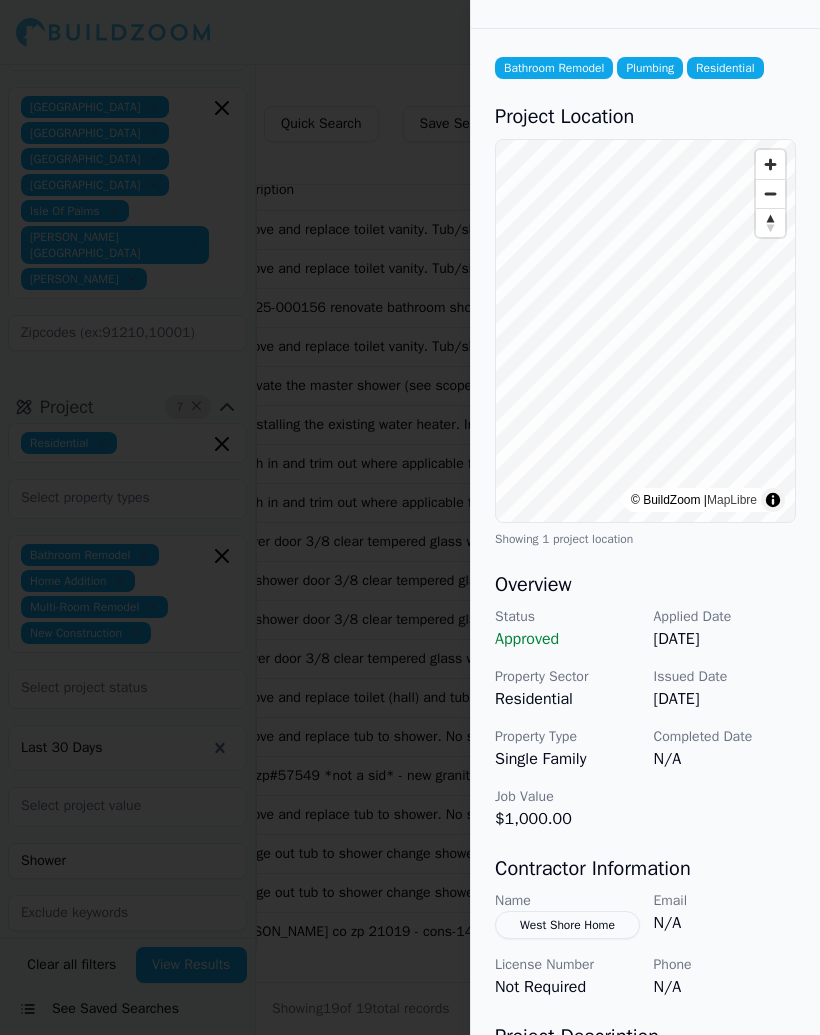 scroll, scrollTop: 96, scrollLeft: 0, axis: vertical 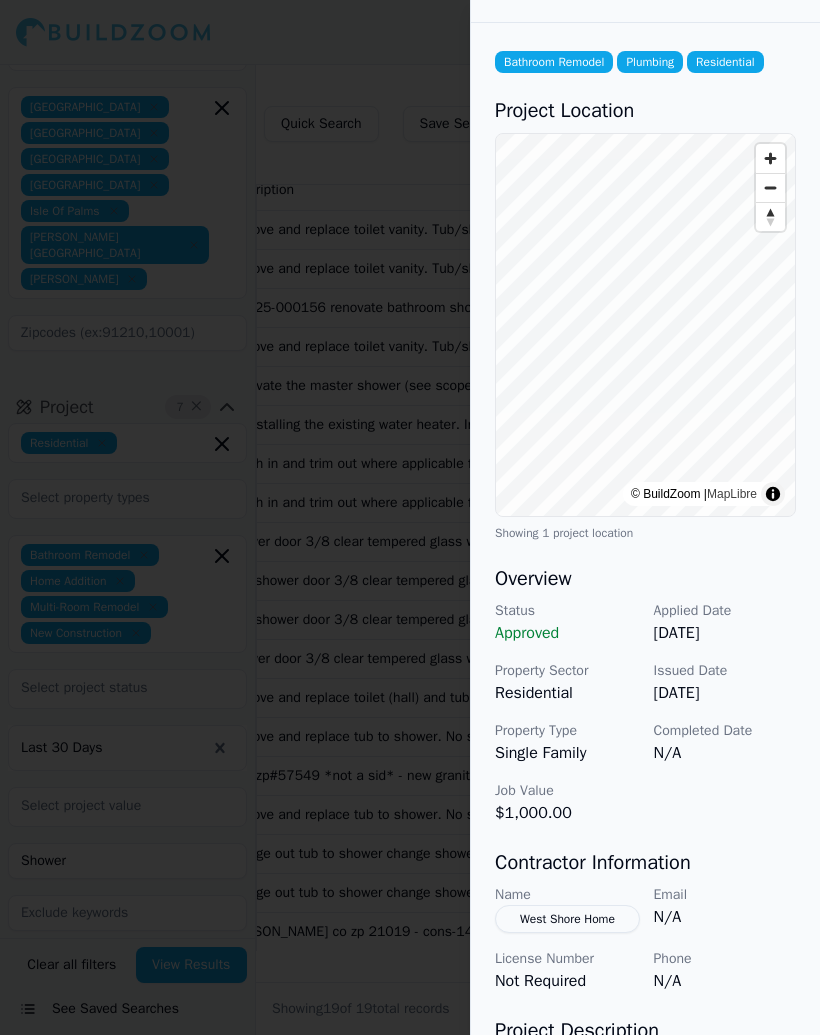 click at bounding box center [410, 517] 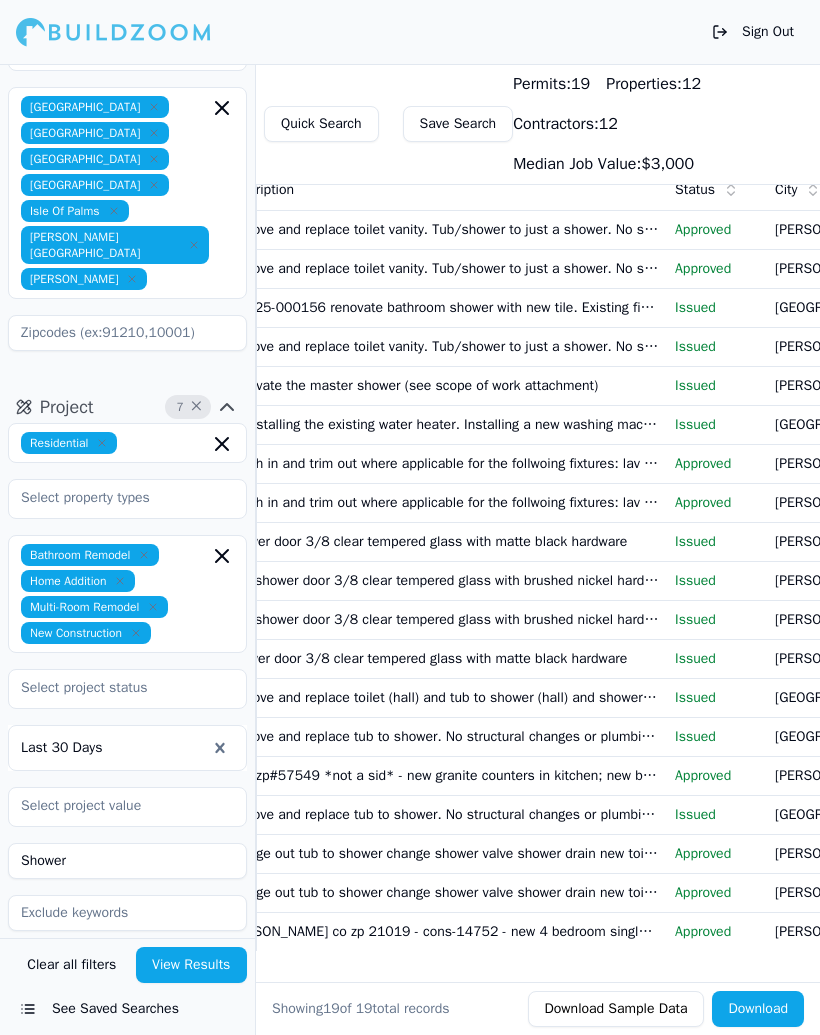 click on "[GEOGRAPHIC_DATA]" at bounding box center (842, 307) 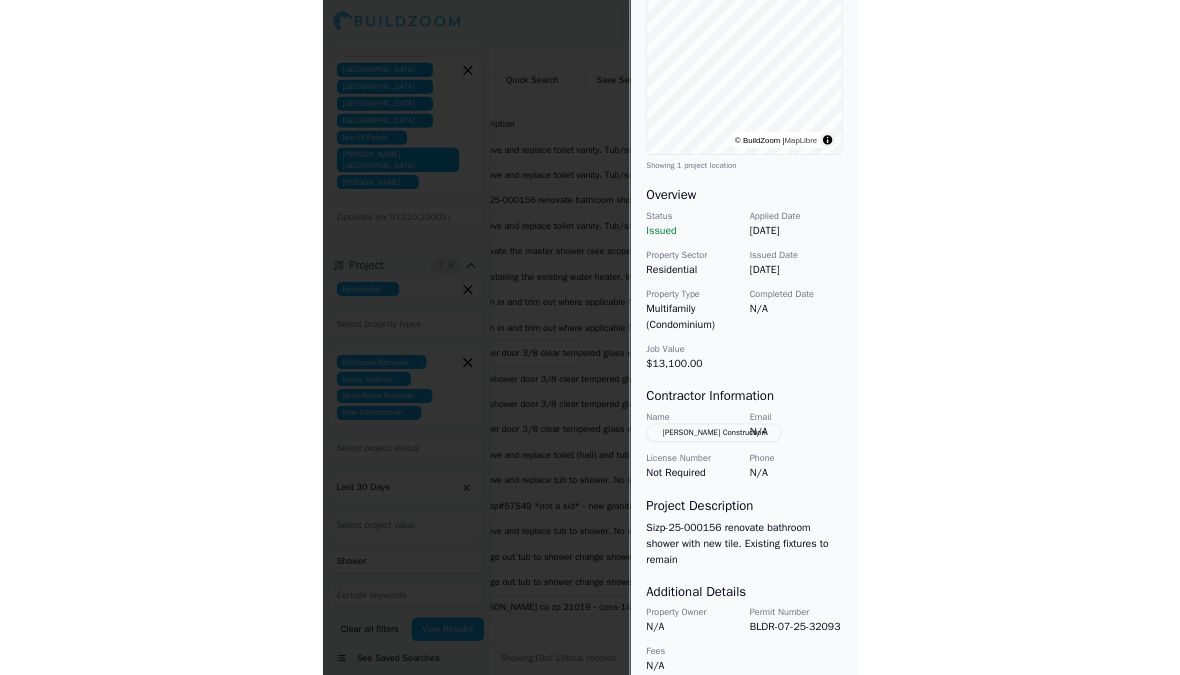 scroll, scrollTop: 323, scrollLeft: 0, axis: vertical 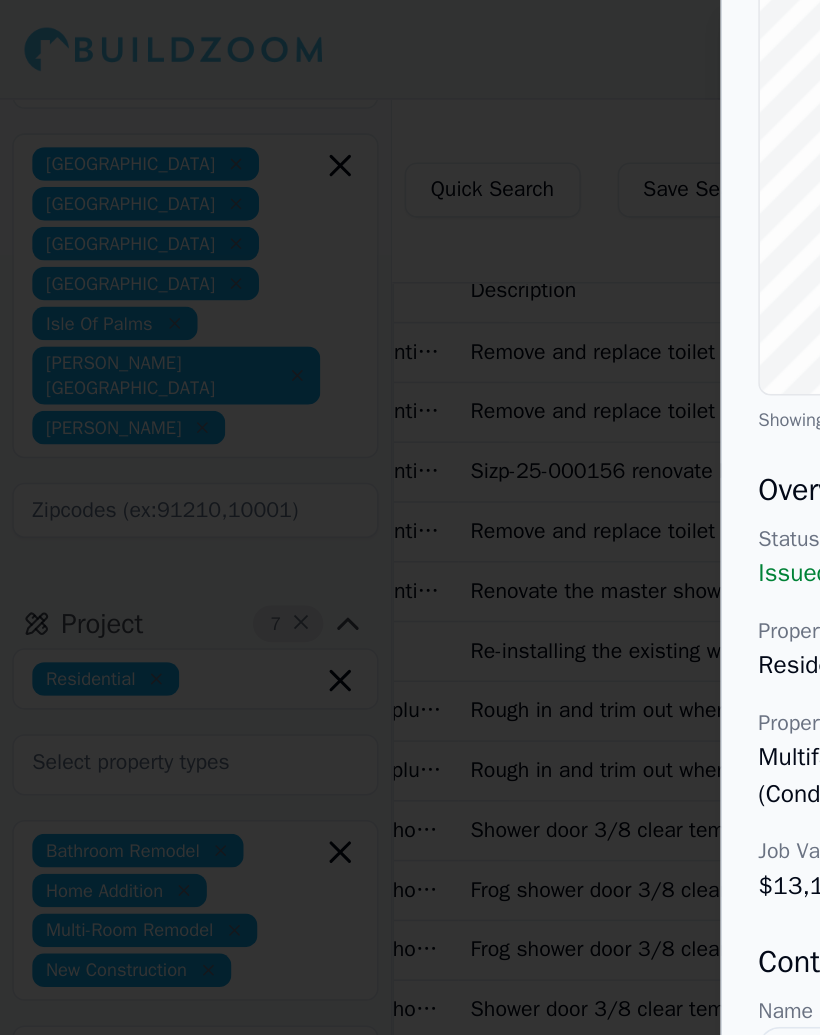 click at bounding box center [410, 517] 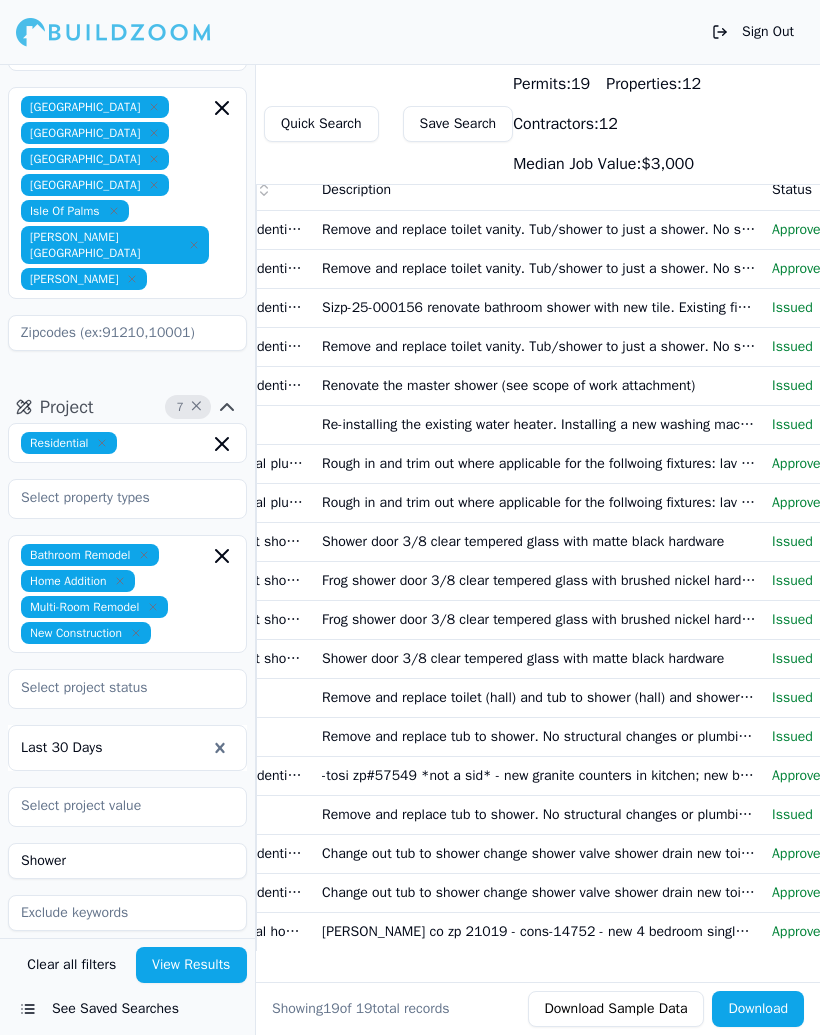 scroll, scrollTop: 0, scrollLeft: 191, axis: horizontal 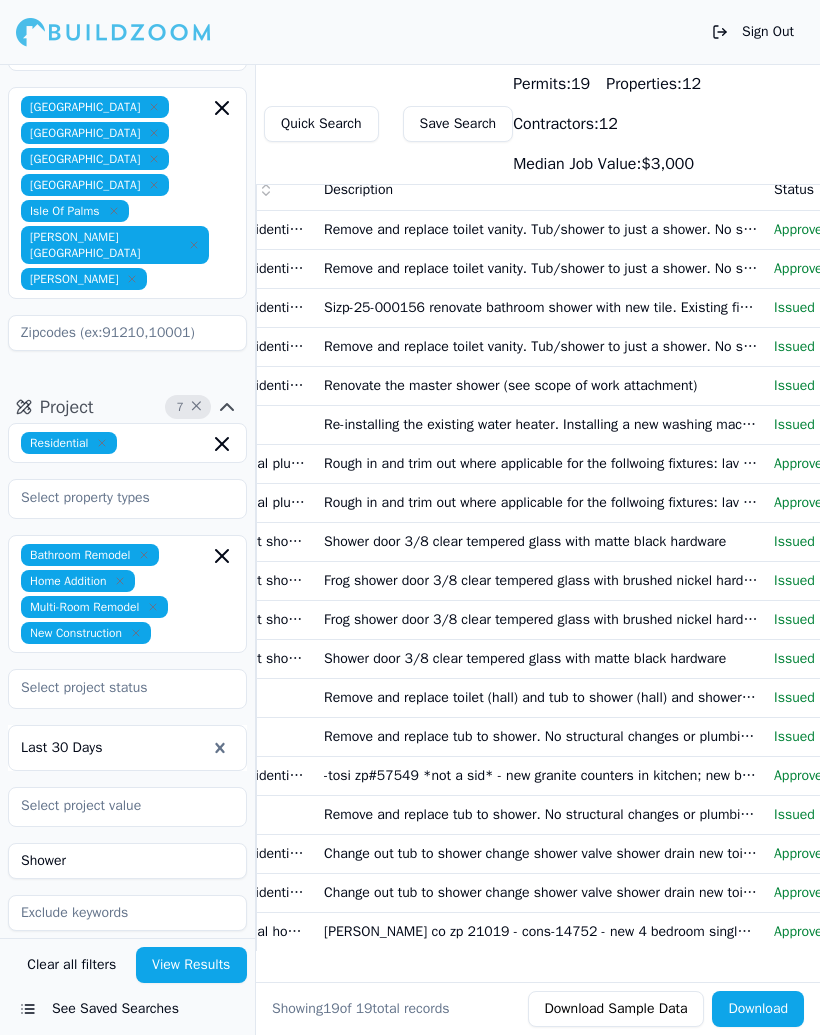 click on "Renovate the master shower (see scope of work attachment)" at bounding box center [541, 385] 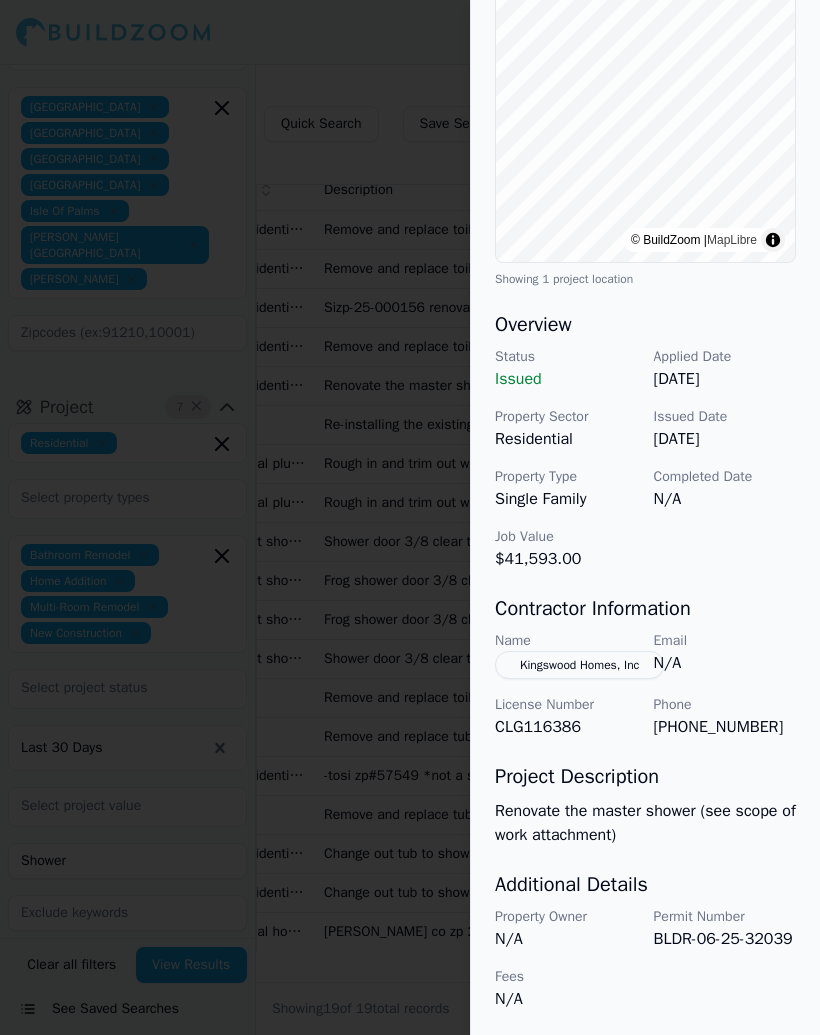 scroll, scrollTop: 374, scrollLeft: 0, axis: vertical 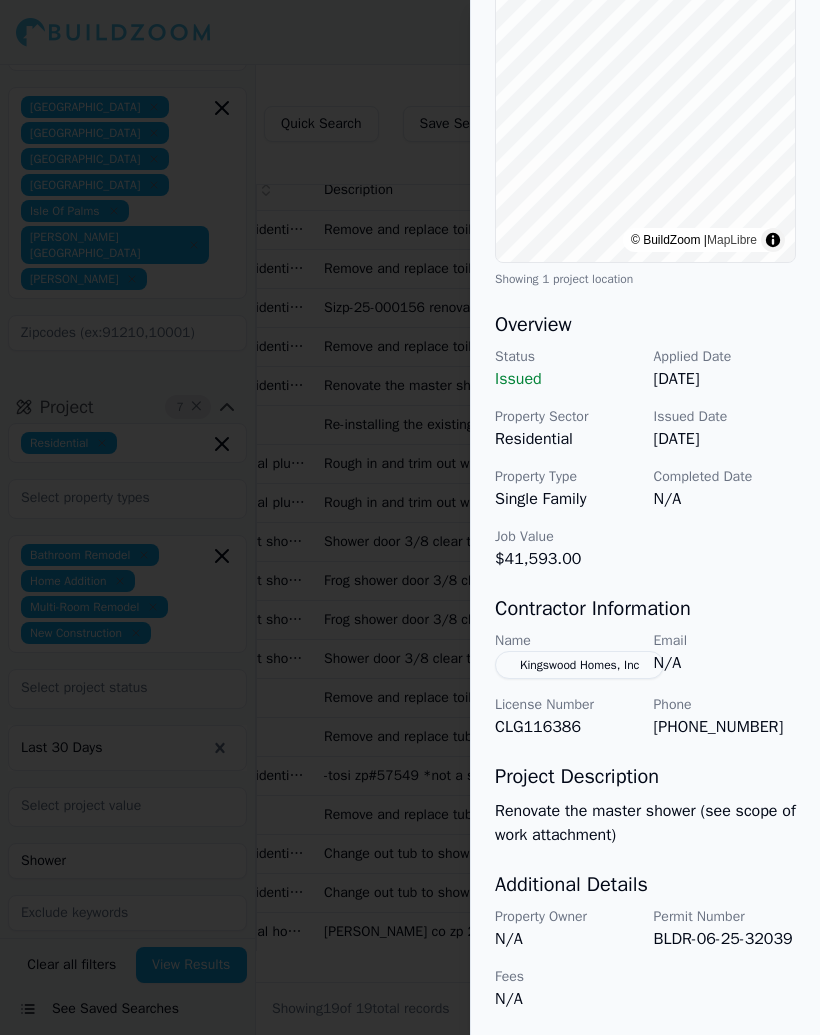 click at bounding box center [410, 517] 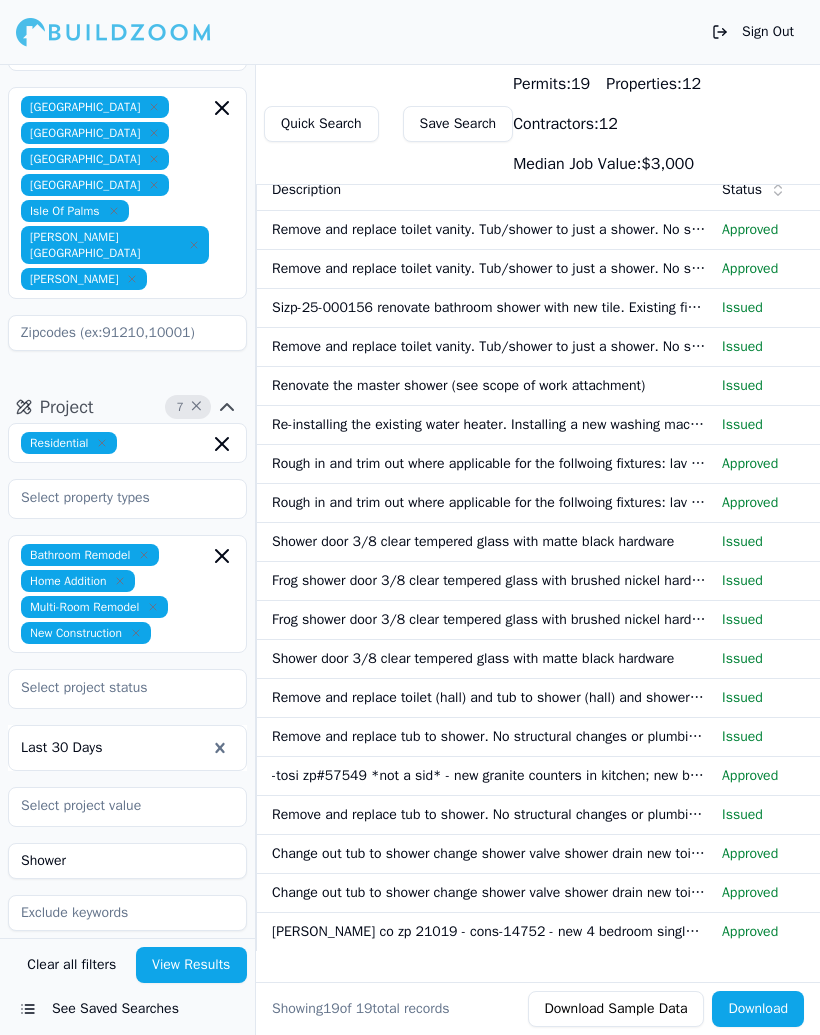 scroll, scrollTop: 0, scrollLeft: 238, axis: horizontal 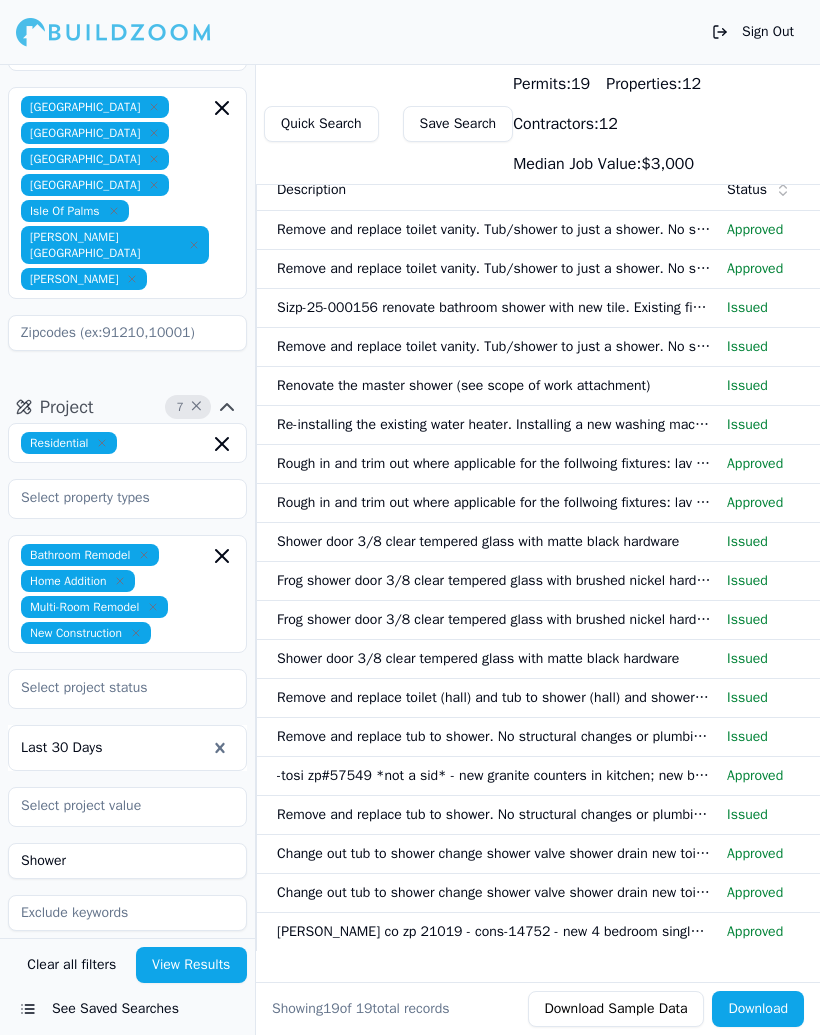 click on "Shower door 3/8 clear tempered glass with matte black hardware" at bounding box center (494, 541) 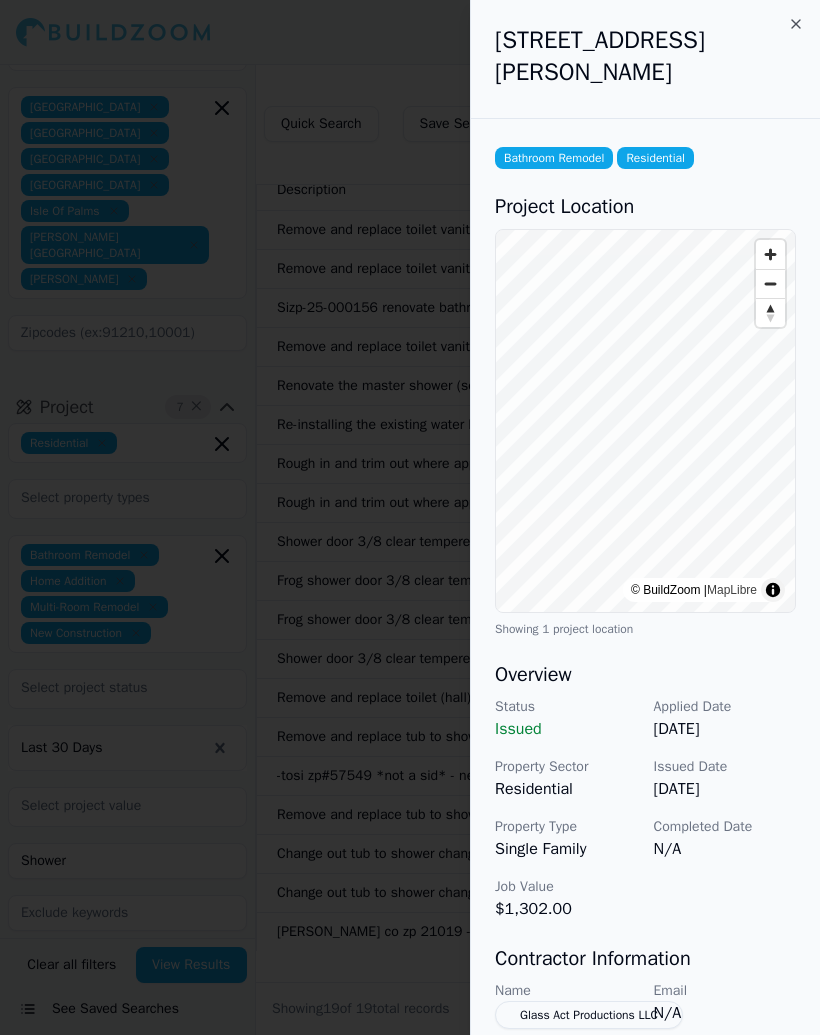 scroll, scrollTop: 0, scrollLeft: 0, axis: both 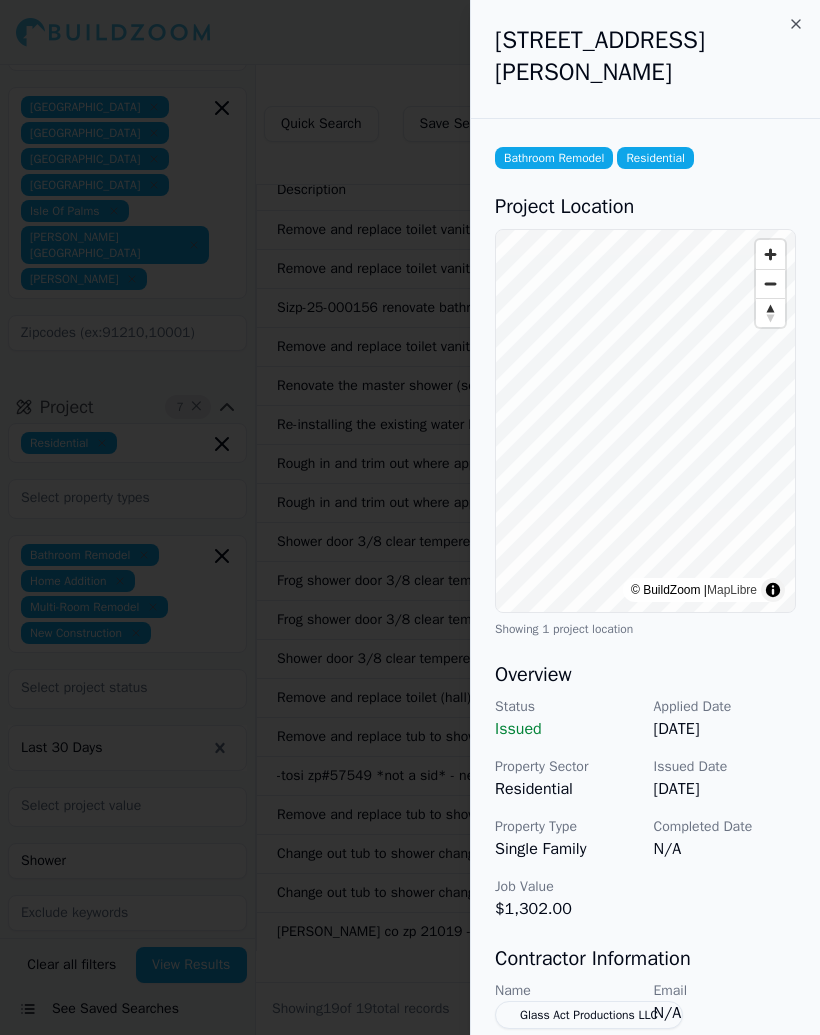 click at bounding box center (410, 517) 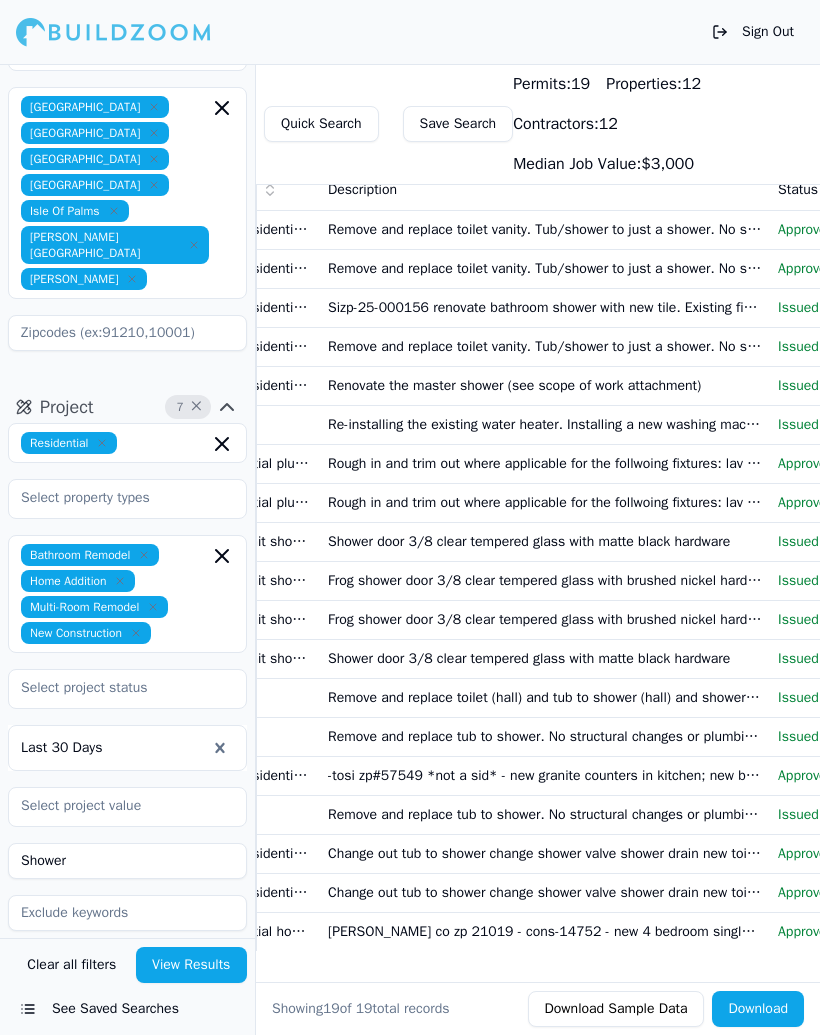 scroll, scrollTop: 0, scrollLeft: 194, axis: horizontal 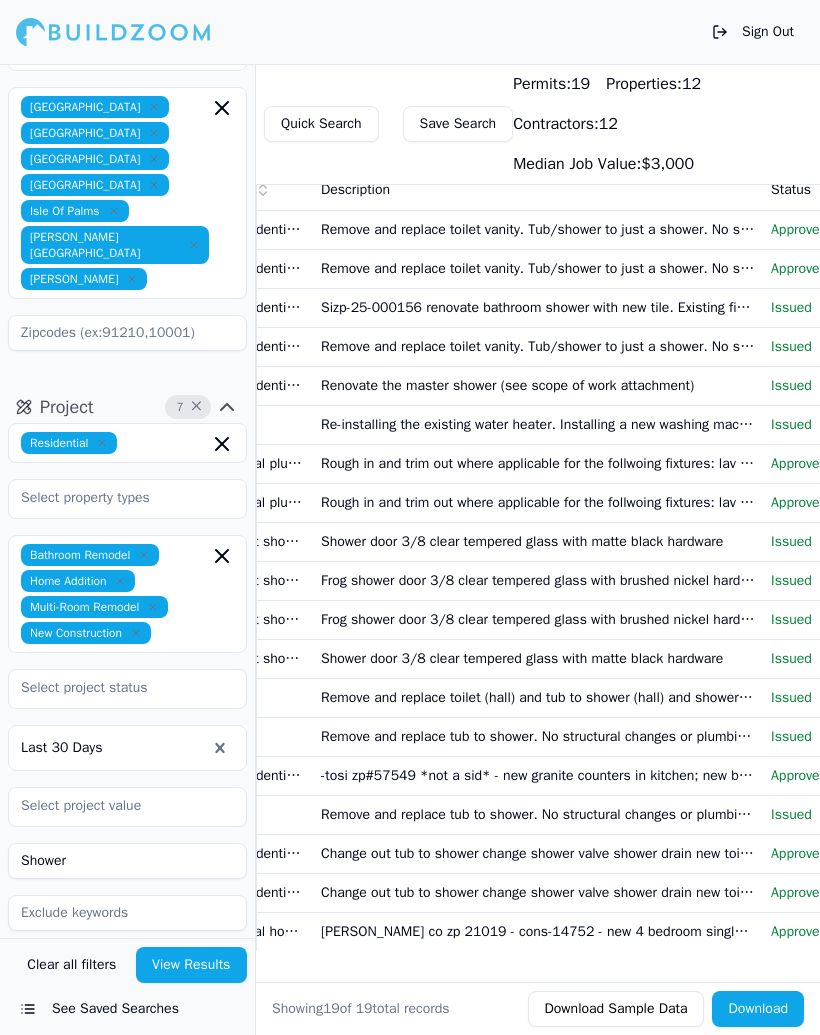 click on "Shower door 3/8 clear tempered glass with matte black hardware" at bounding box center (538, 658) 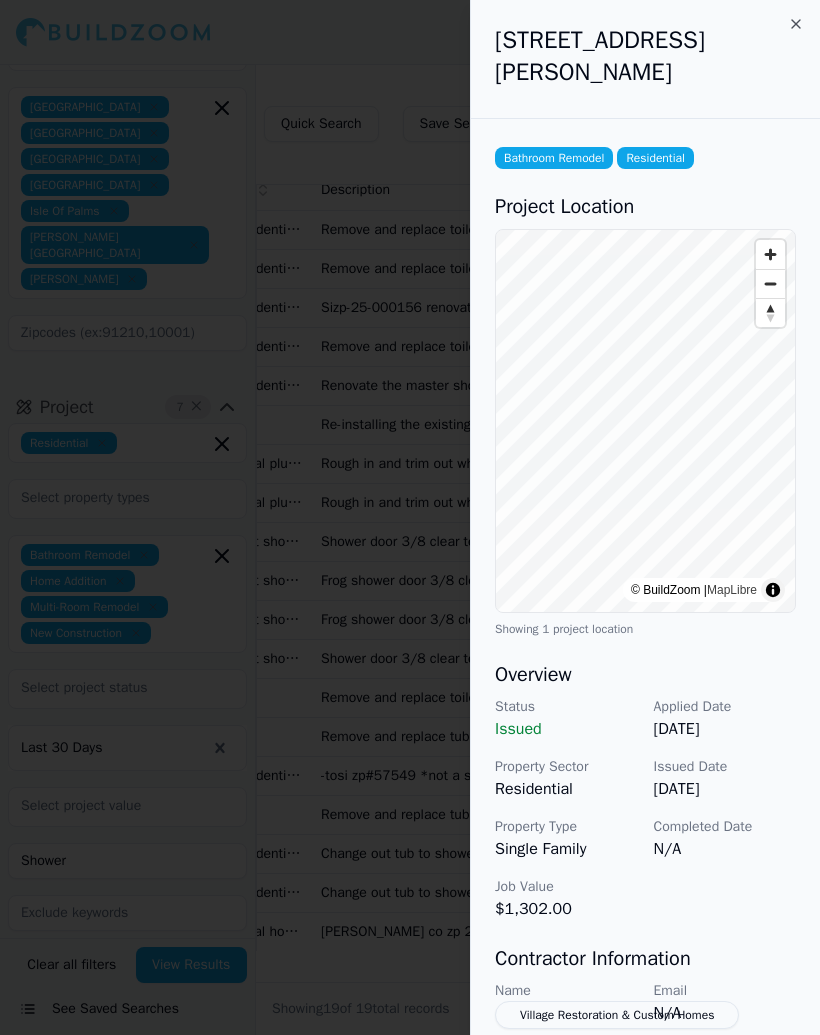 click at bounding box center (410, 517) 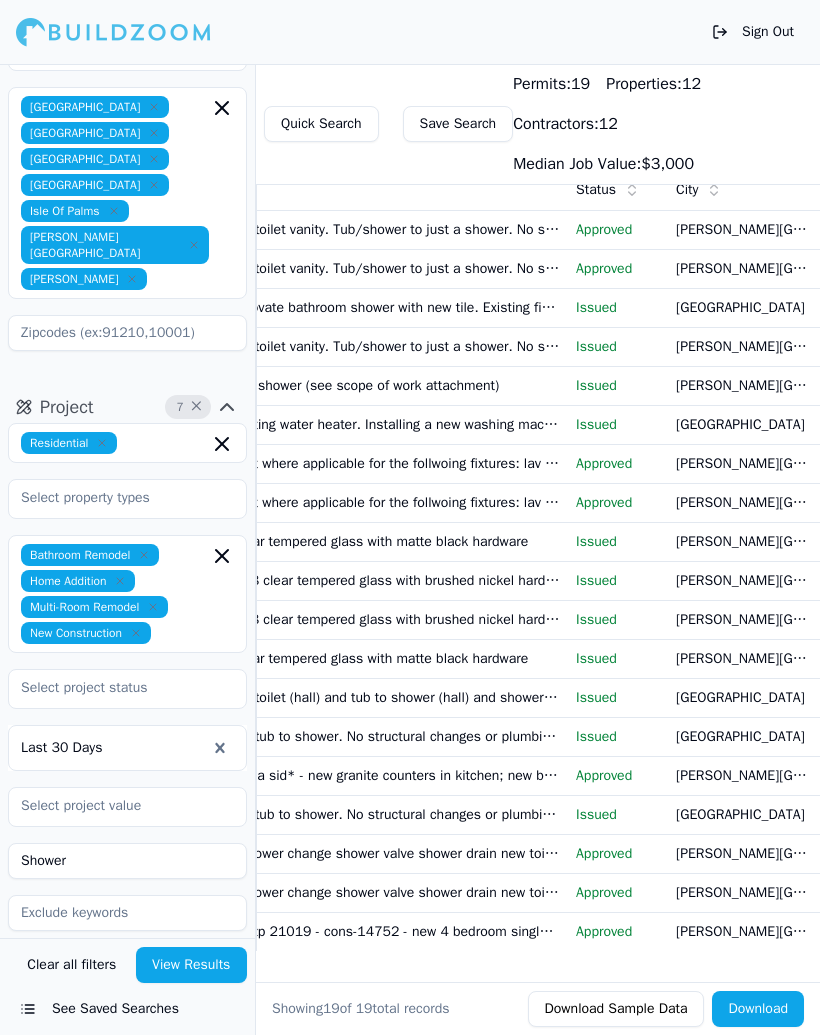 scroll, scrollTop: 0, scrollLeft: 387, axis: horizontal 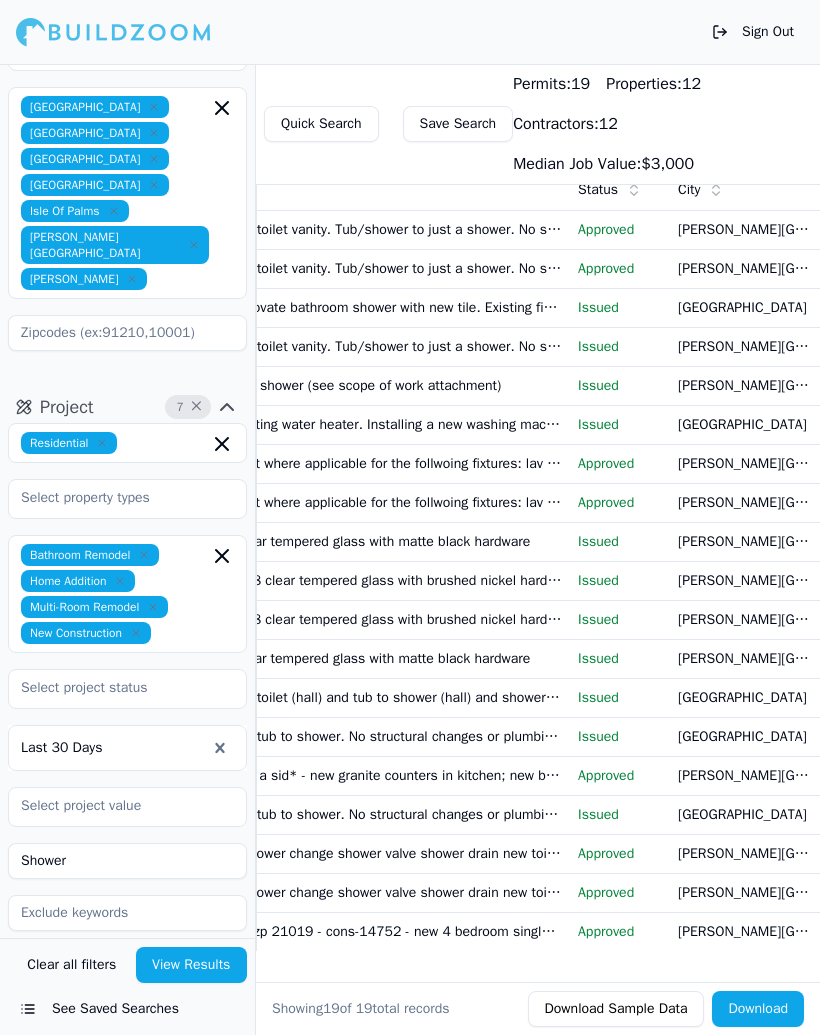 click on "Issued" at bounding box center (620, 697) 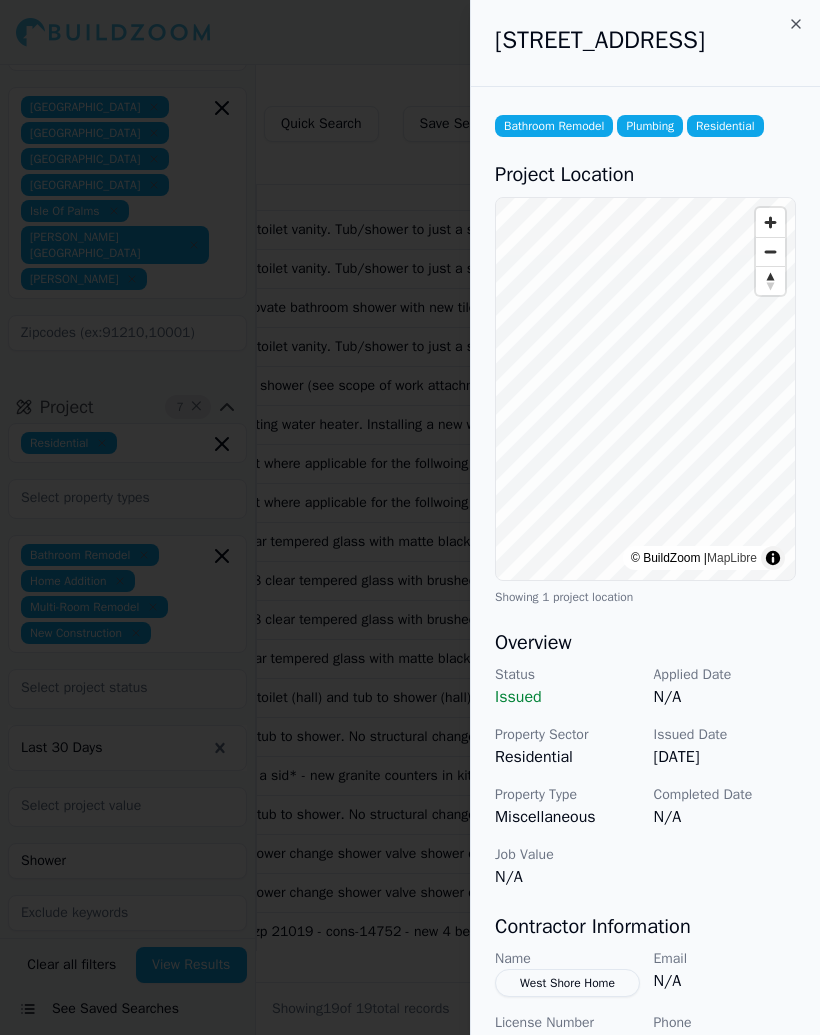 click at bounding box center (410, 517) 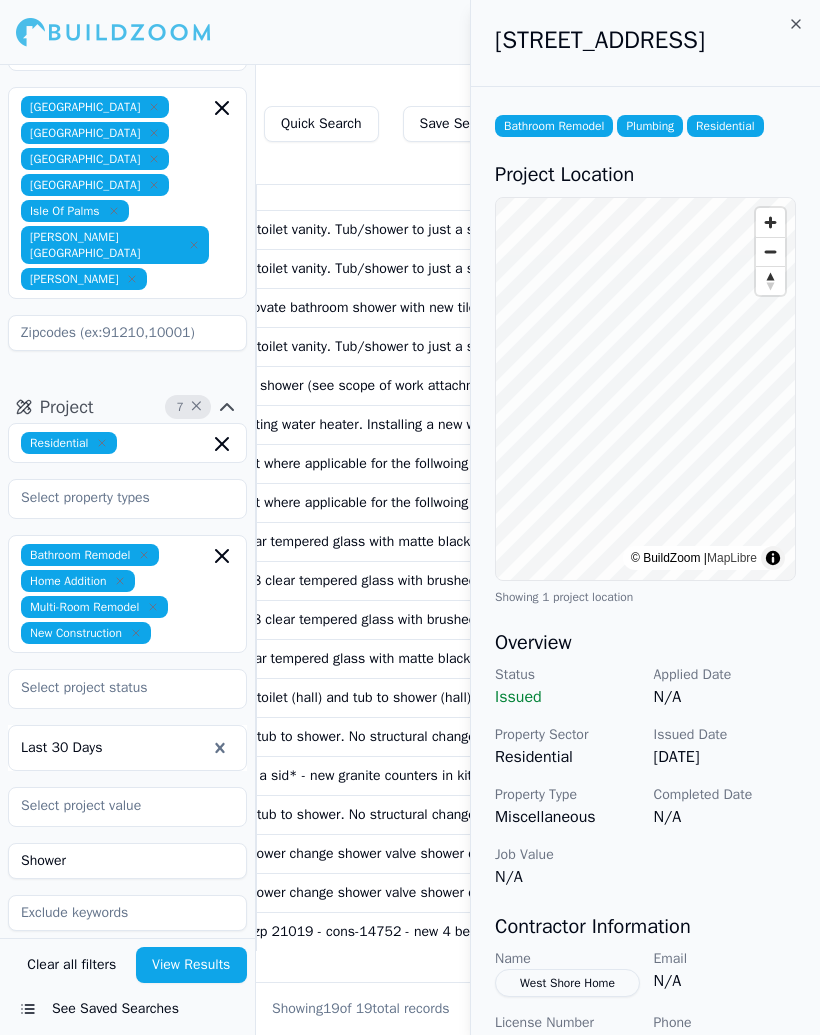 scroll, scrollTop: 0, scrollLeft: 0, axis: both 